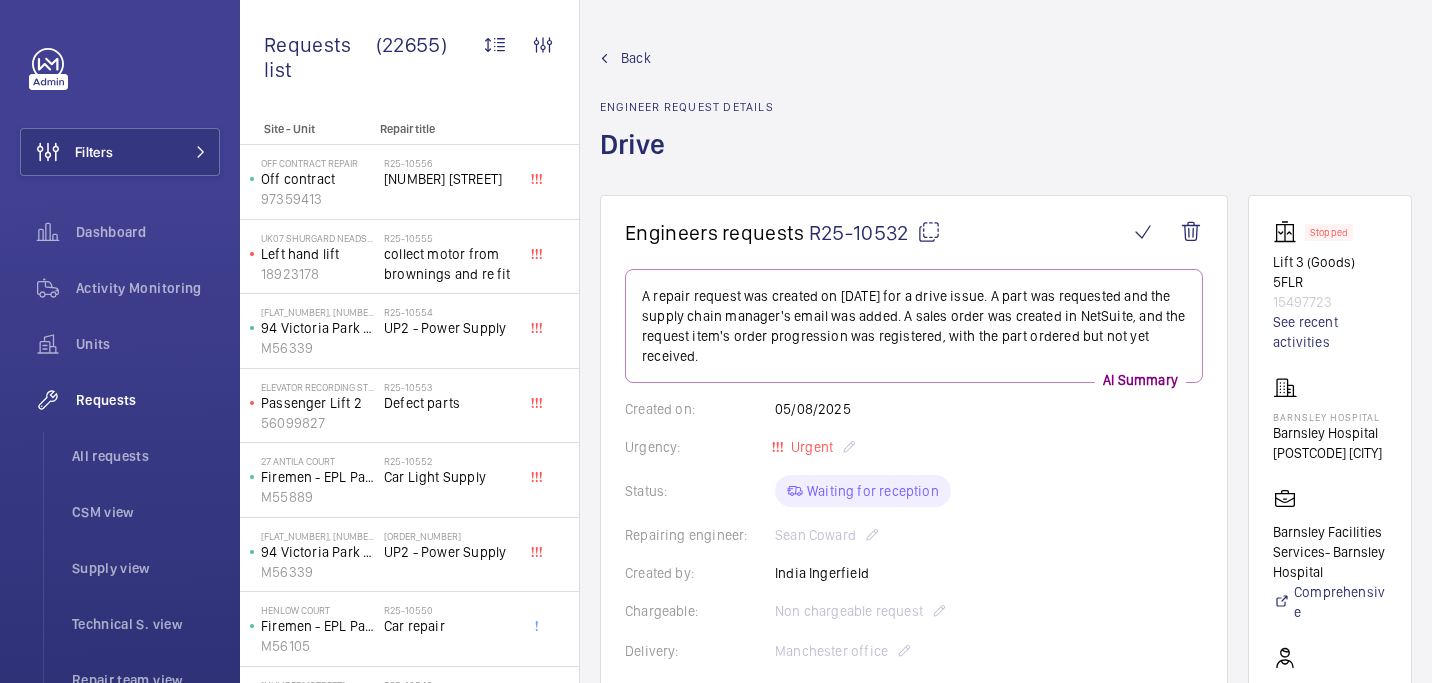 scroll, scrollTop: 0, scrollLeft: 0, axis: both 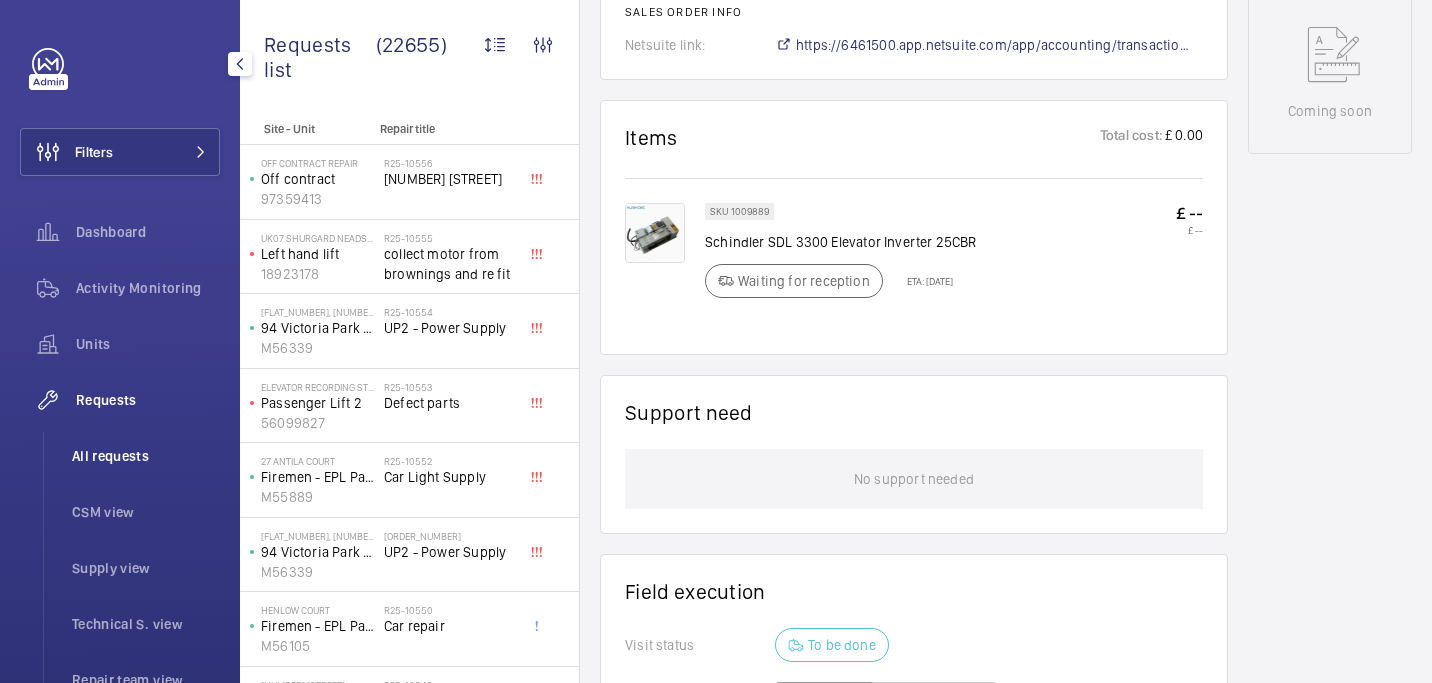 click on "All requests" 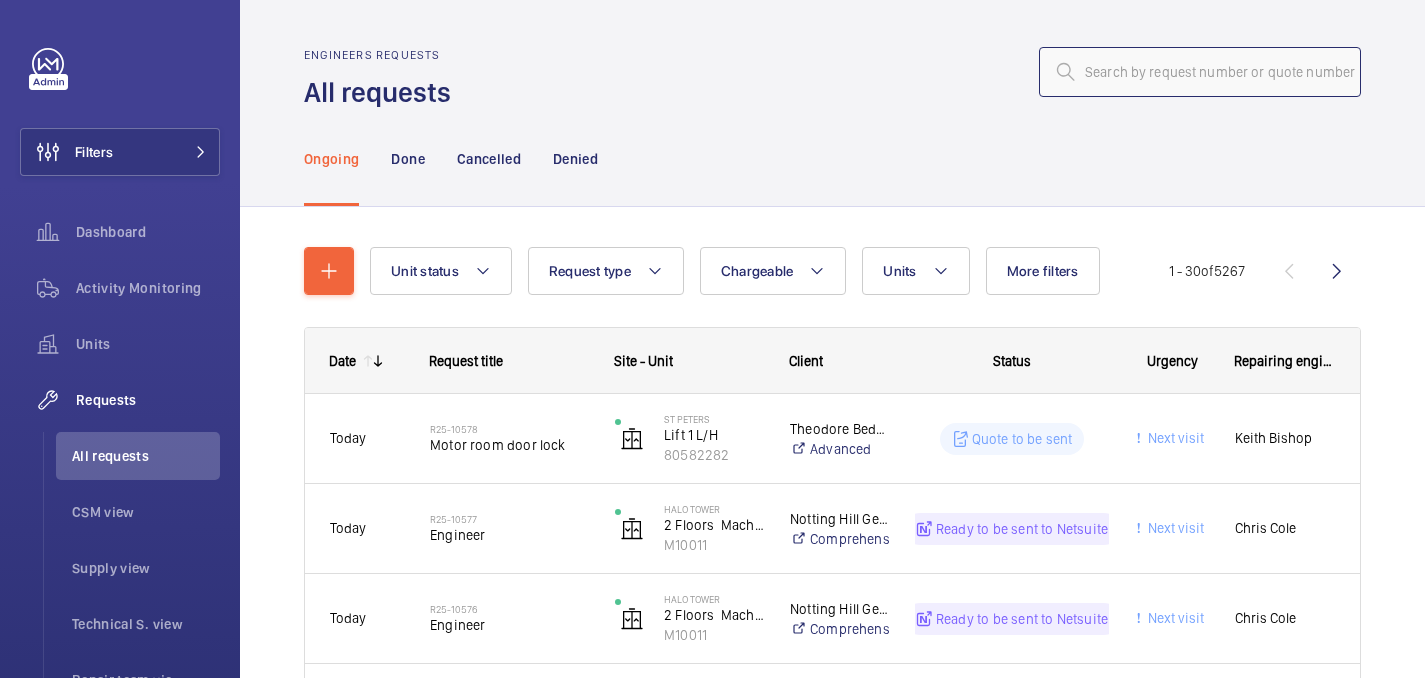 click 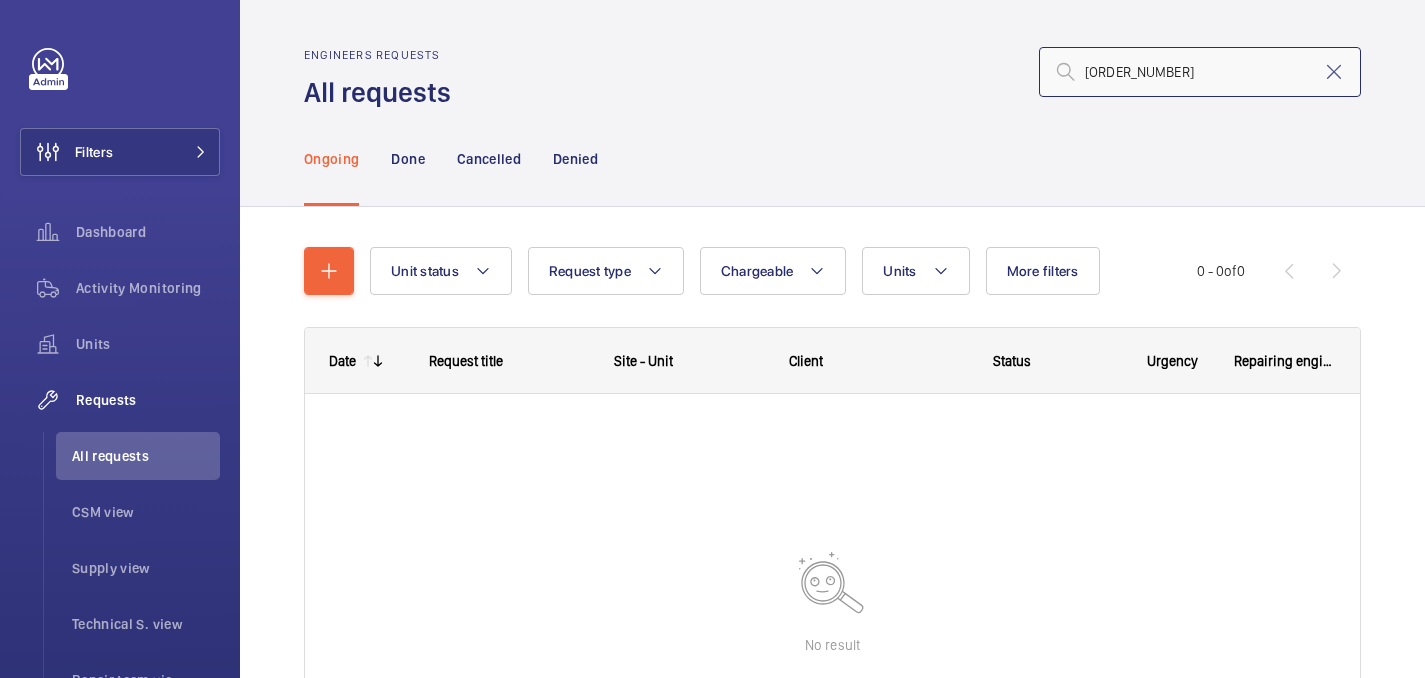 click on "R25-09087" 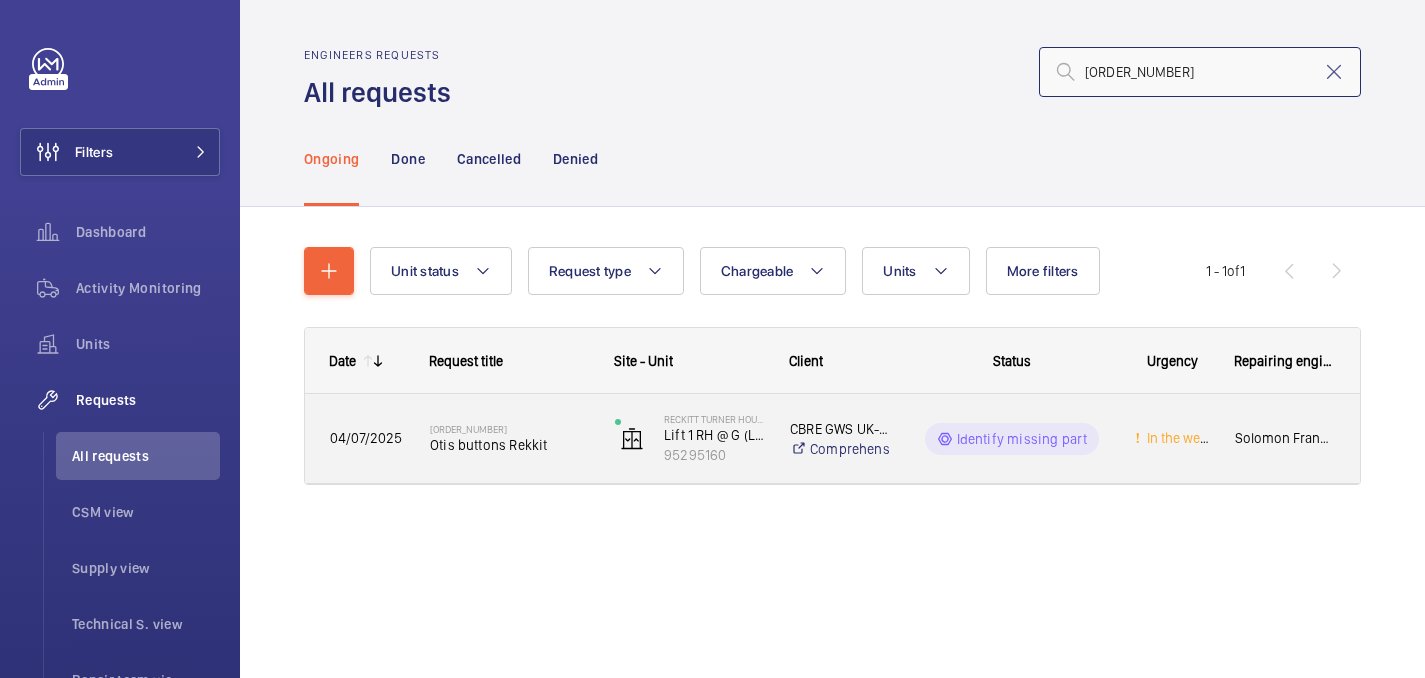 type on "R25-09087" 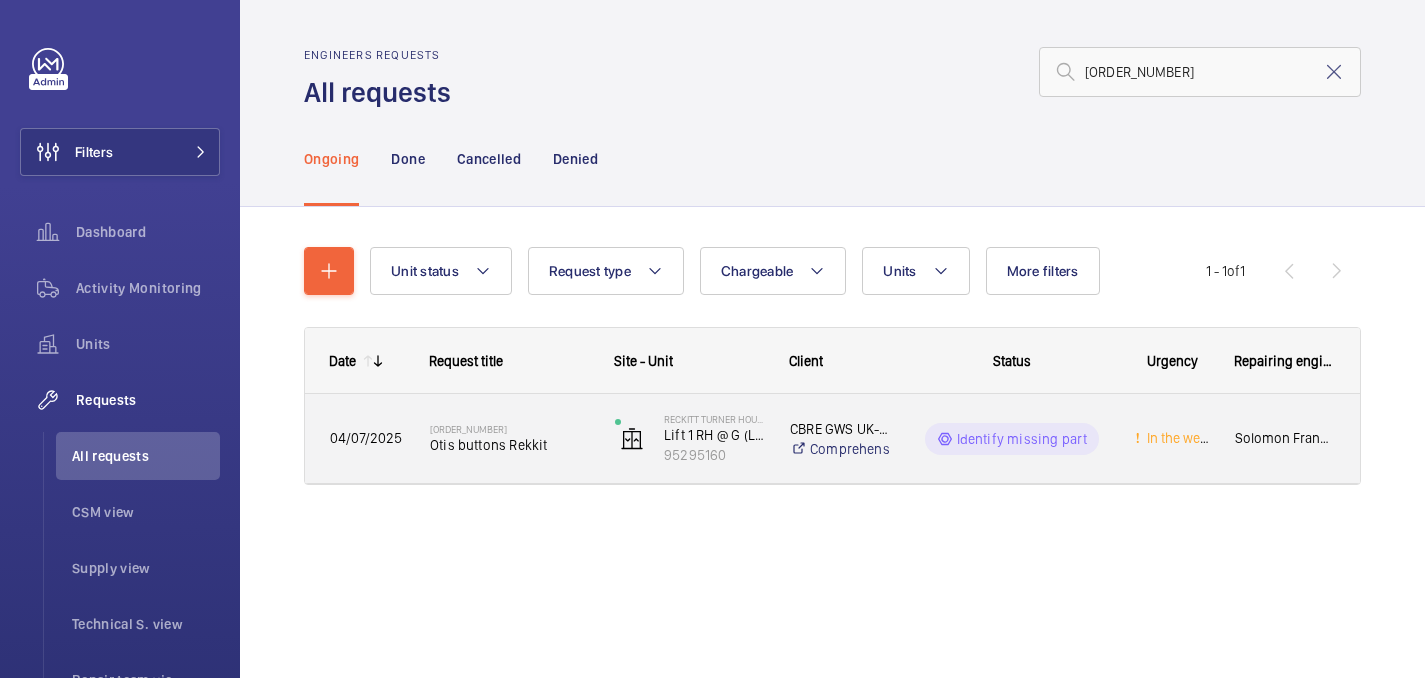 click on "Otis buttons Rekkit" 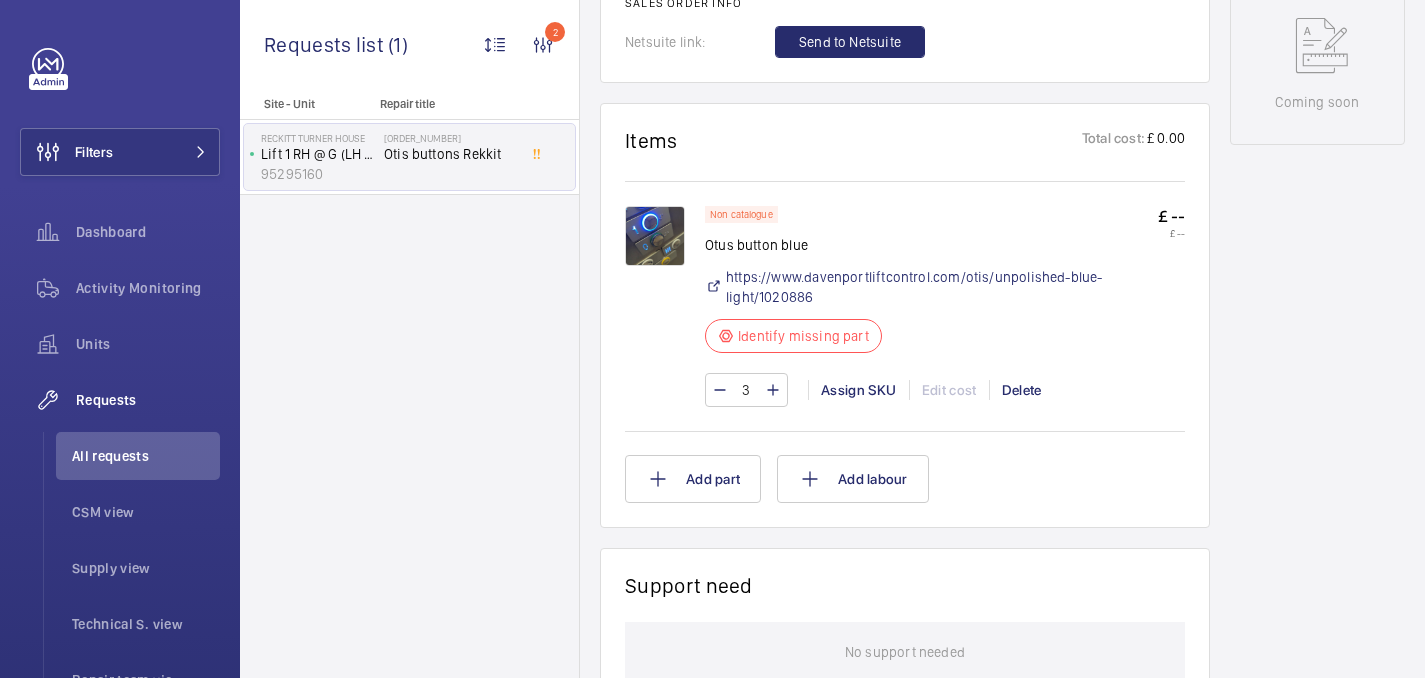 scroll, scrollTop: 1018, scrollLeft: 0, axis: vertical 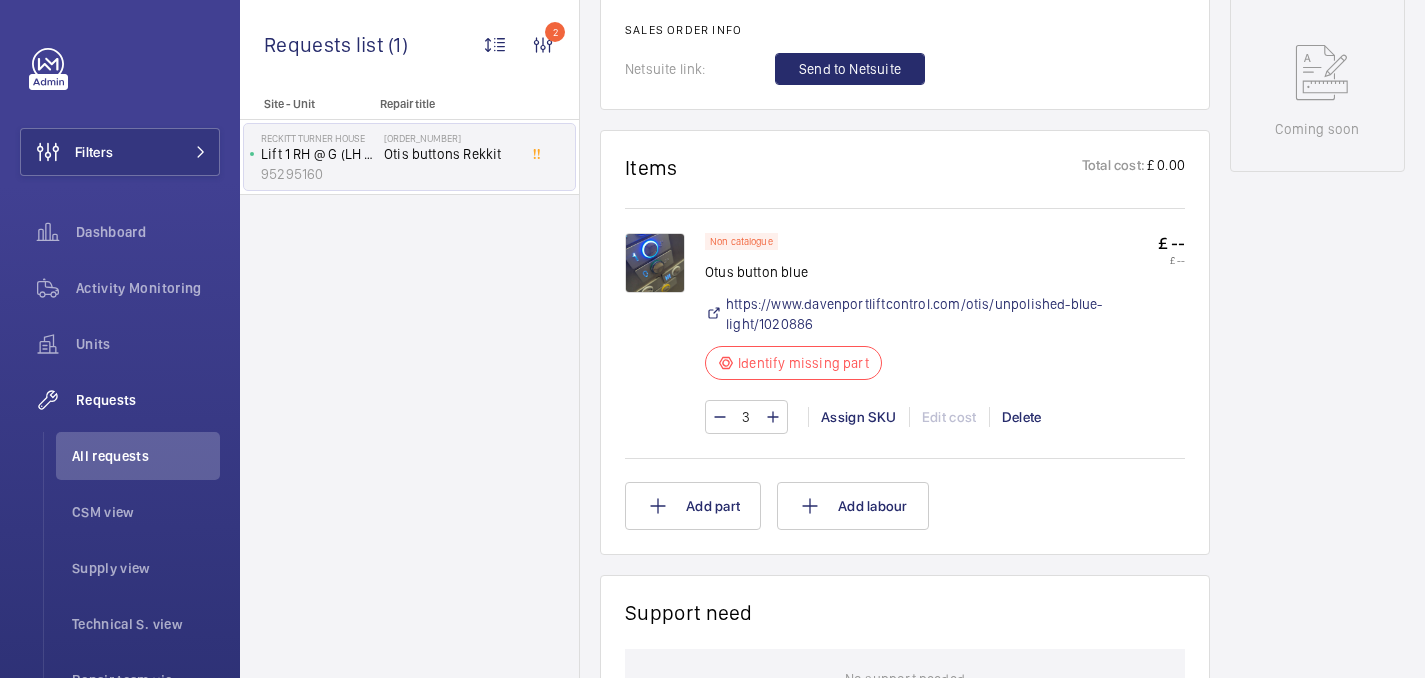 click 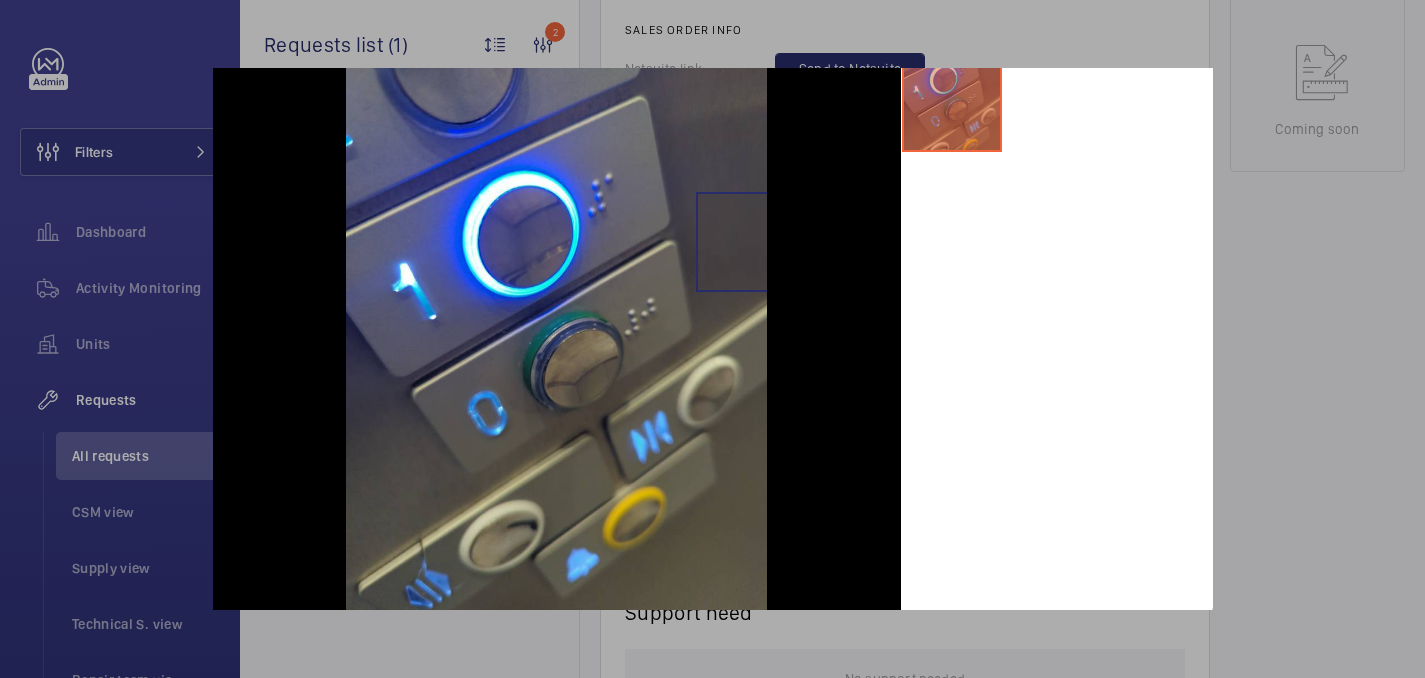 scroll, scrollTop: 0, scrollLeft: 0, axis: both 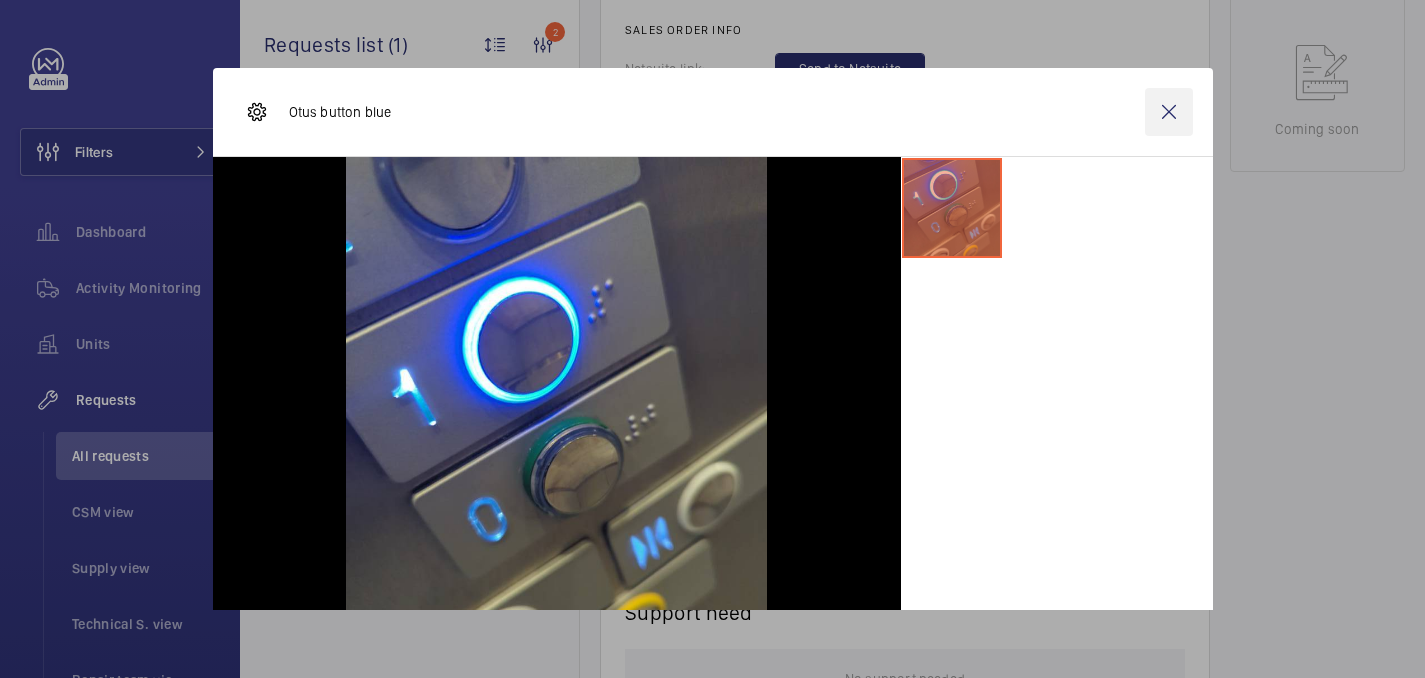 click at bounding box center (1169, 112) 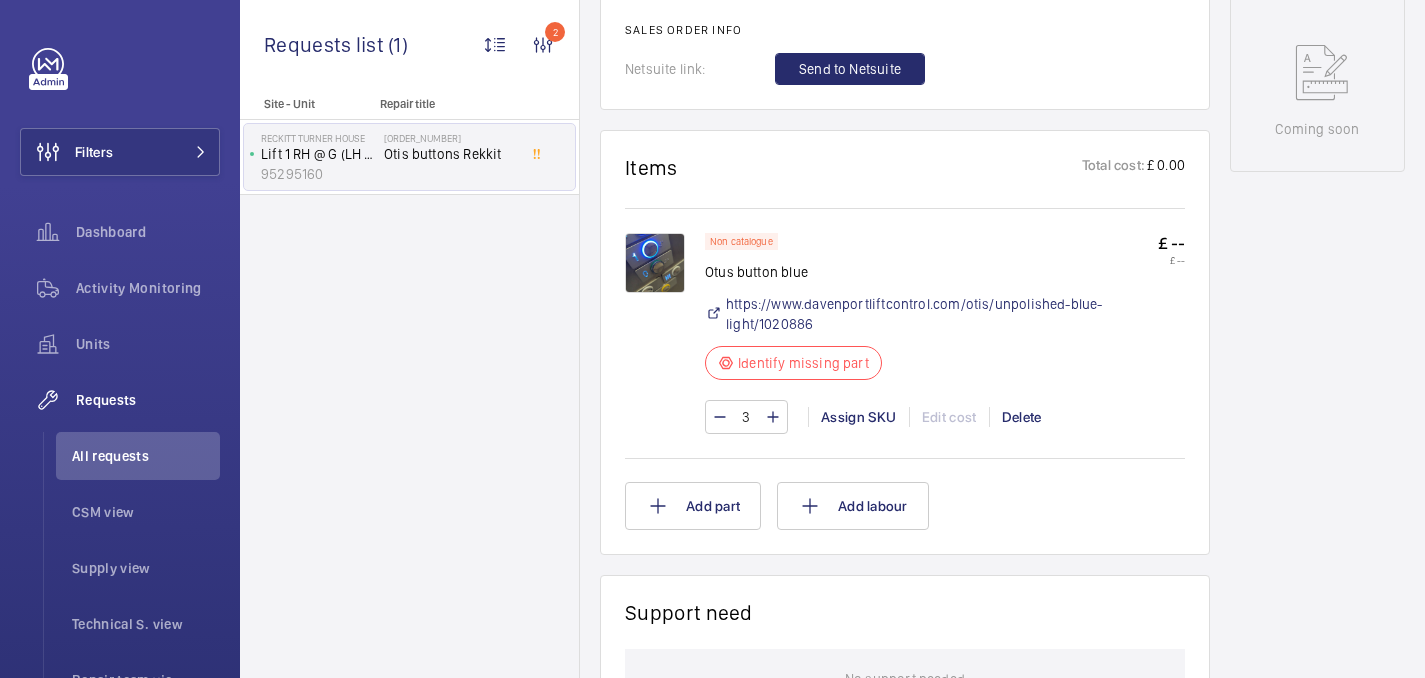 click 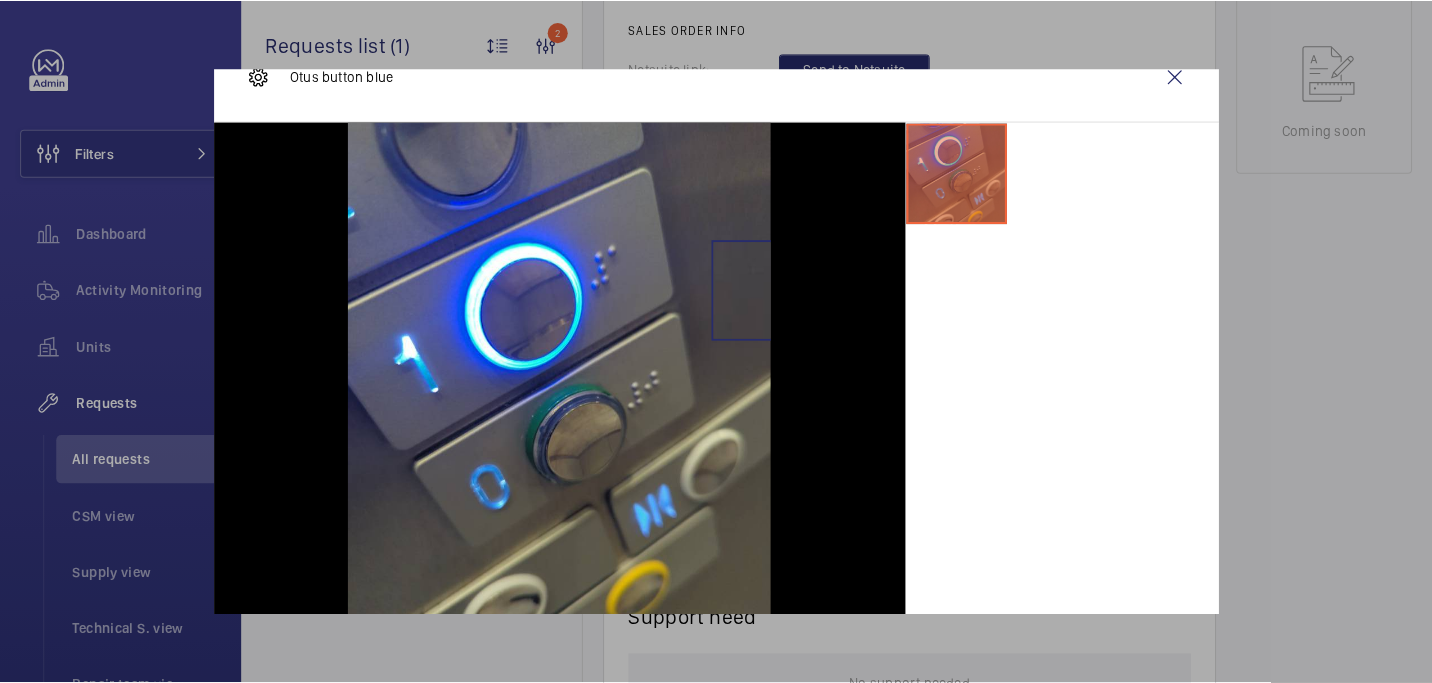 scroll, scrollTop: 41, scrollLeft: 0, axis: vertical 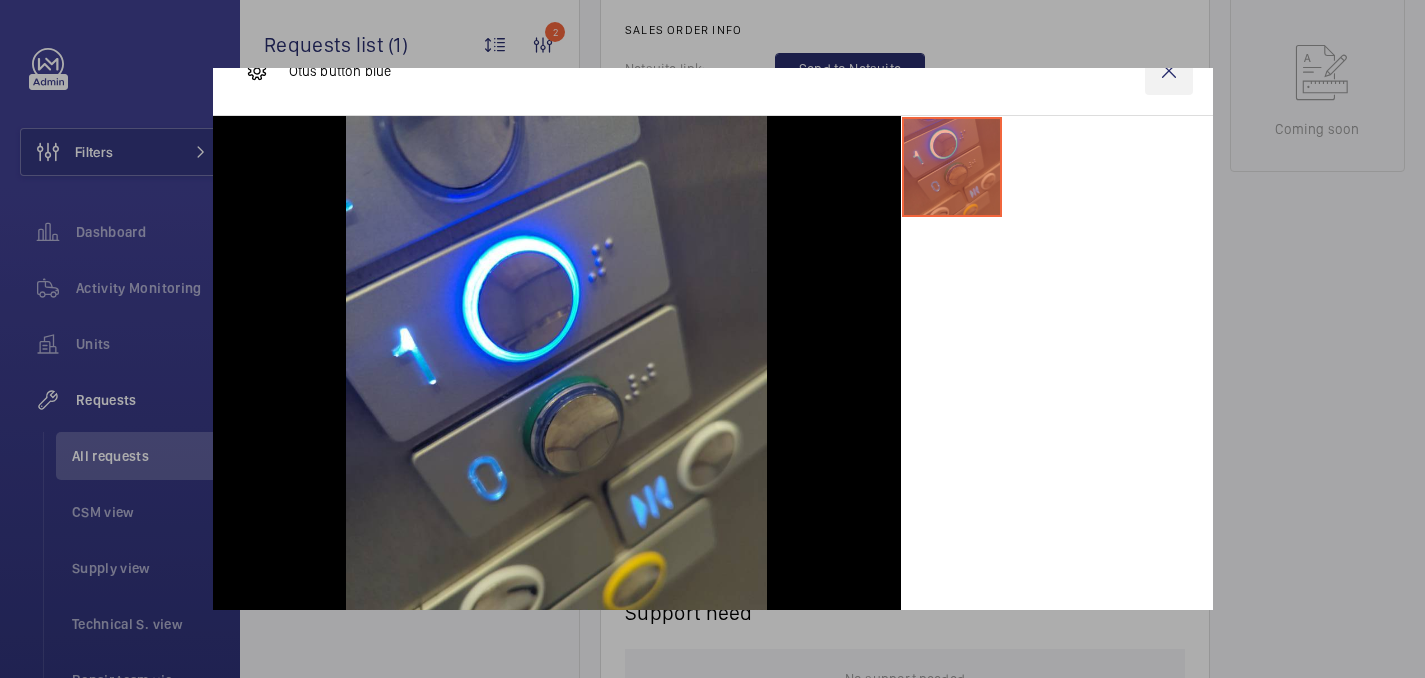 click at bounding box center [1169, 71] 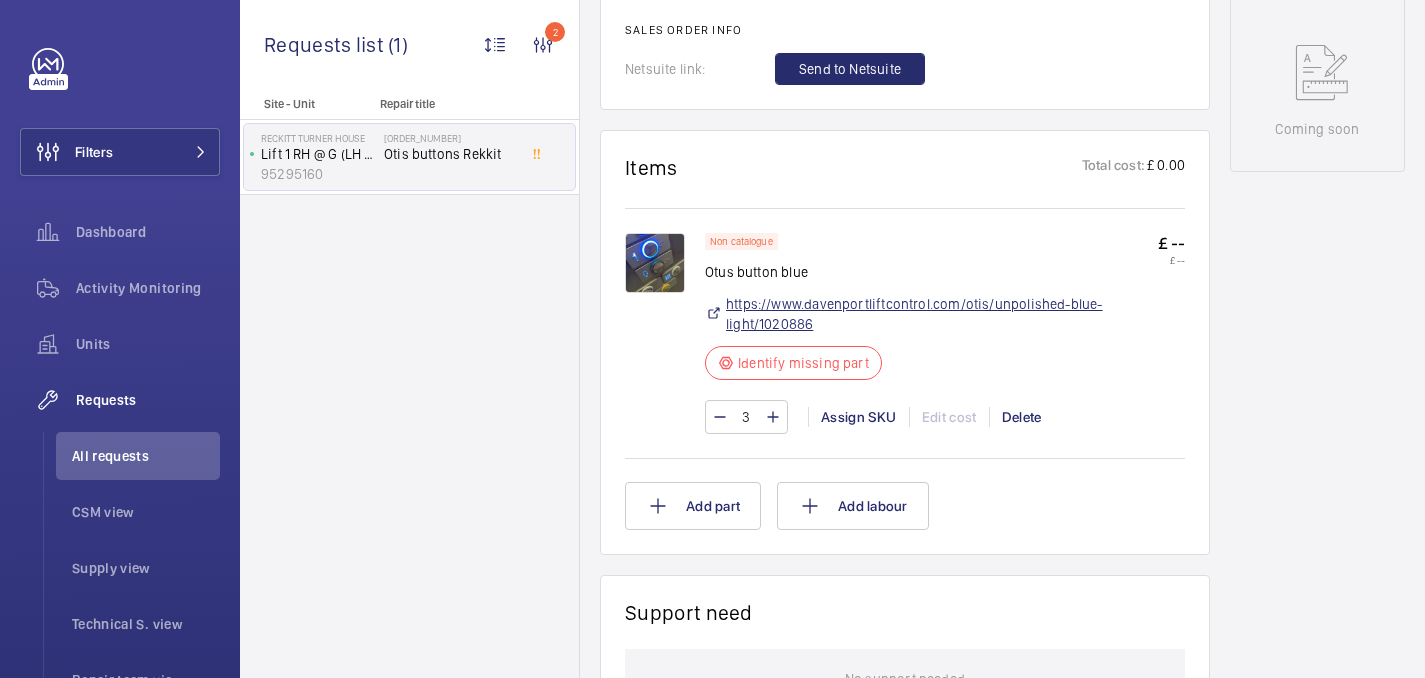 click on "https://www.davenportliftcontrol.com/otis/unpolished-blue-light/1020886" 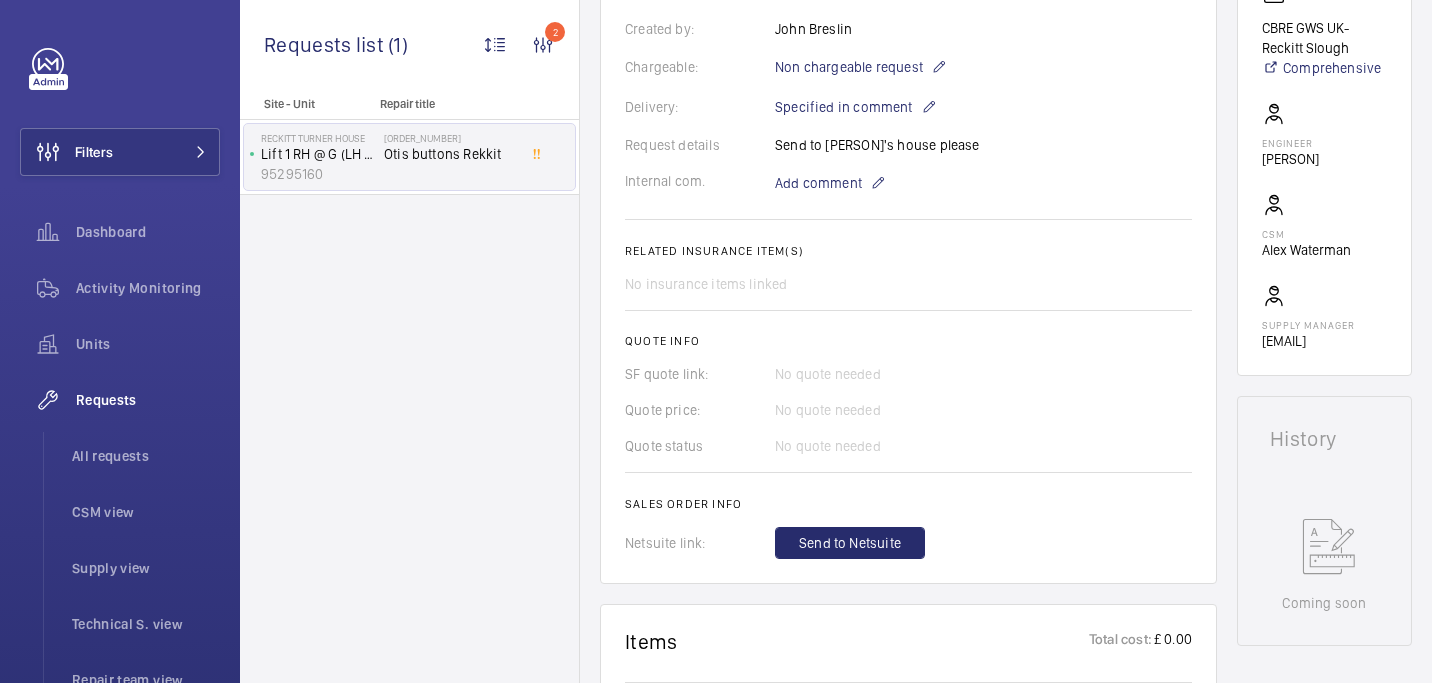 scroll, scrollTop: 0, scrollLeft: 0, axis: both 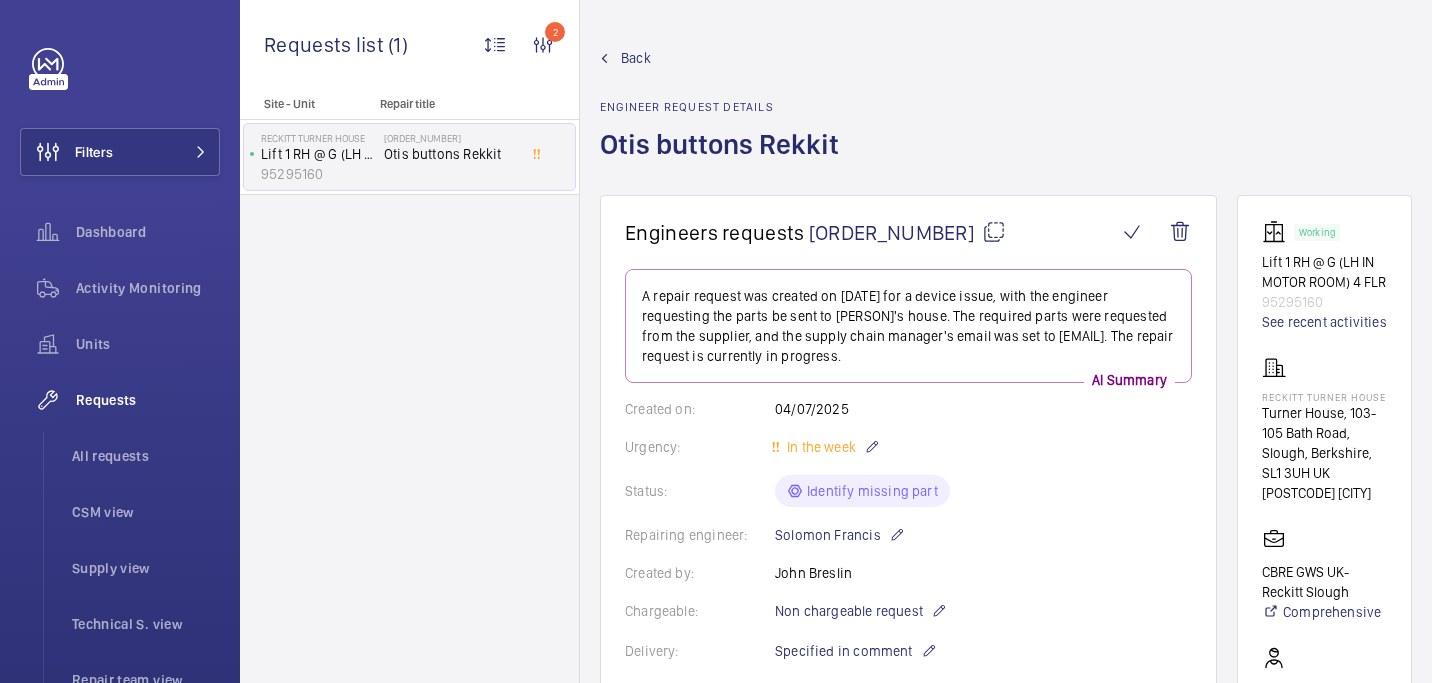 click 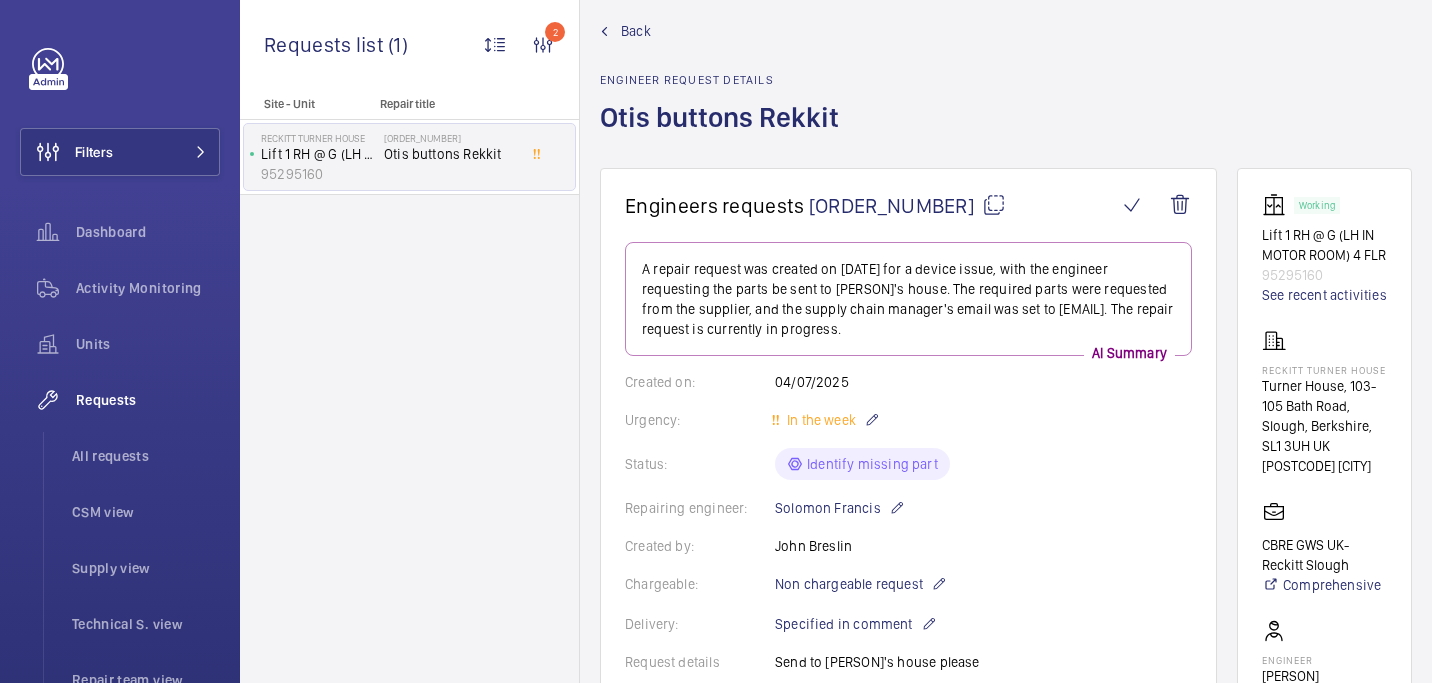 scroll, scrollTop: 31, scrollLeft: 0, axis: vertical 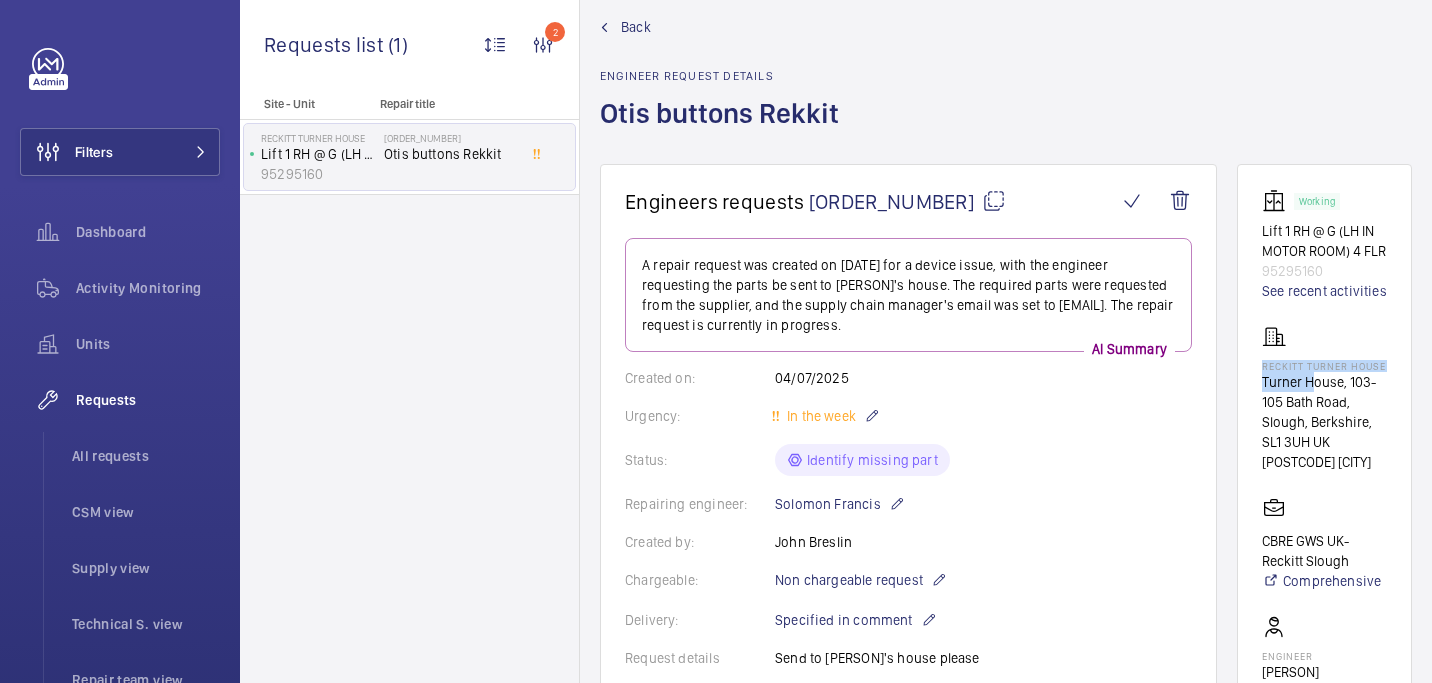 drag, startPoint x: 1259, startPoint y: 362, endPoint x: 1314, endPoint y: 386, distance: 60.00833 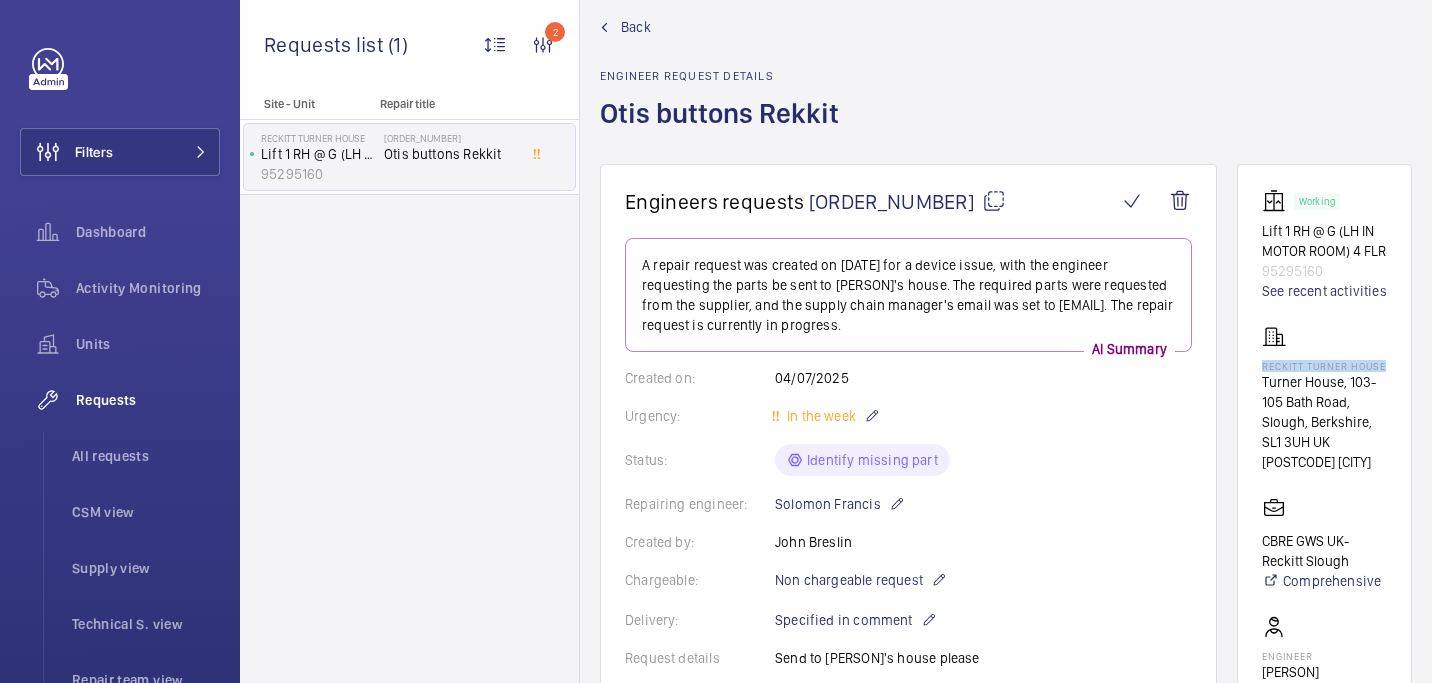 drag, startPoint x: 1304, startPoint y: 377, endPoint x: 1240, endPoint y: 365, distance: 65.11528 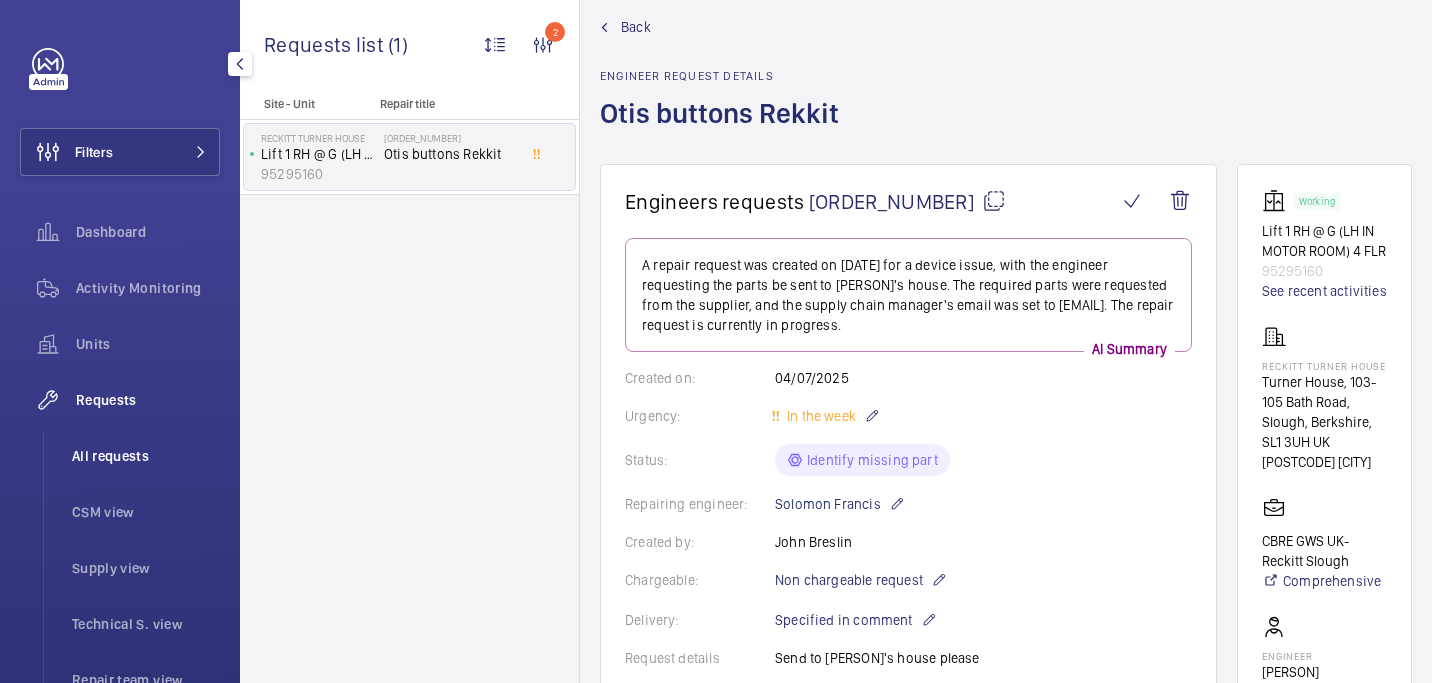 click on "All requests" 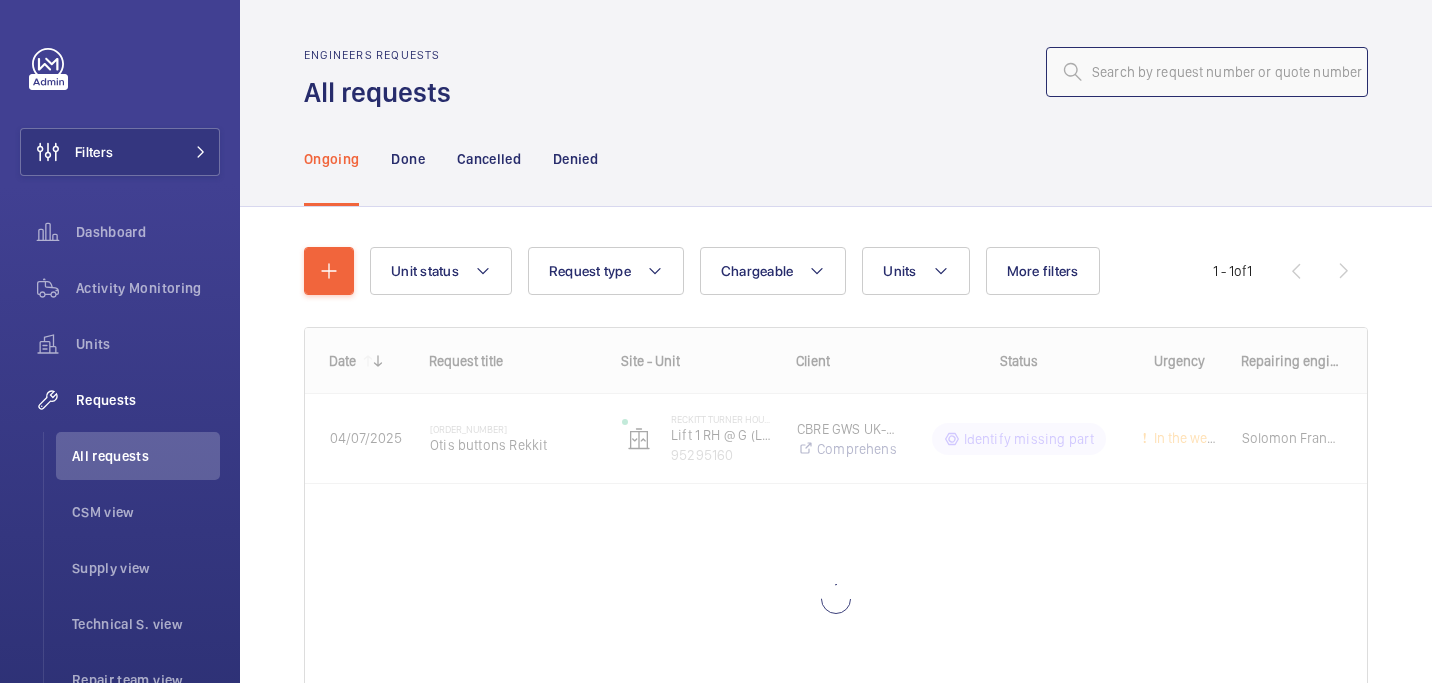 click 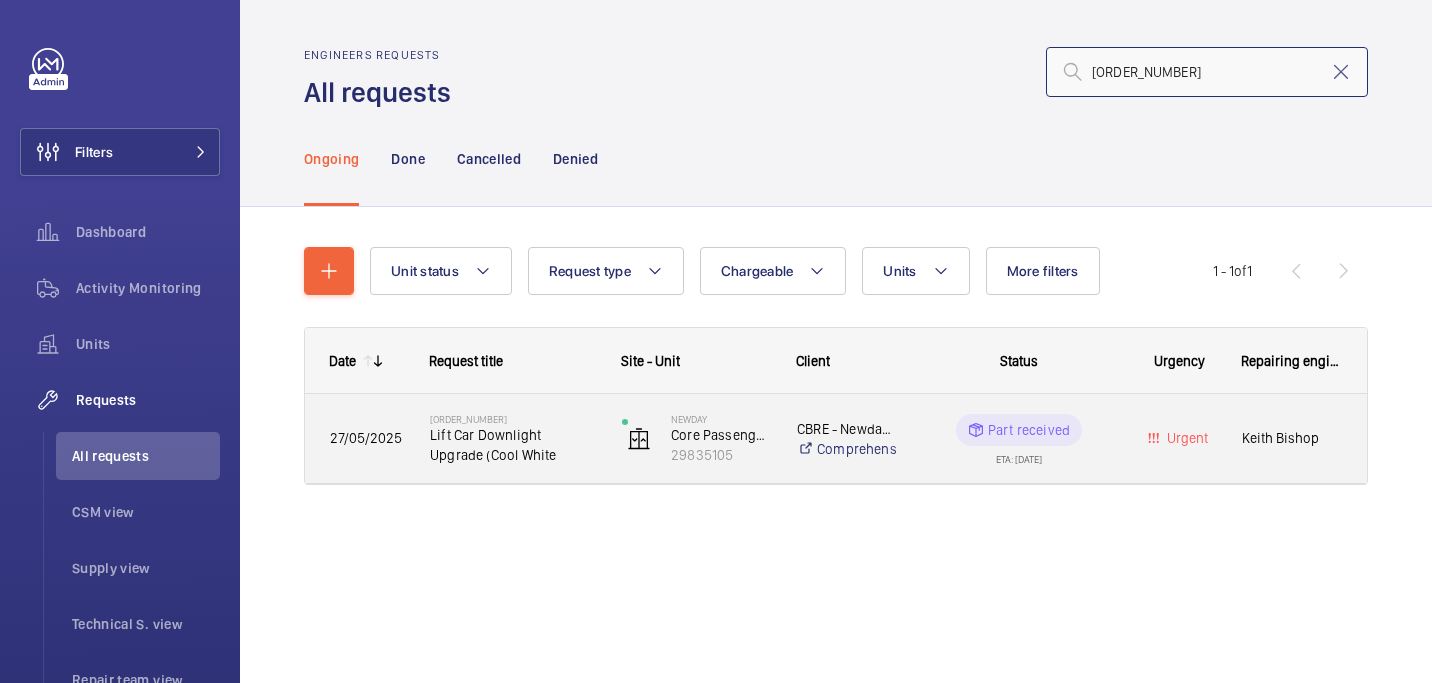 type on "R25-07264" 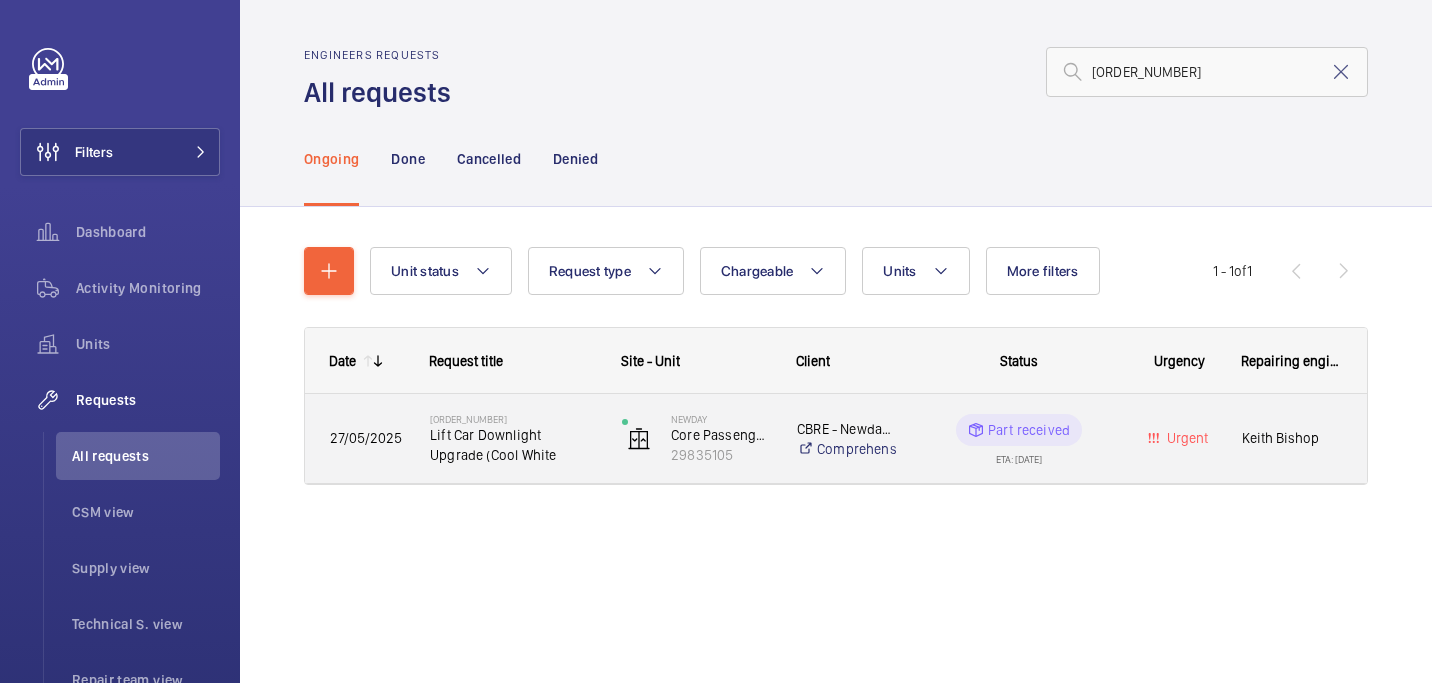click on "Lift Car Downlight Upgrade (Cool White" 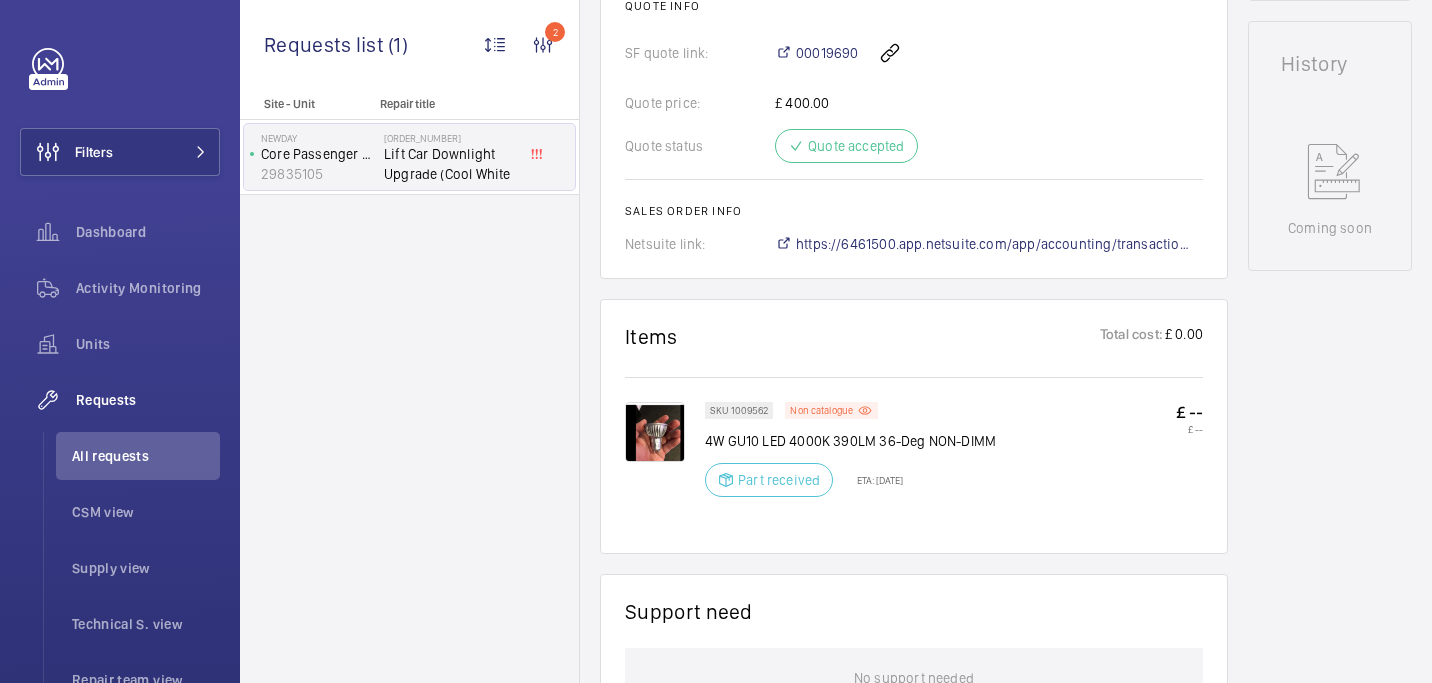 scroll, scrollTop: 922, scrollLeft: 0, axis: vertical 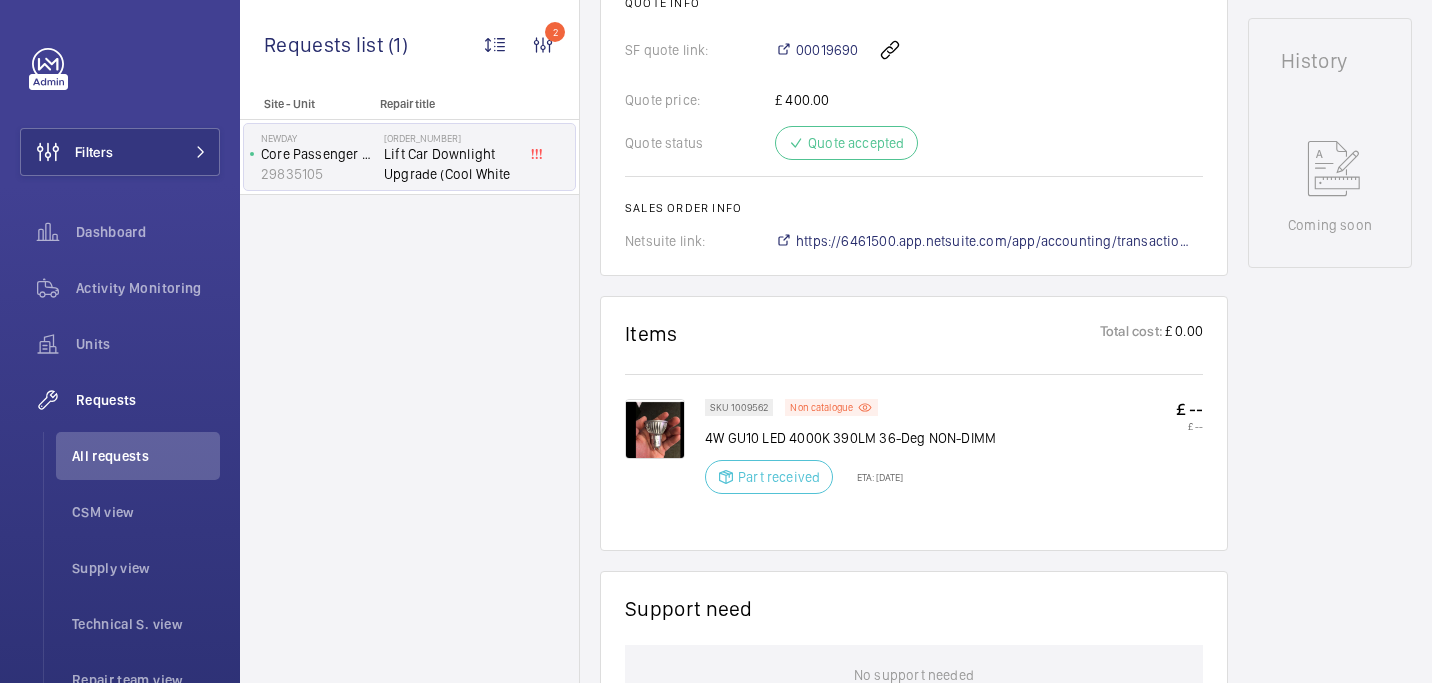 click on "A repair request was created on 2025-05-27 to upgrade a lift car downlight to cool white. An external part was requested and a supply chain manager was assigned. The request was sent to A&A on 2025-06-05. A sales order was created on 2025-07-03, and the parts were ordered and received by 2025-07-04. The request is currently in the fulfilled stage.  AI Summary Created on:  27/05/2025  Urgency: Urgent Status: Part received Repairing engineer:  Keith Bishop  Created by:  Alex Waterman  Chargeable: Chargeable request Delivery:  London office  Request details  IMAGE PROVIDED IS EXISTING WARM LIGHT, COOL LIGHT EQUIVALENT REQUIRED.
Internal com.  sent to a&a 05.06 Elle
sent PO to A&A 3/07 Richard  Edit Related insurance item(s)  No insurance items linked  Quote info SF quote link: 00019690 Quote price:  £ 400.00  Quote status Quote accepted Sales order info Netsuite link: https://6461500.app.netsuite.com/app/accounting/transactions/salesord.nl?id=2774337" 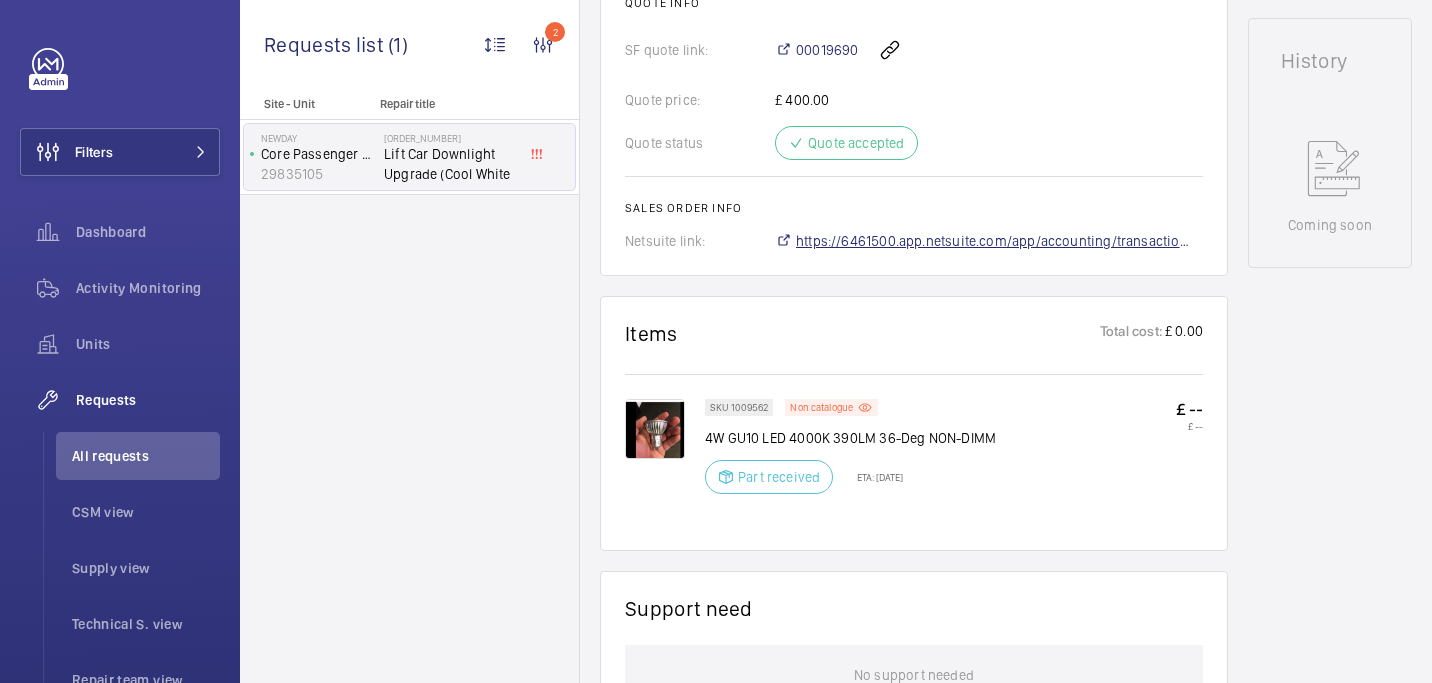 click on "https://6461500.app.netsuite.com/app/accounting/transactions/salesord.nl?id=2774337" 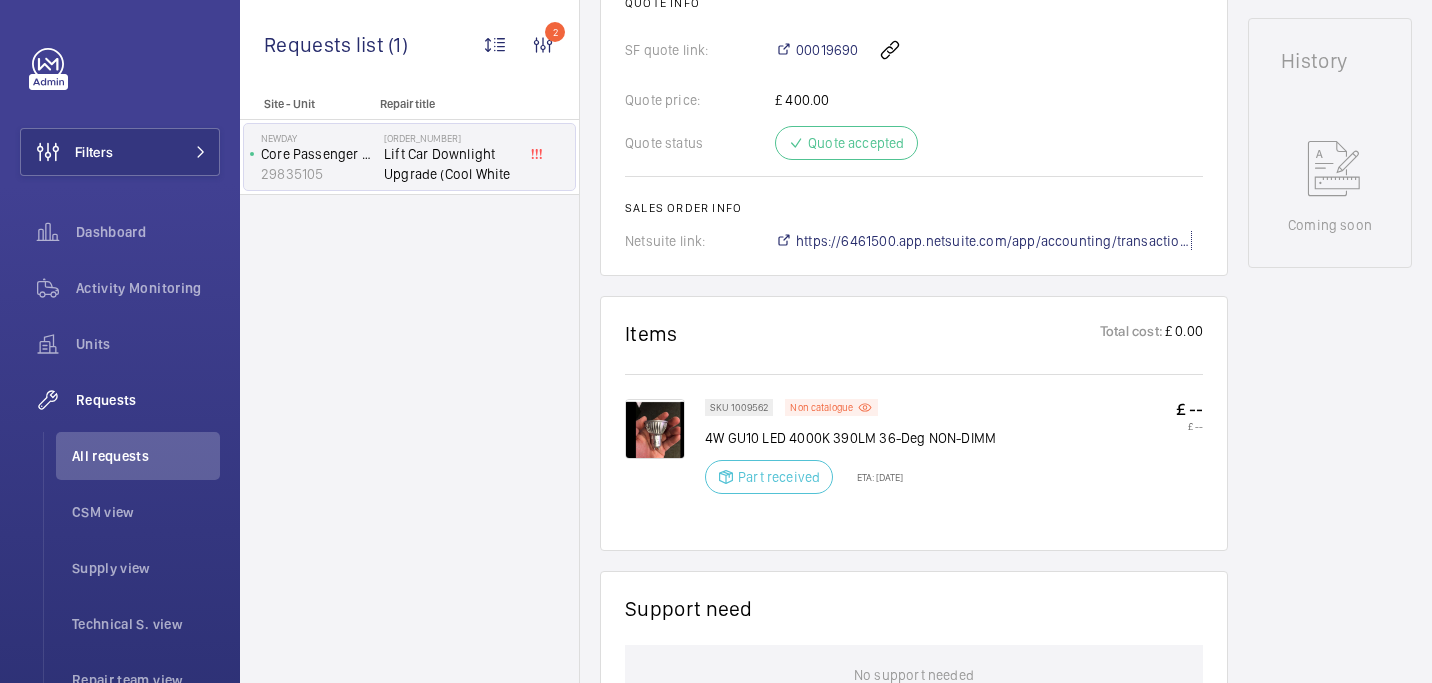 scroll, scrollTop: 143, scrollLeft: 0, axis: vertical 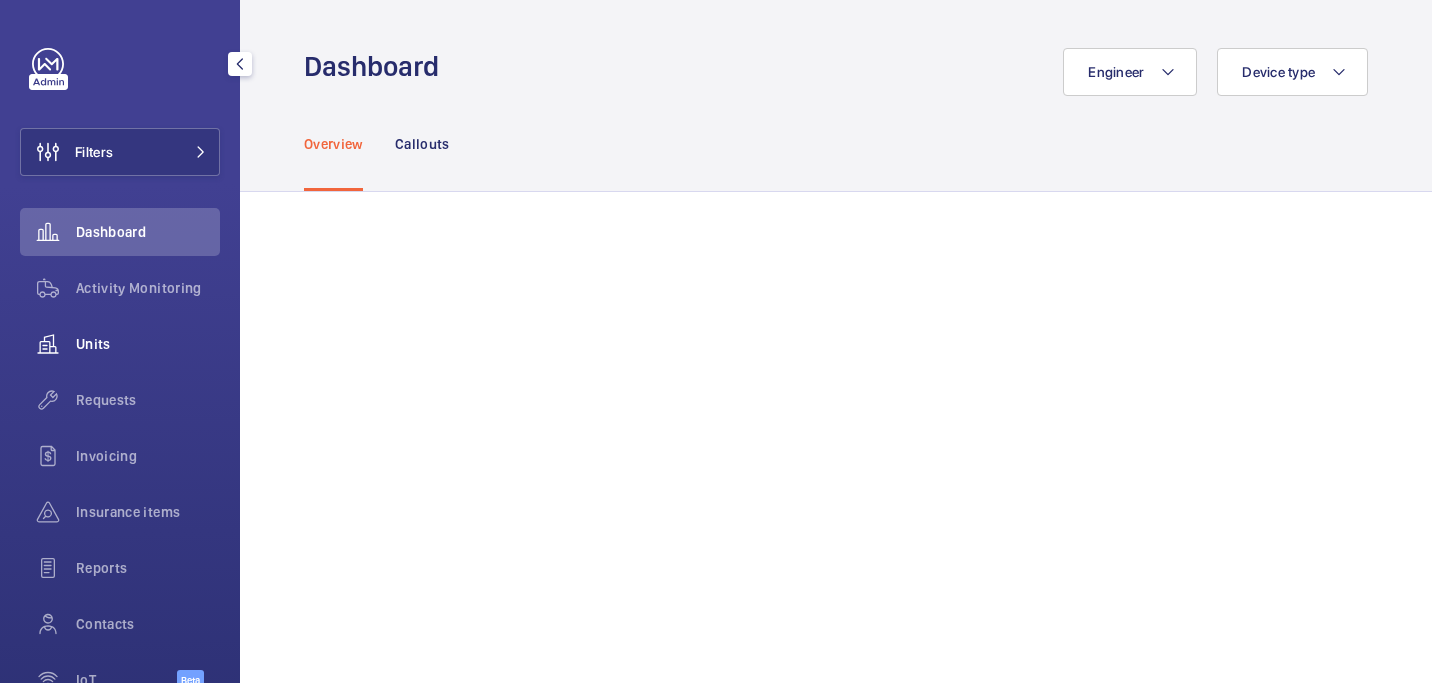 click on "Requests" 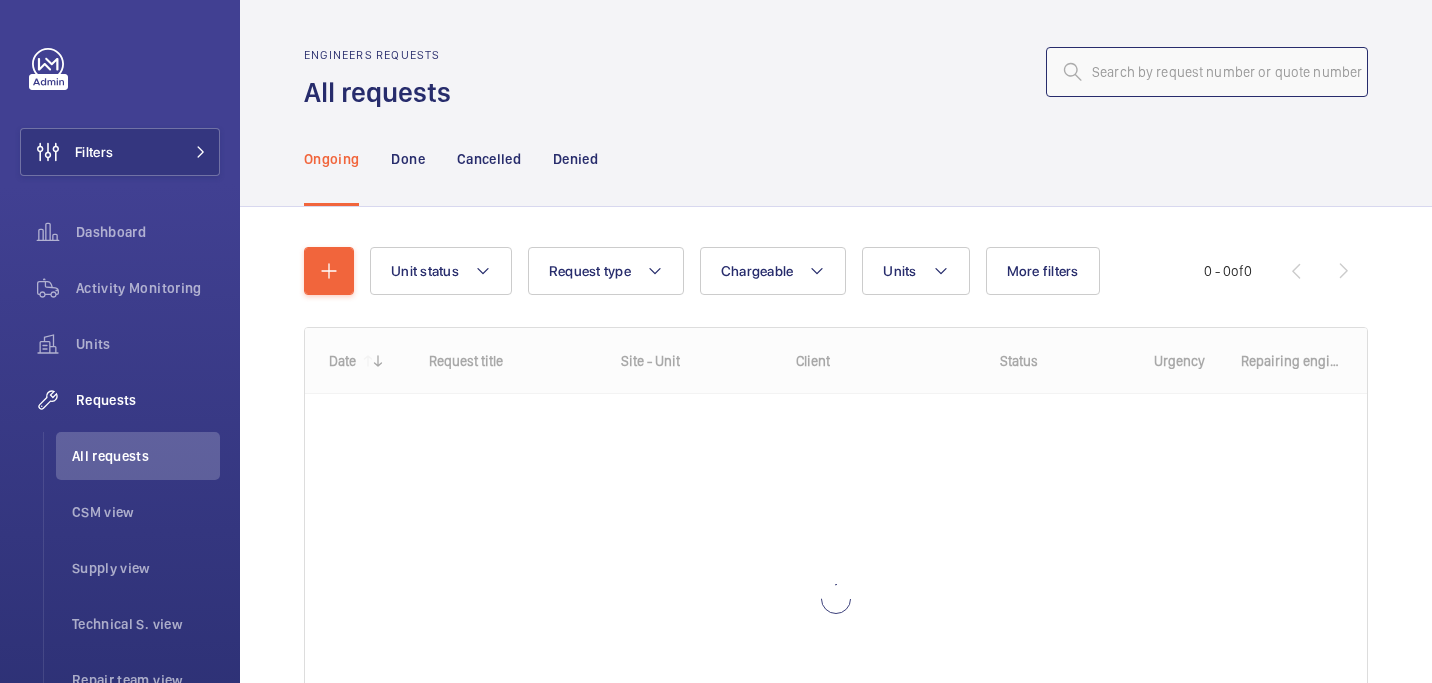 click 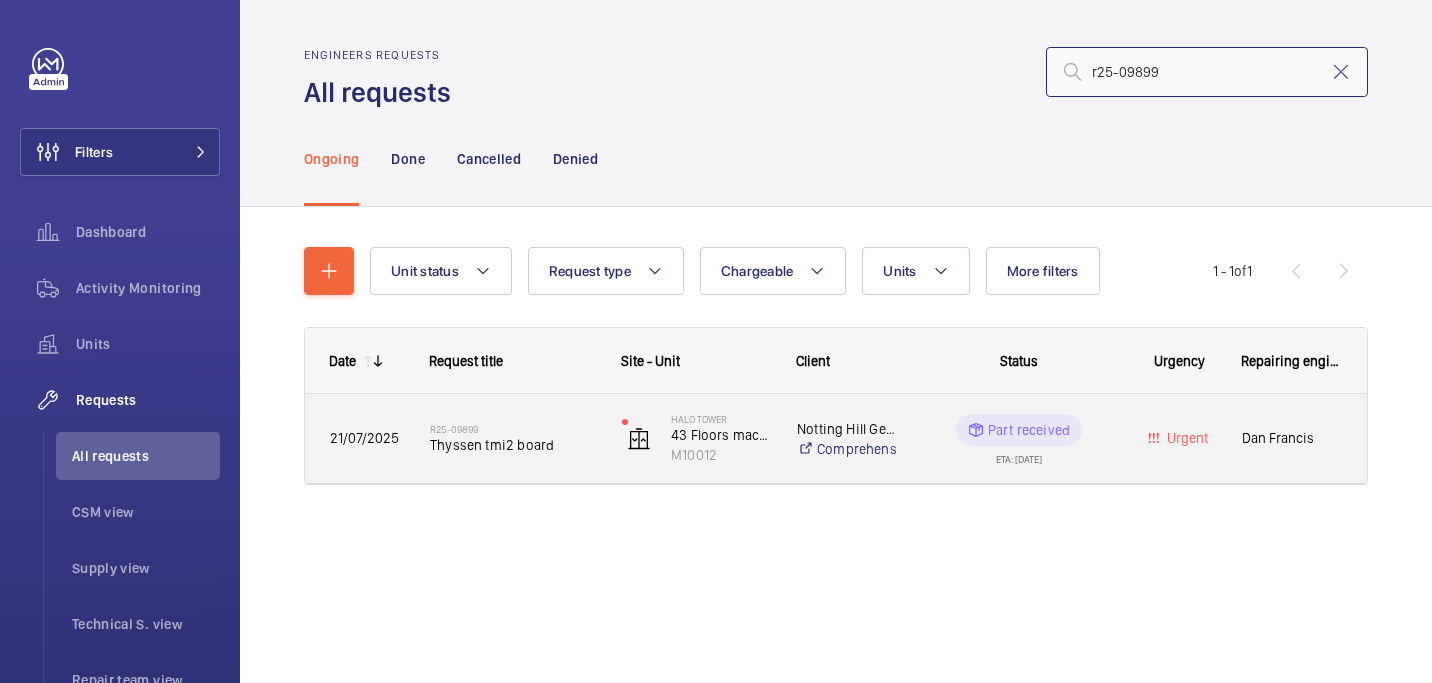type on "r25-09899" 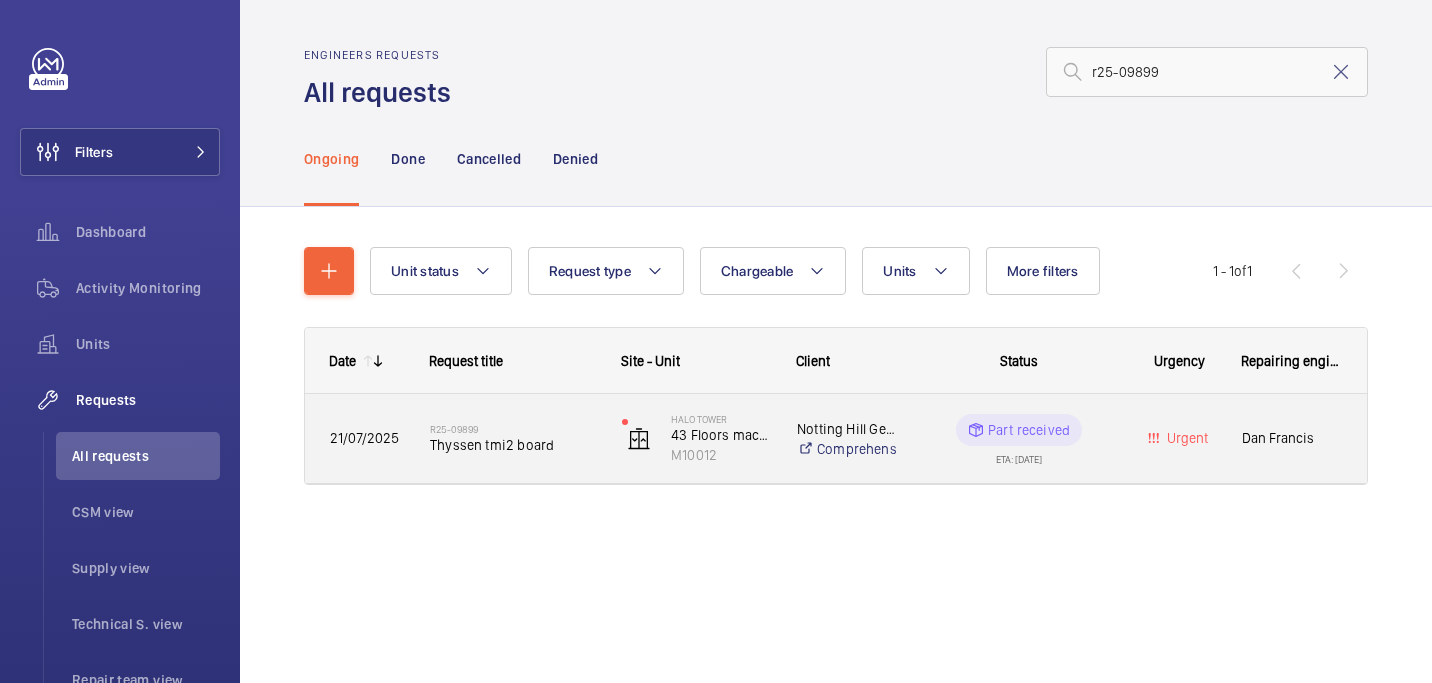 click on "R25-09899" 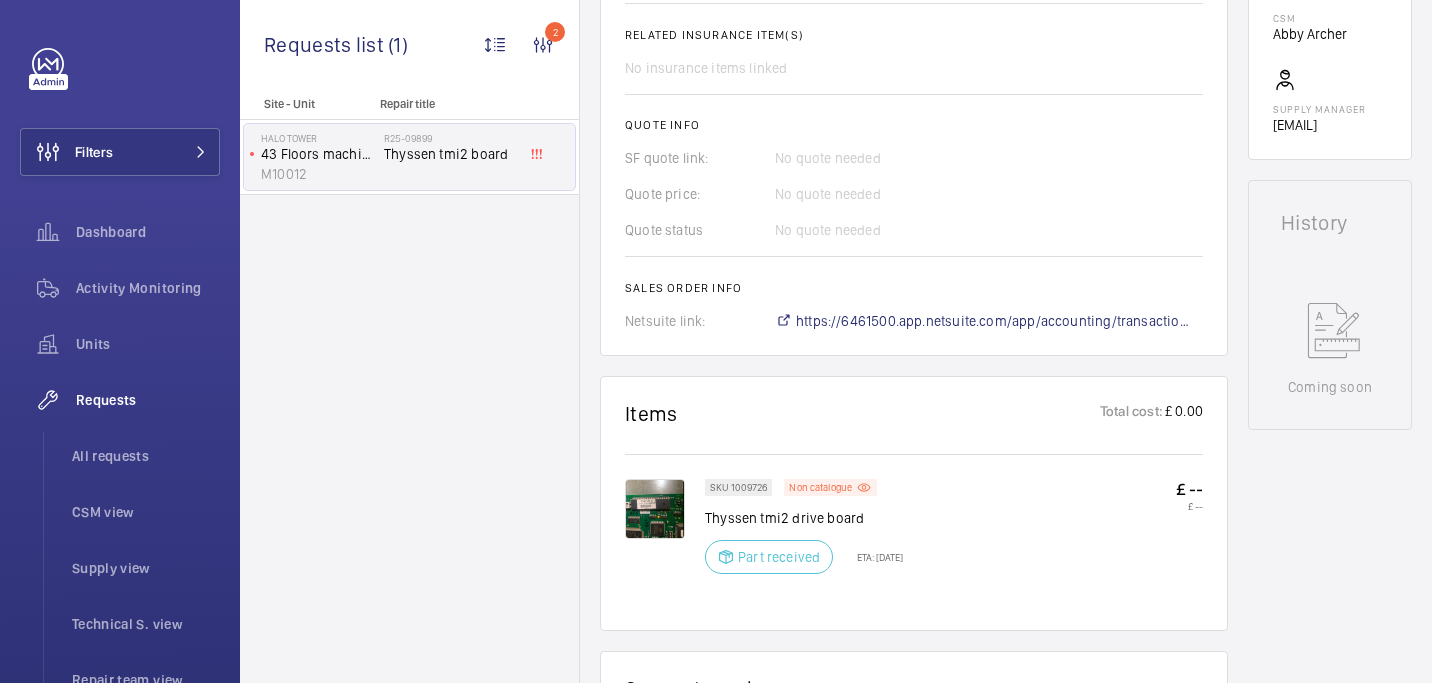 scroll, scrollTop: 762, scrollLeft: 0, axis: vertical 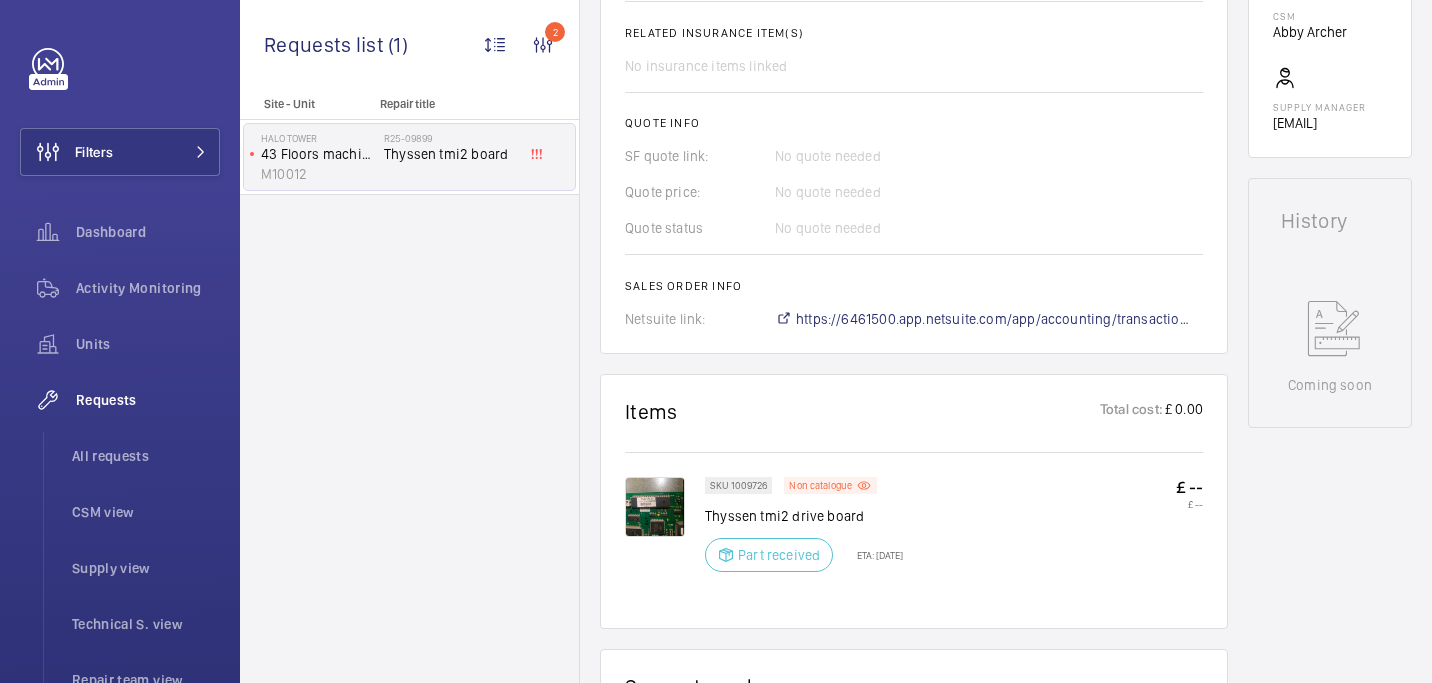 click 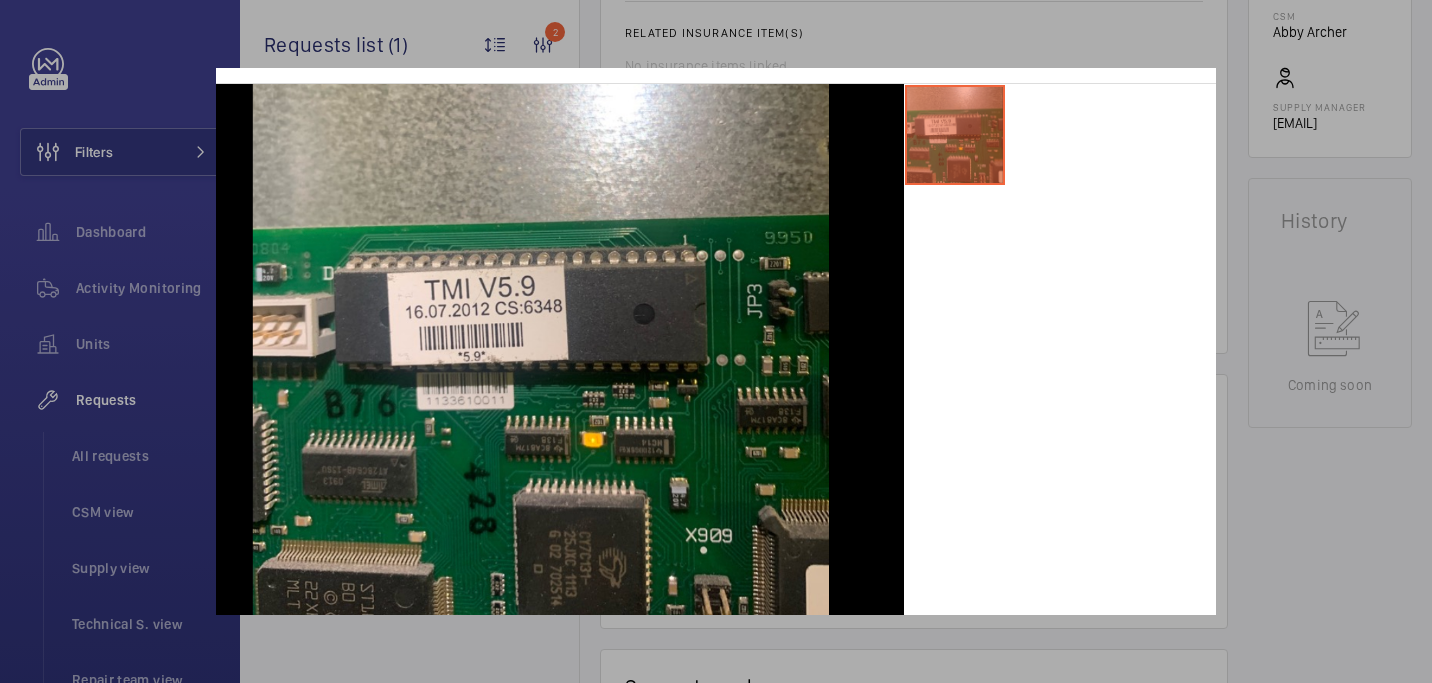 scroll, scrollTop: 0, scrollLeft: 0, axis: both 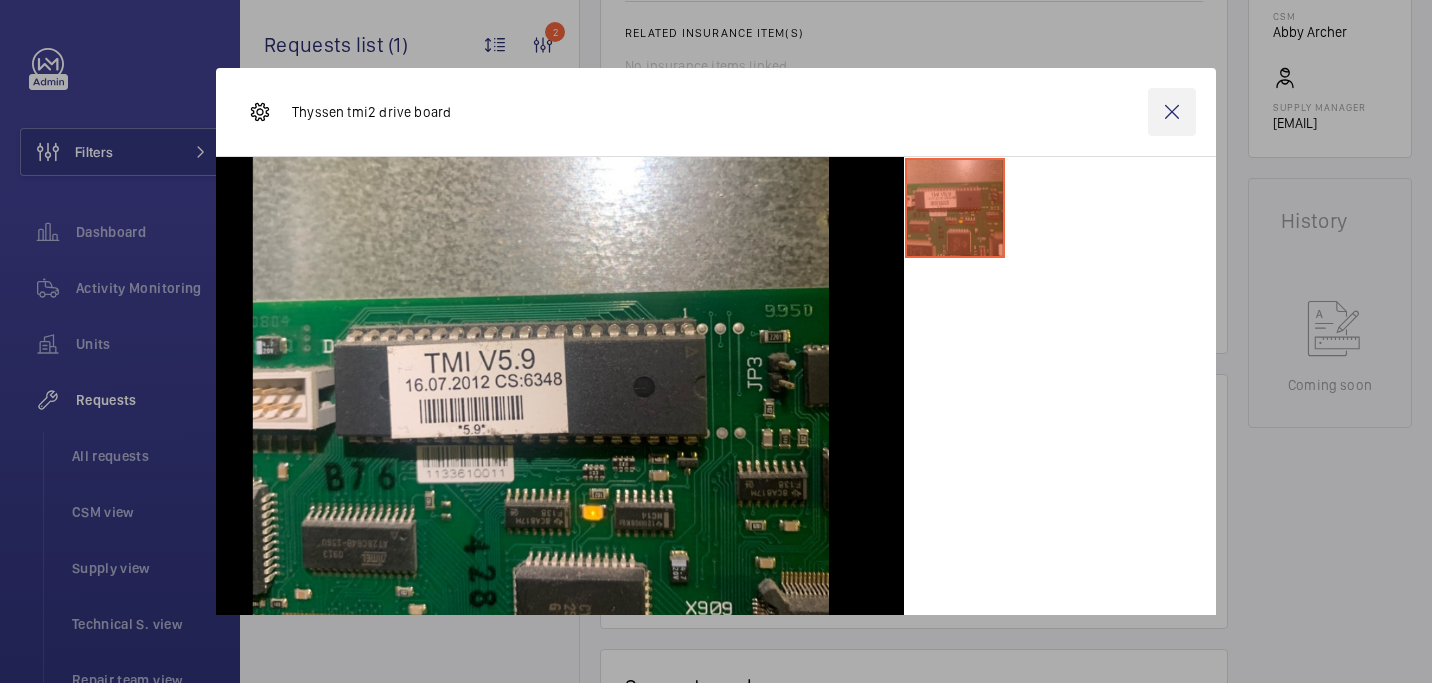 click at bounding box center [1172, 112] 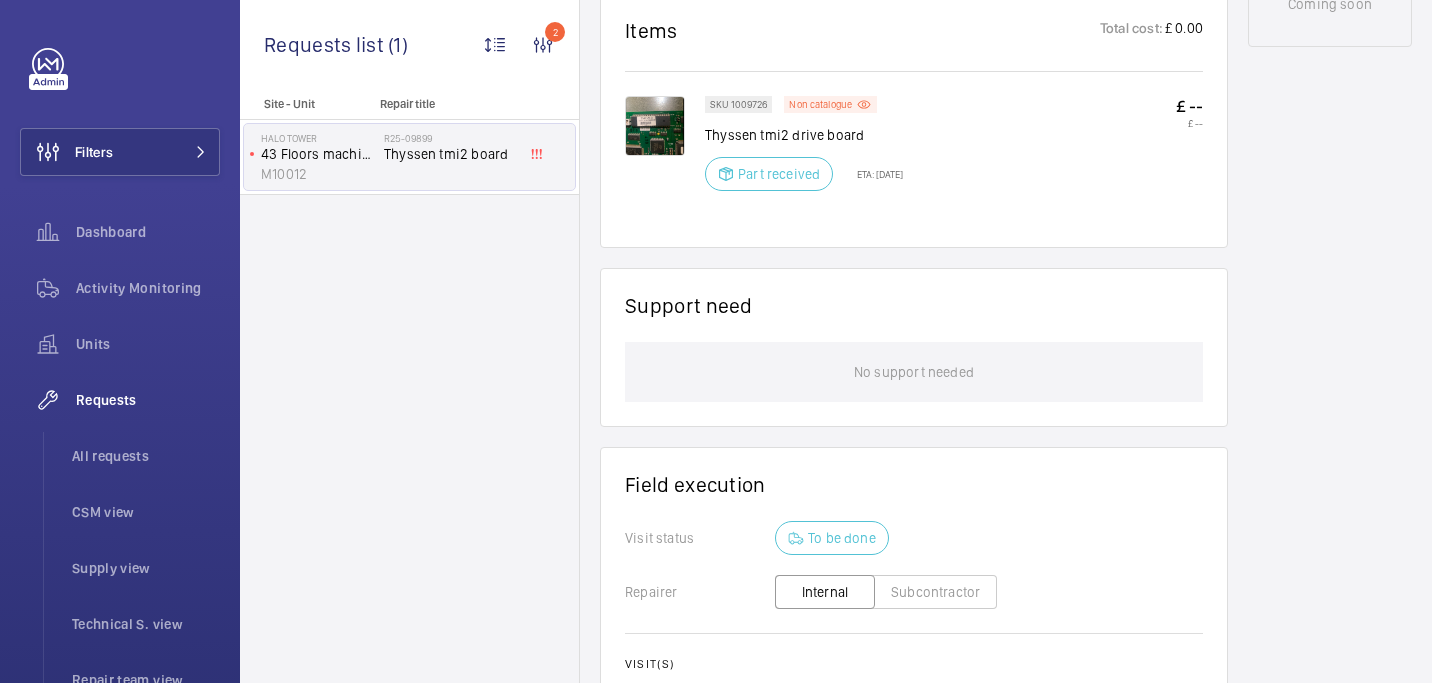 scroll, scrollTop: 1142, scrollLeft: 0, axis: vertical 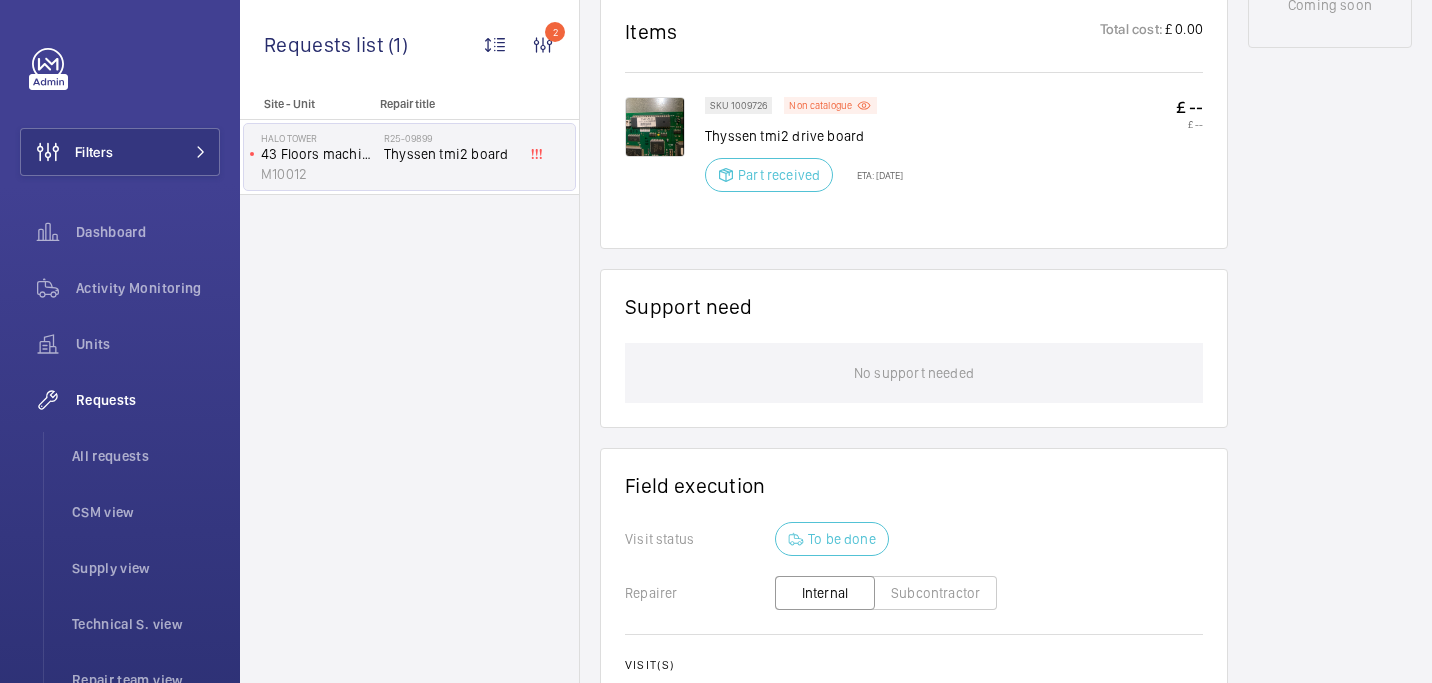 click 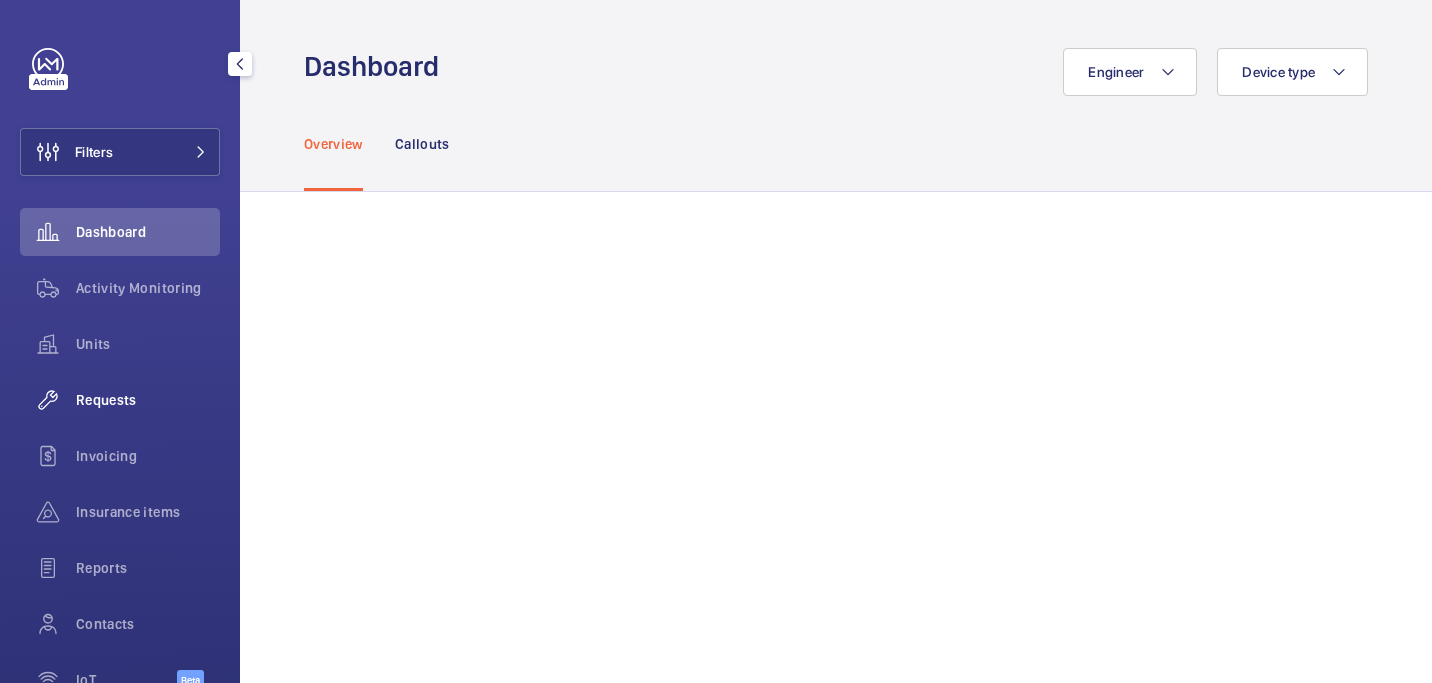 scroll, scrollTop: 0, scrollLeft: 0, axis: both 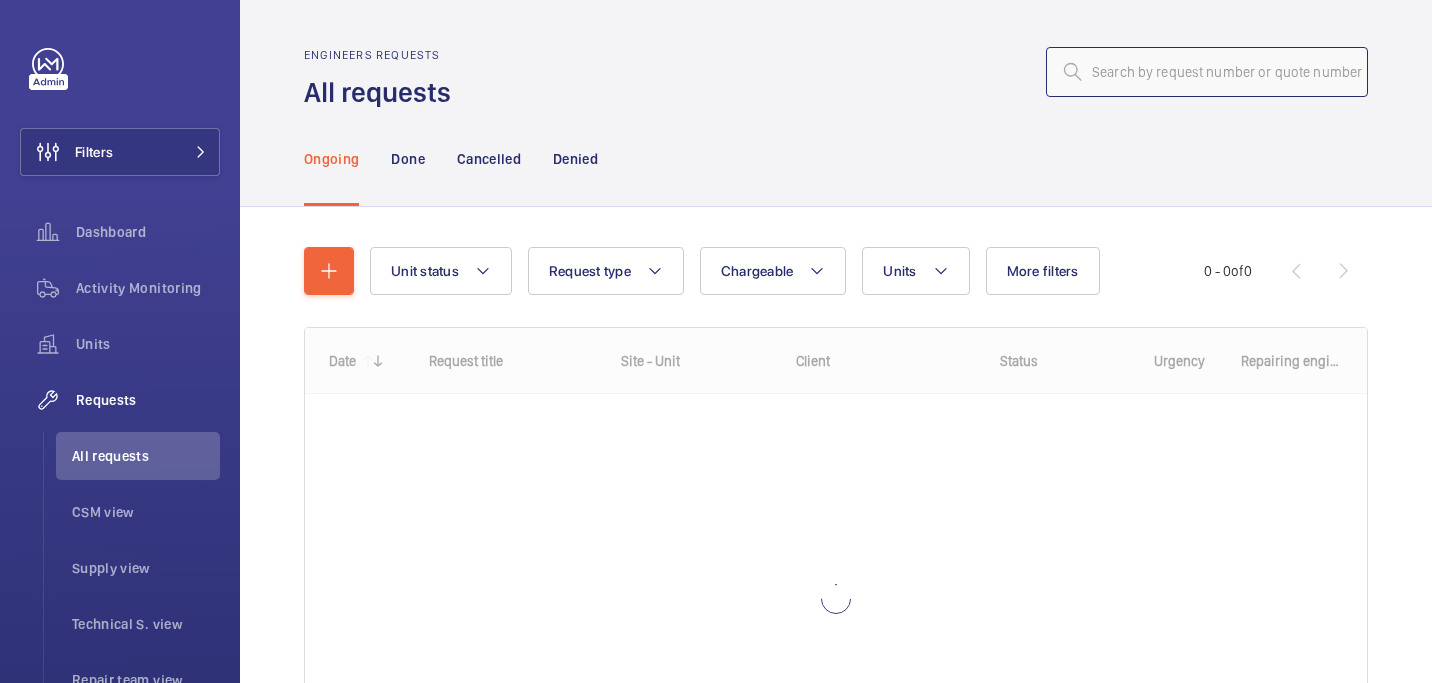 click 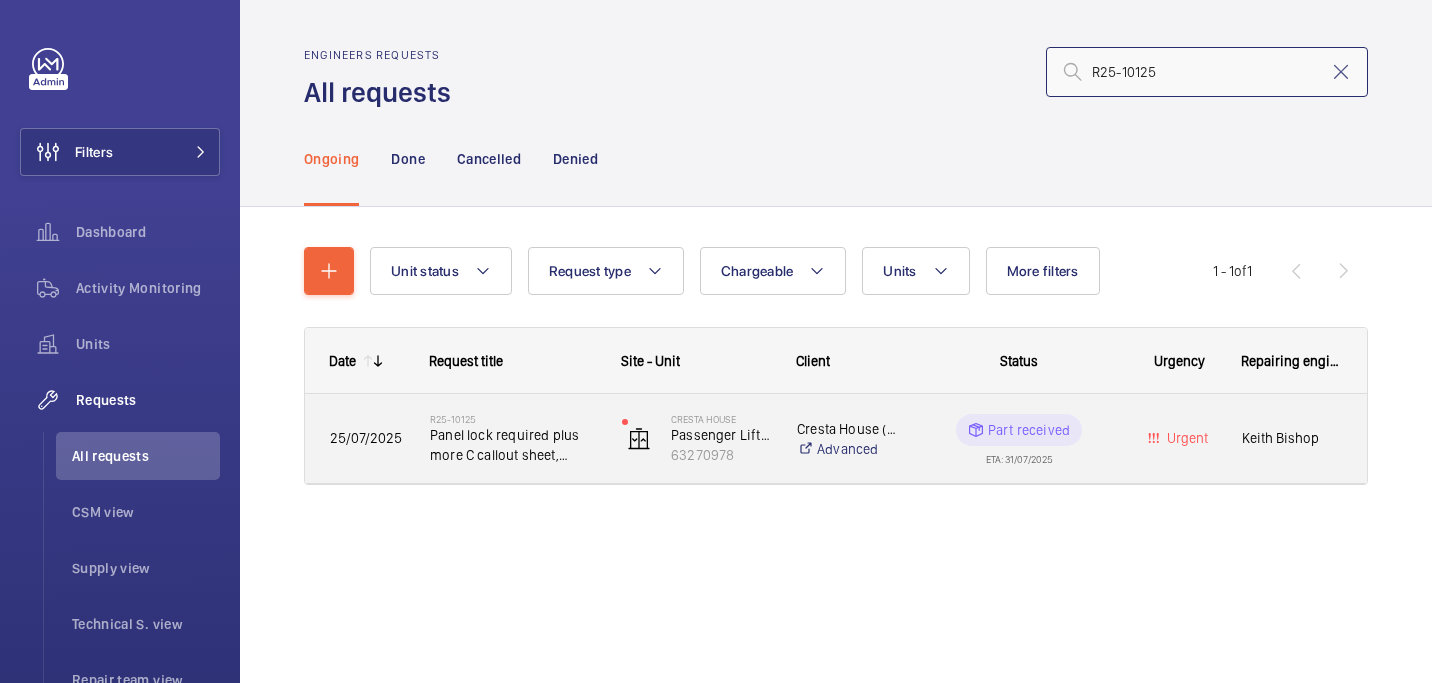 type on "R25-10125" 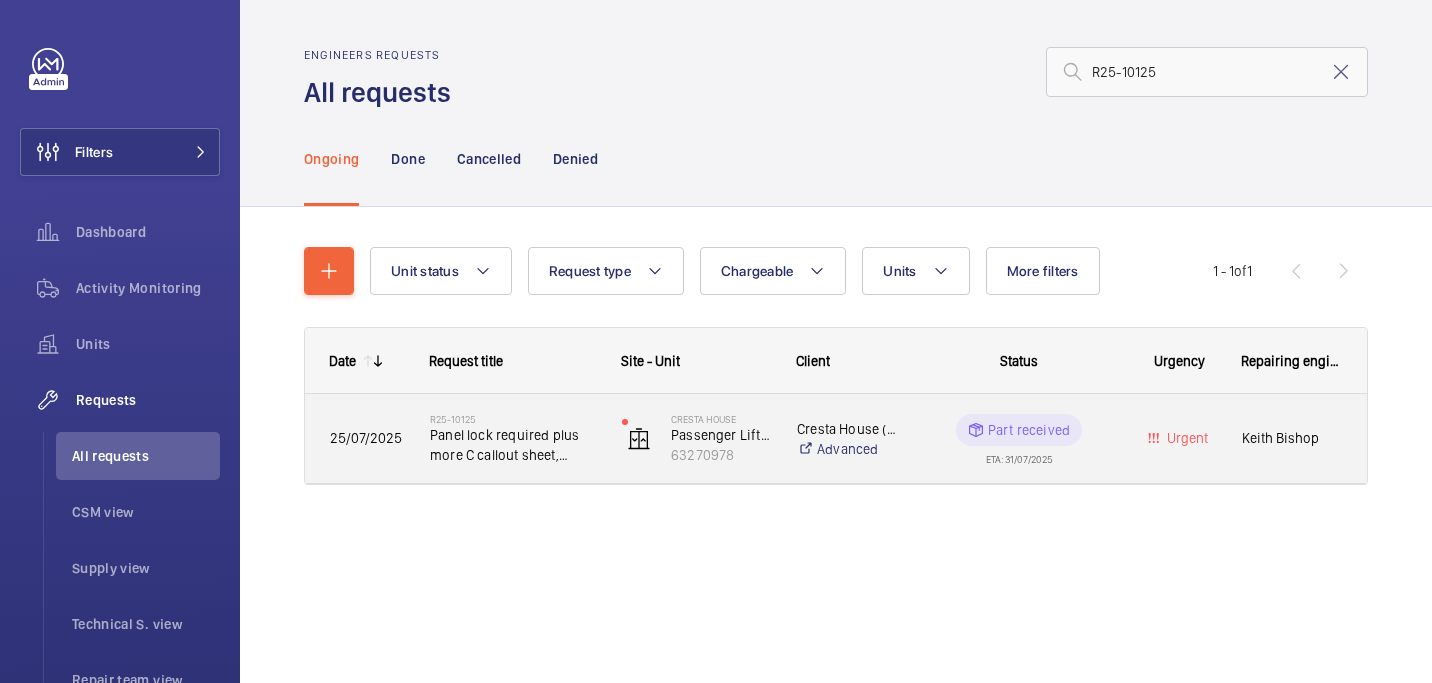 click on "Panel lock required plus more C callout sheet, please" 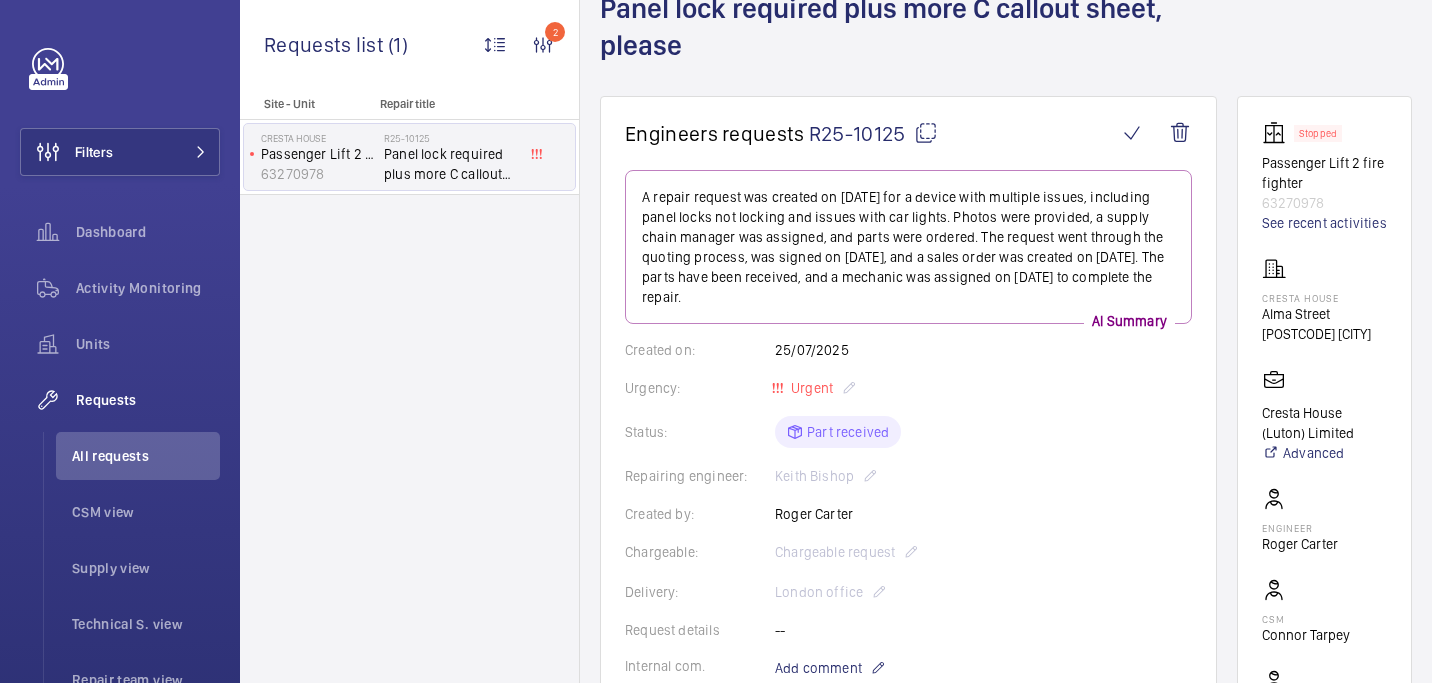 scroll, scrollTop: 1050, scrollLeft: 0, axis: vertical 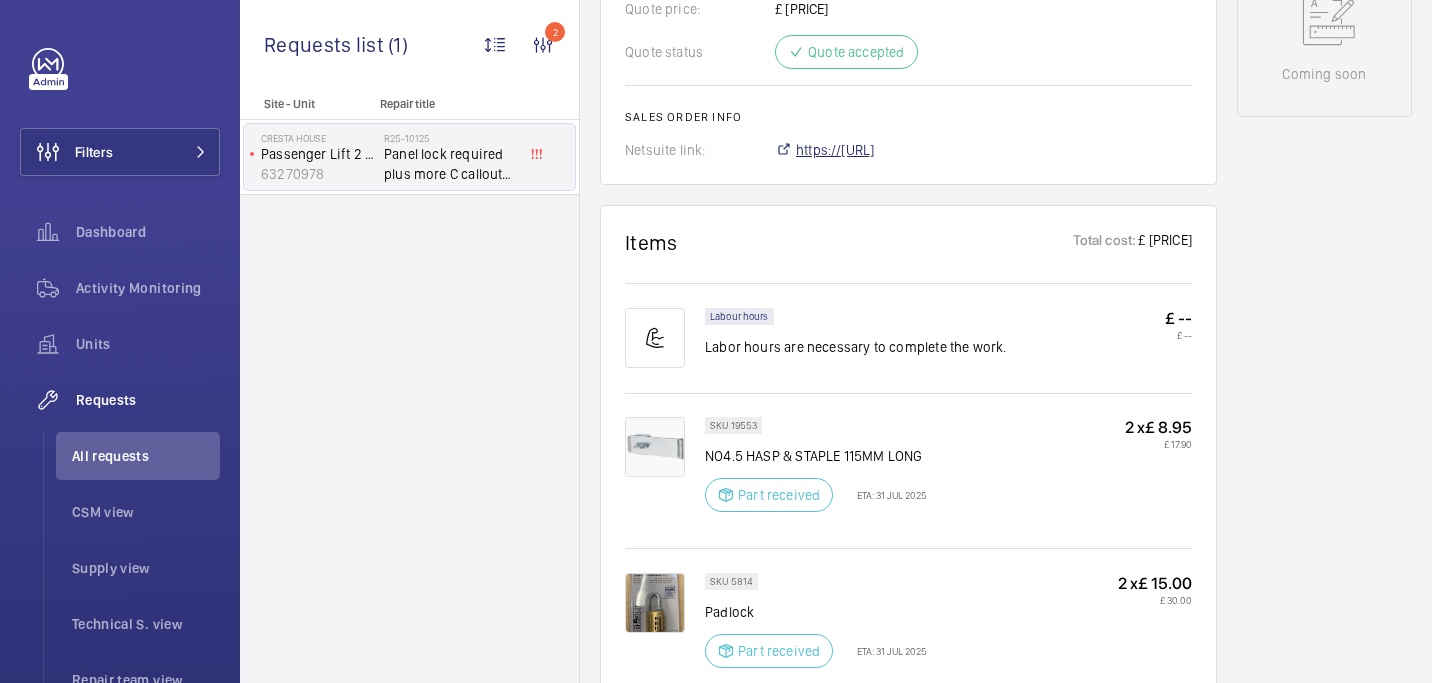 click on "https://6461500.app.netsuite.com/app/accounting/transactions/salesord.nl?id=2860999" 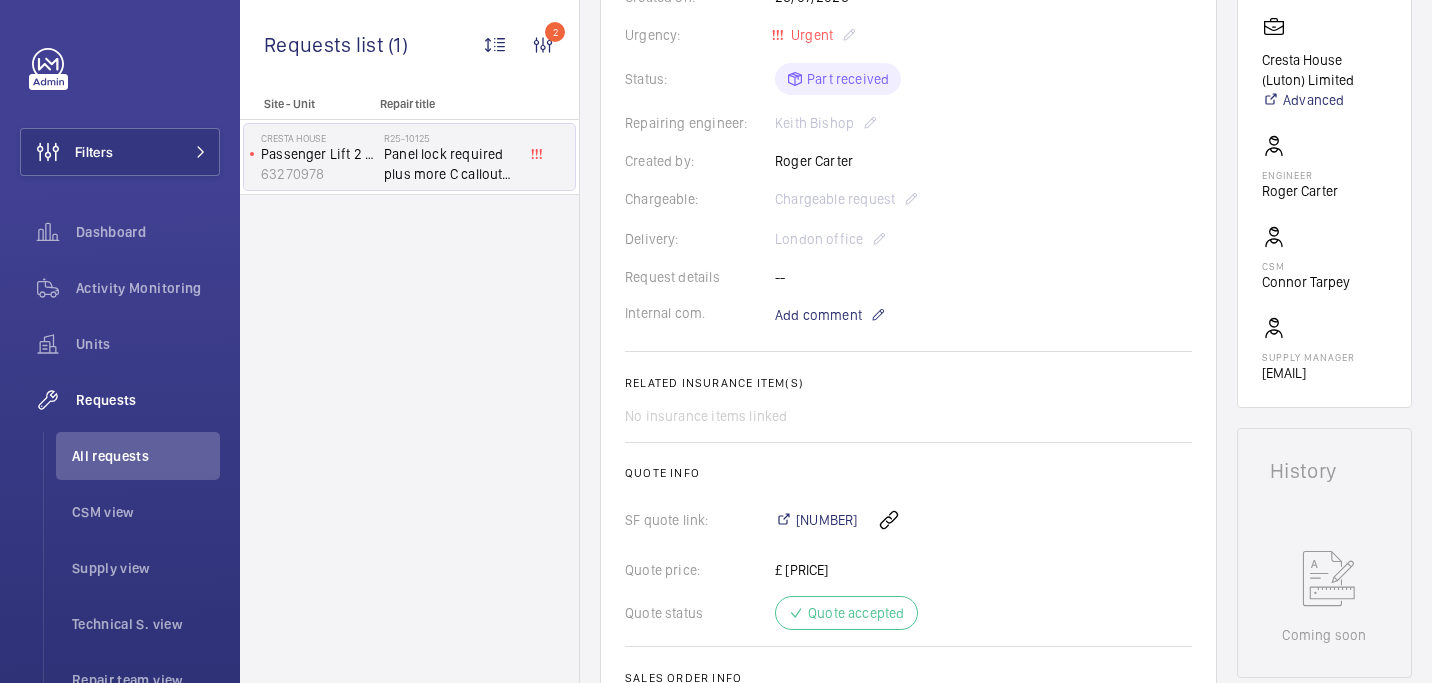 scroll, scrollTop: 487, scrollLeft: 0, axis: vertical 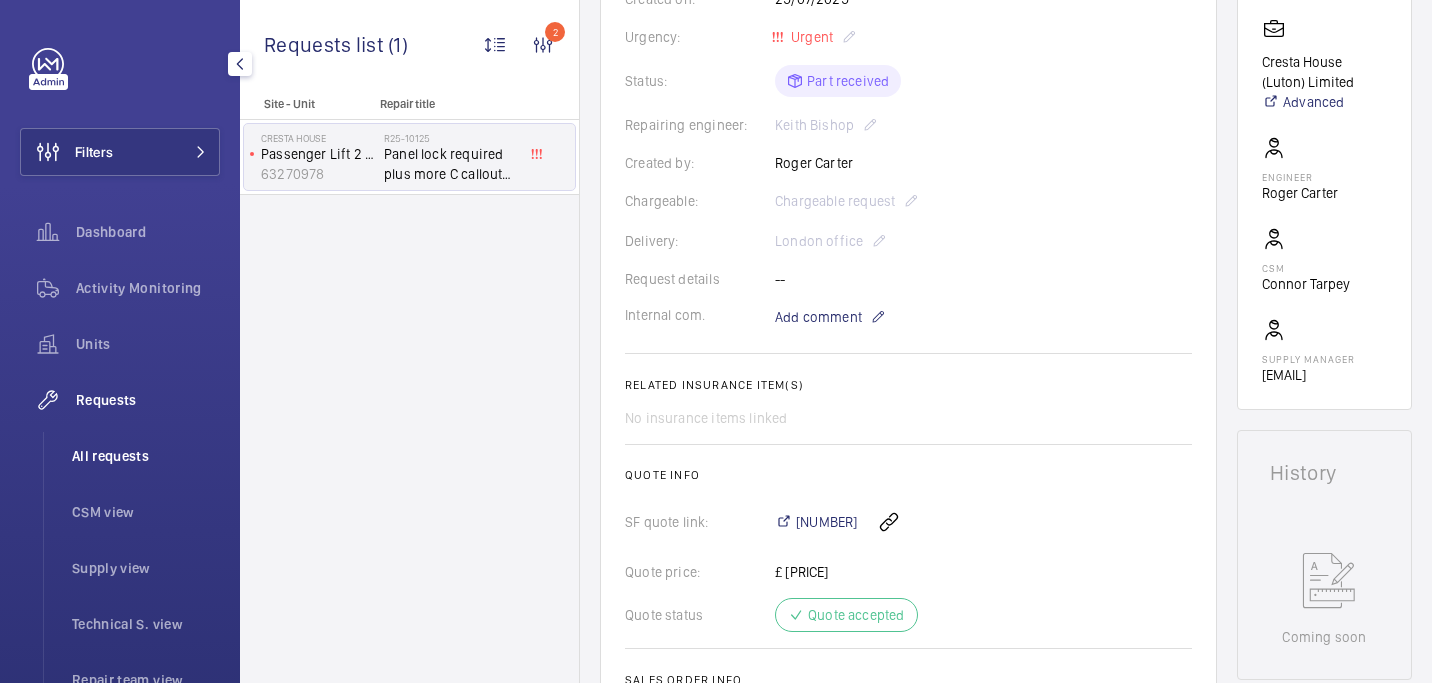click on "All requests" 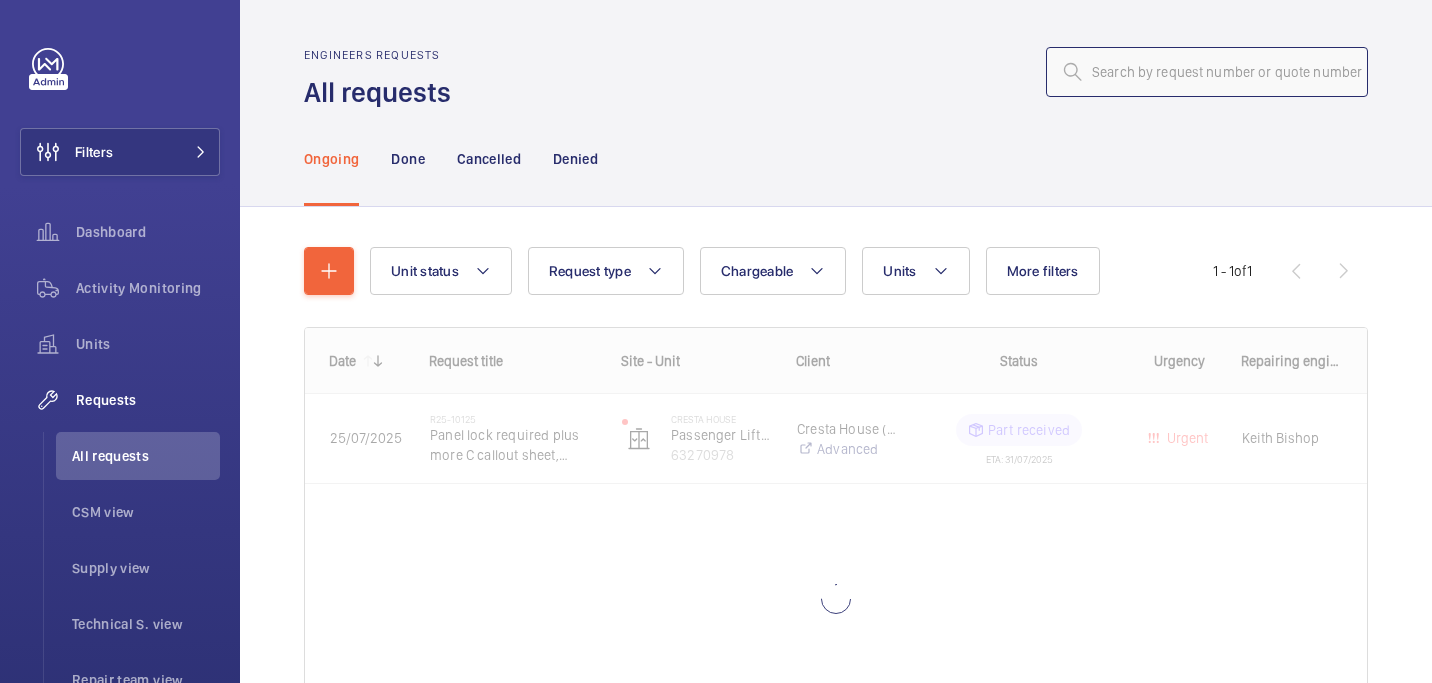 click 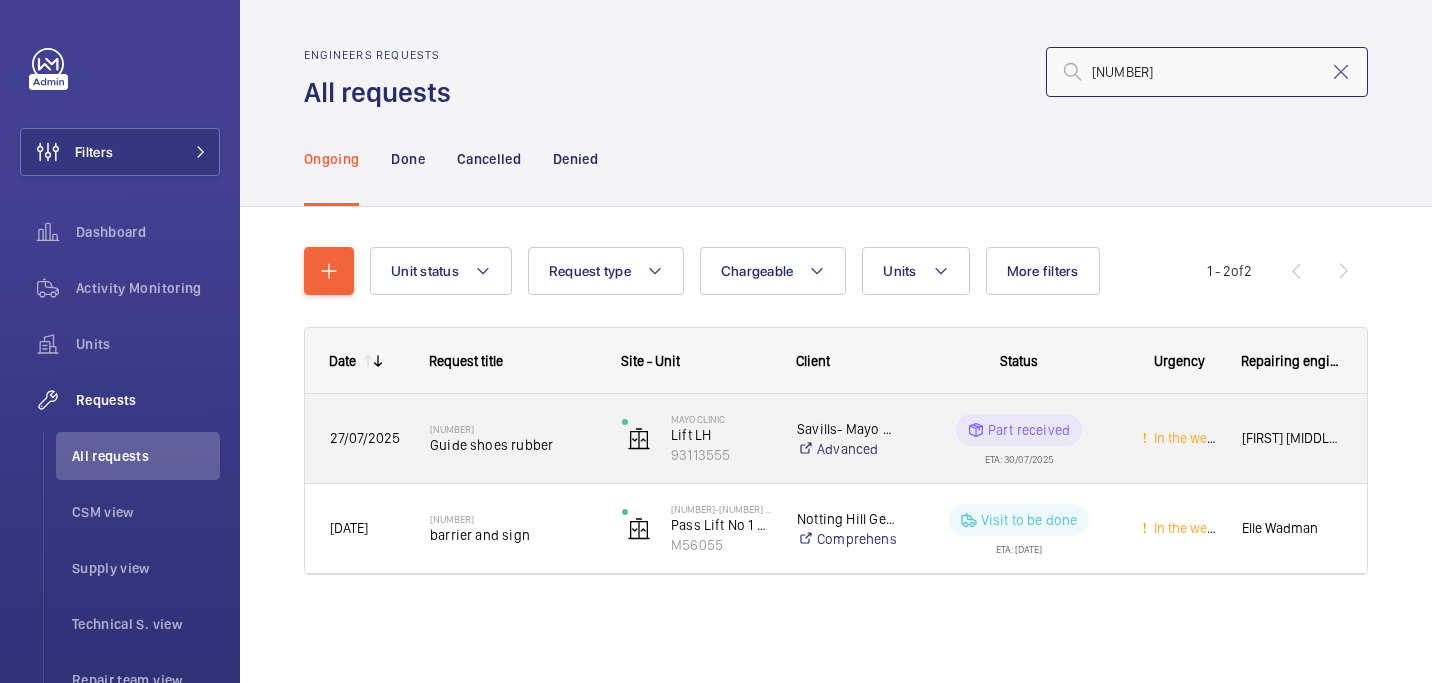type on "10139" 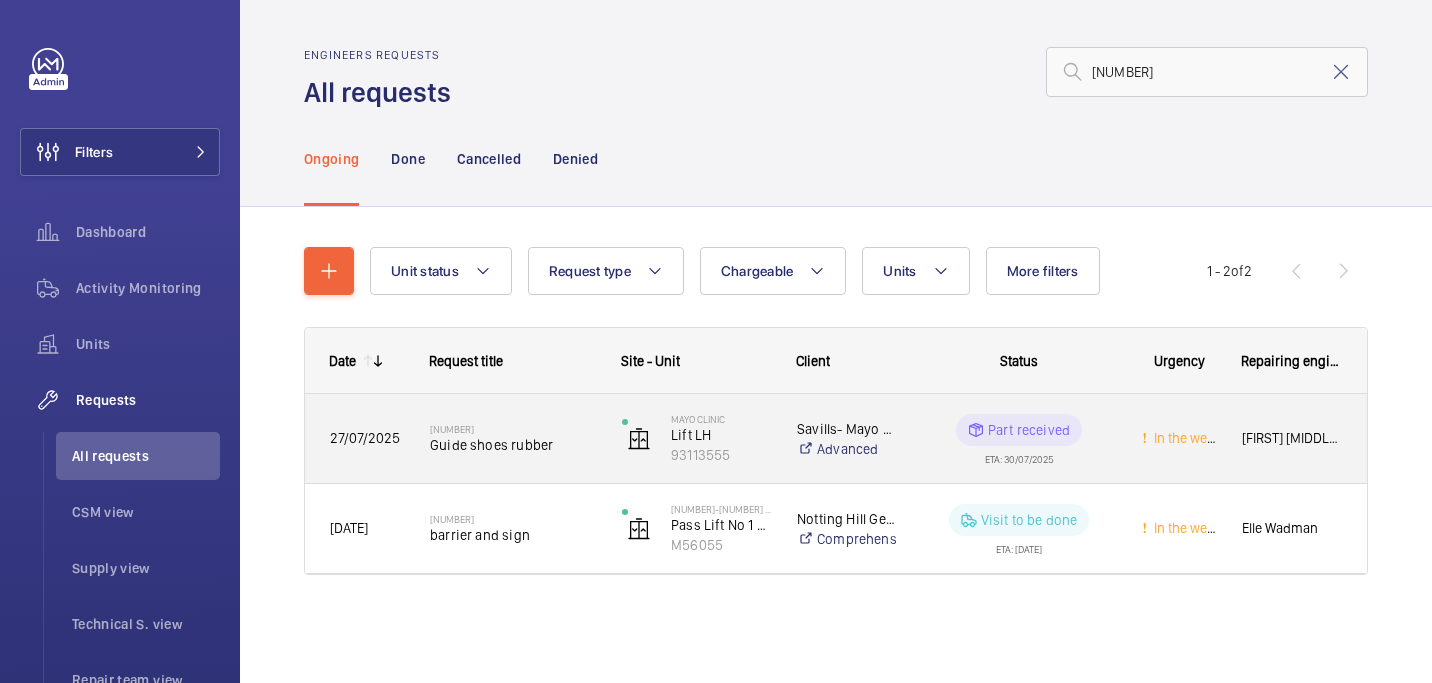 click on "Guide shoes rubber" 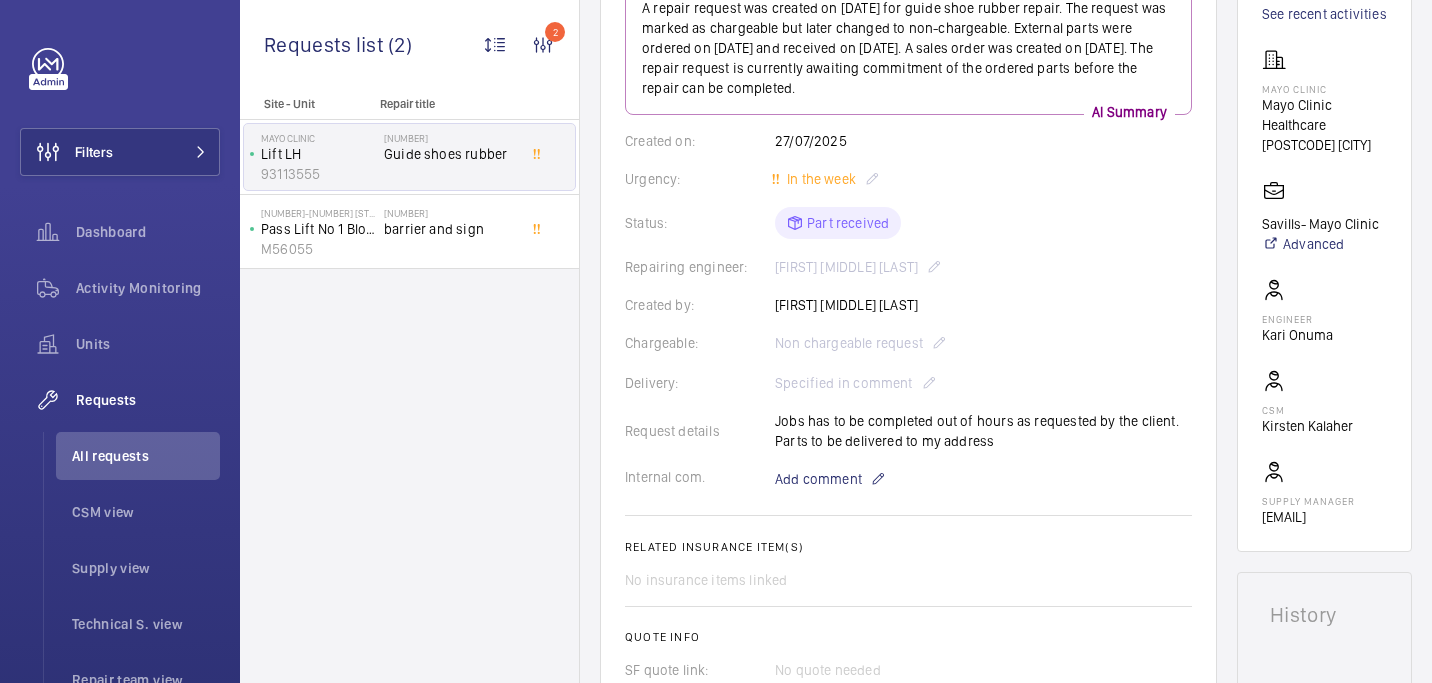 scroll, scrollTop: 0, scrollLeft: 0, axis: both 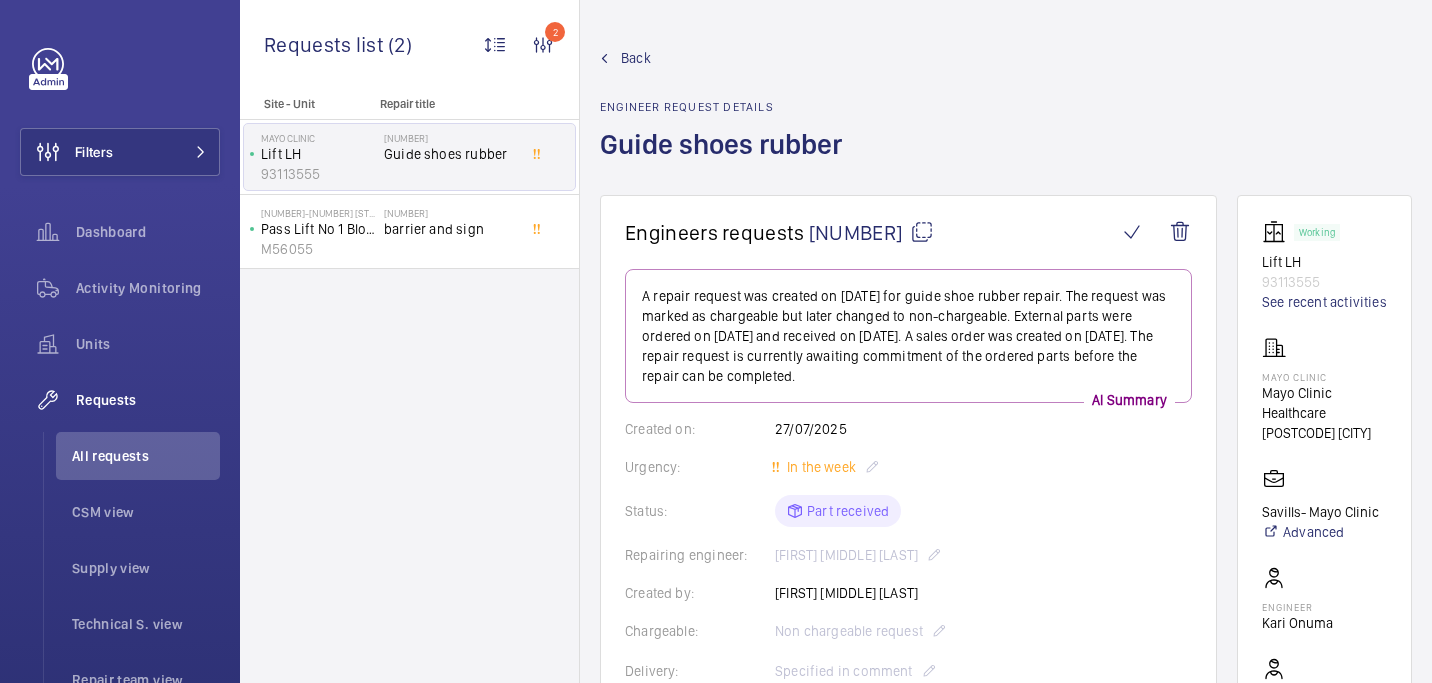 click 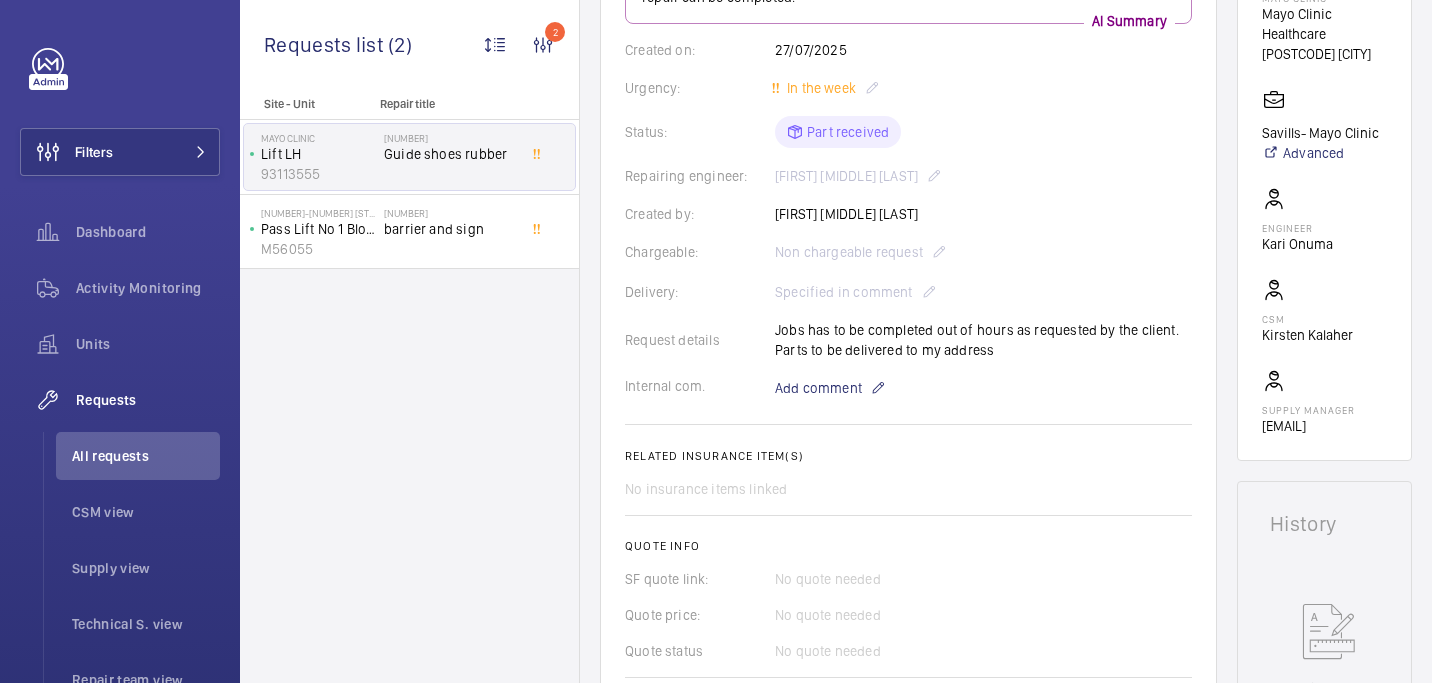 scroll, scrollTop: 840, scrollLeft: 0, axis: vertical 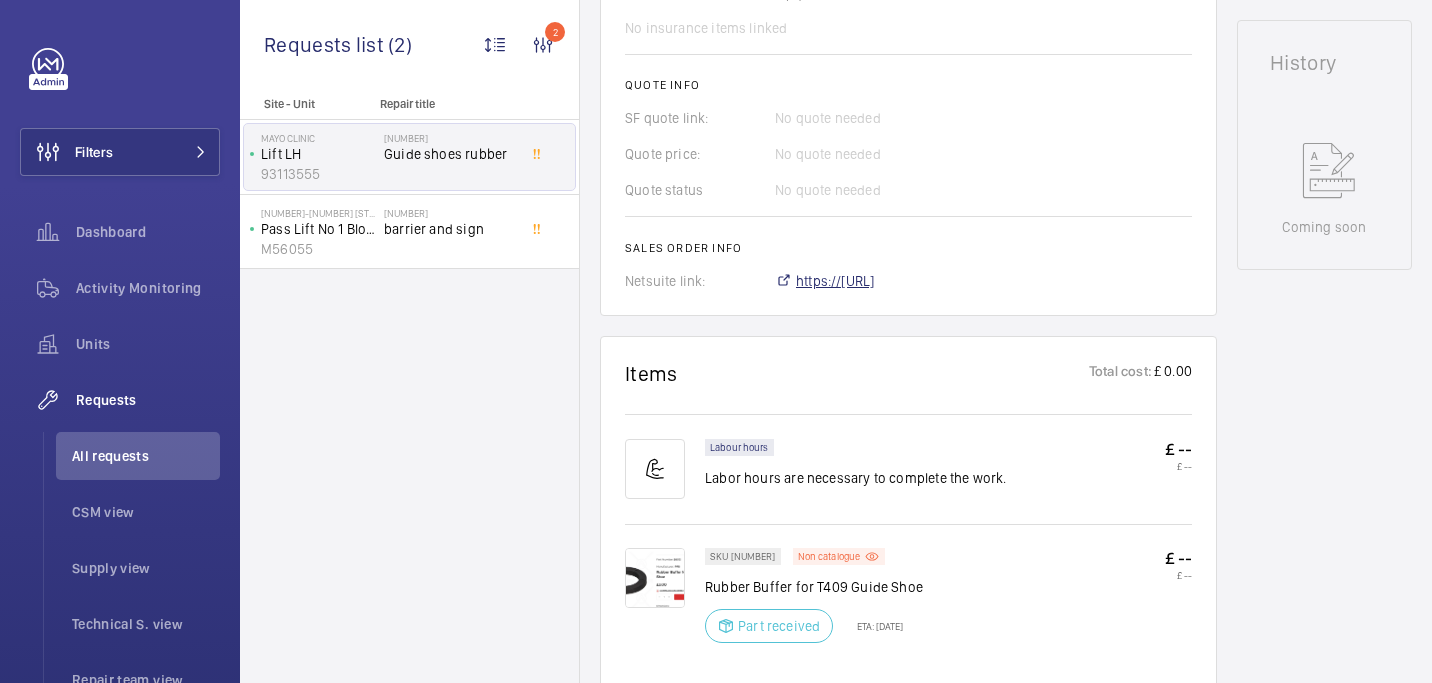 click on "https://6461500.app.netsuite.com/app/accounting/transactions/salesord.nl?id=2850149" 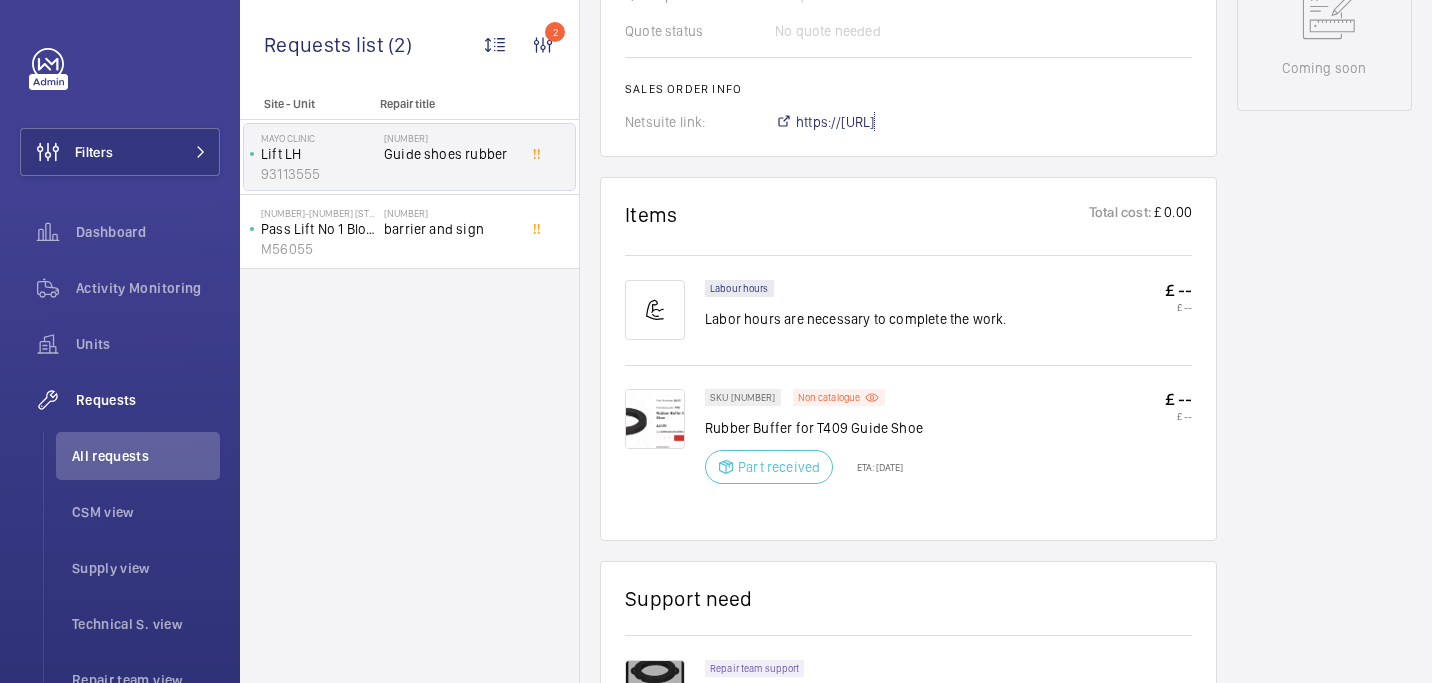 scroll, scrollTop: 1000, scrollLeft: 0, axis: vertical 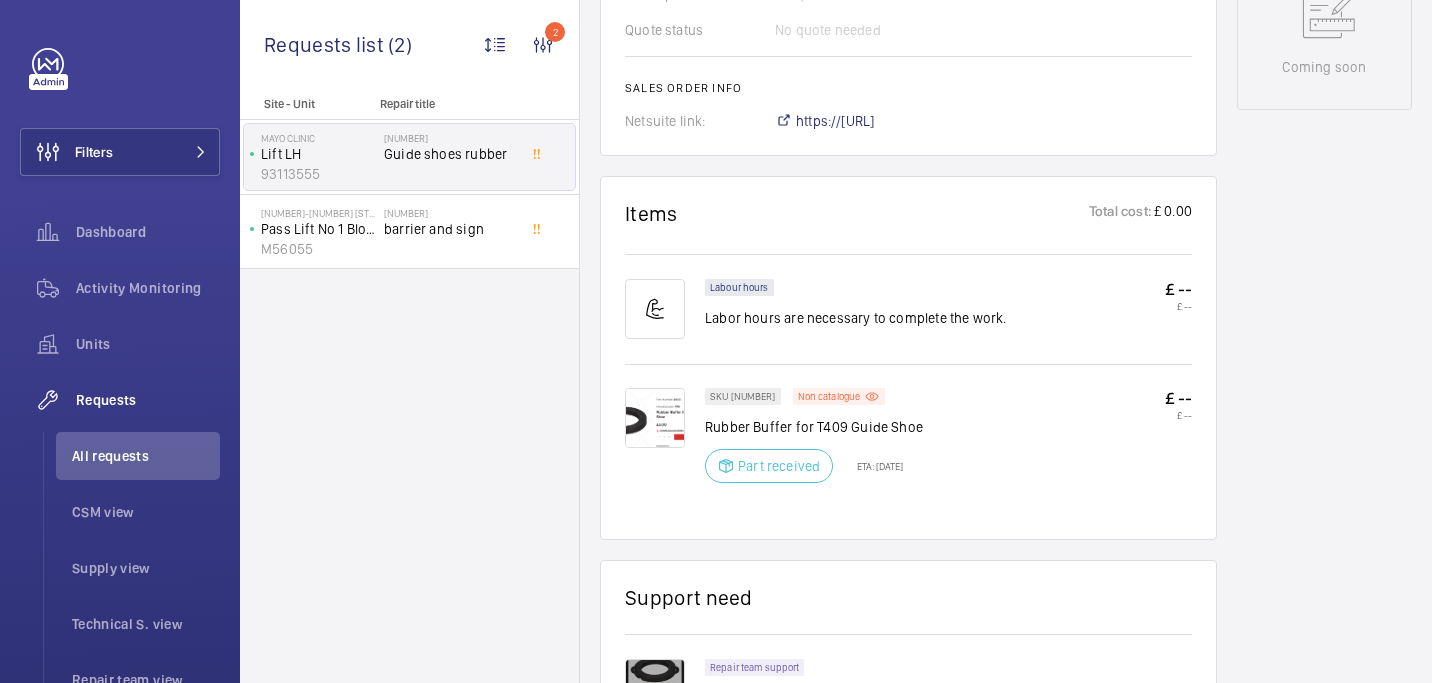 click 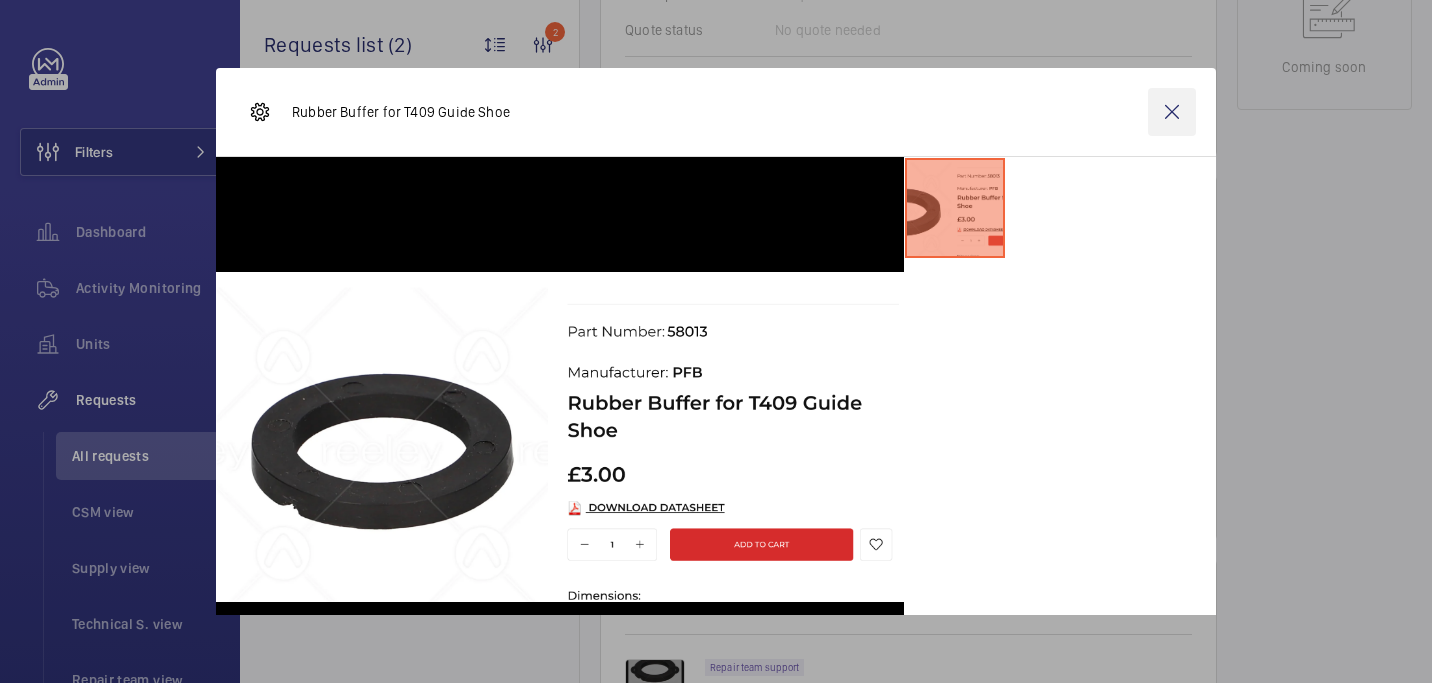 click at bounding box center (1172, 112) 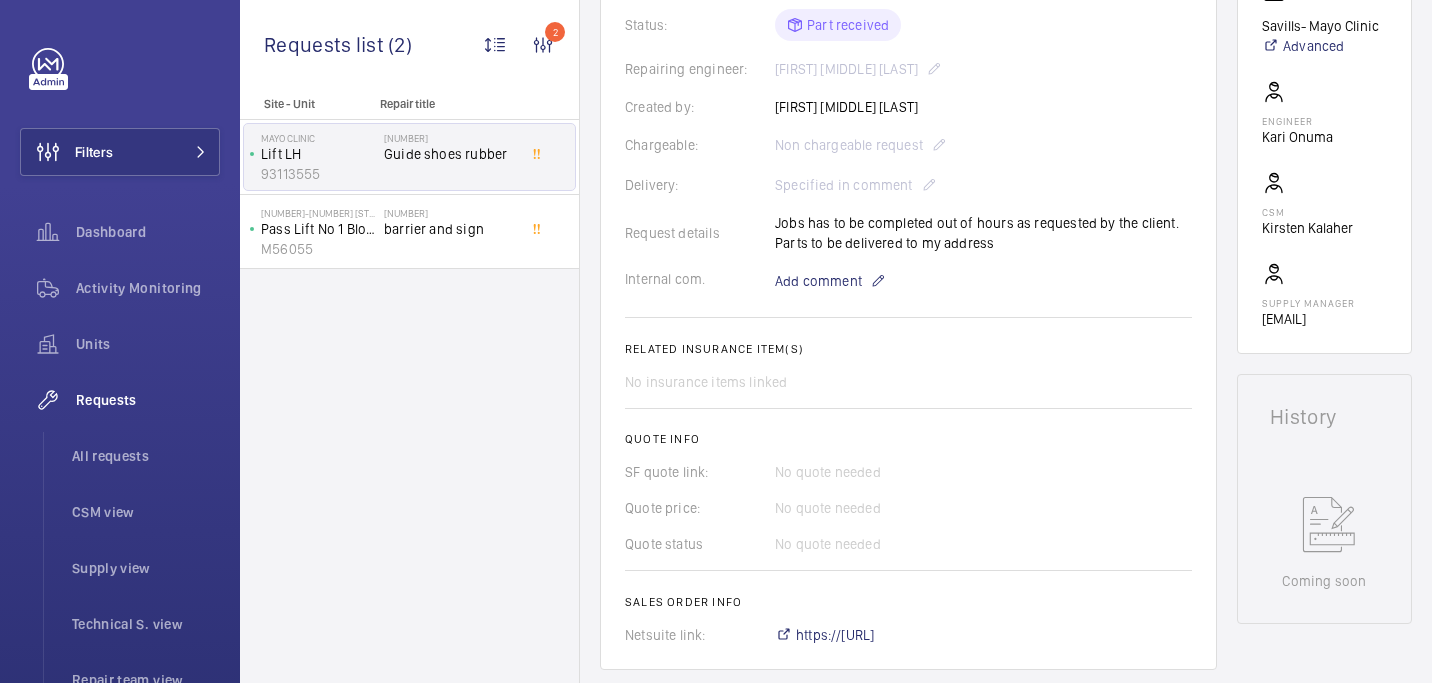 scroll, scrollTop: 0, scrollLeft: 0, axis: both 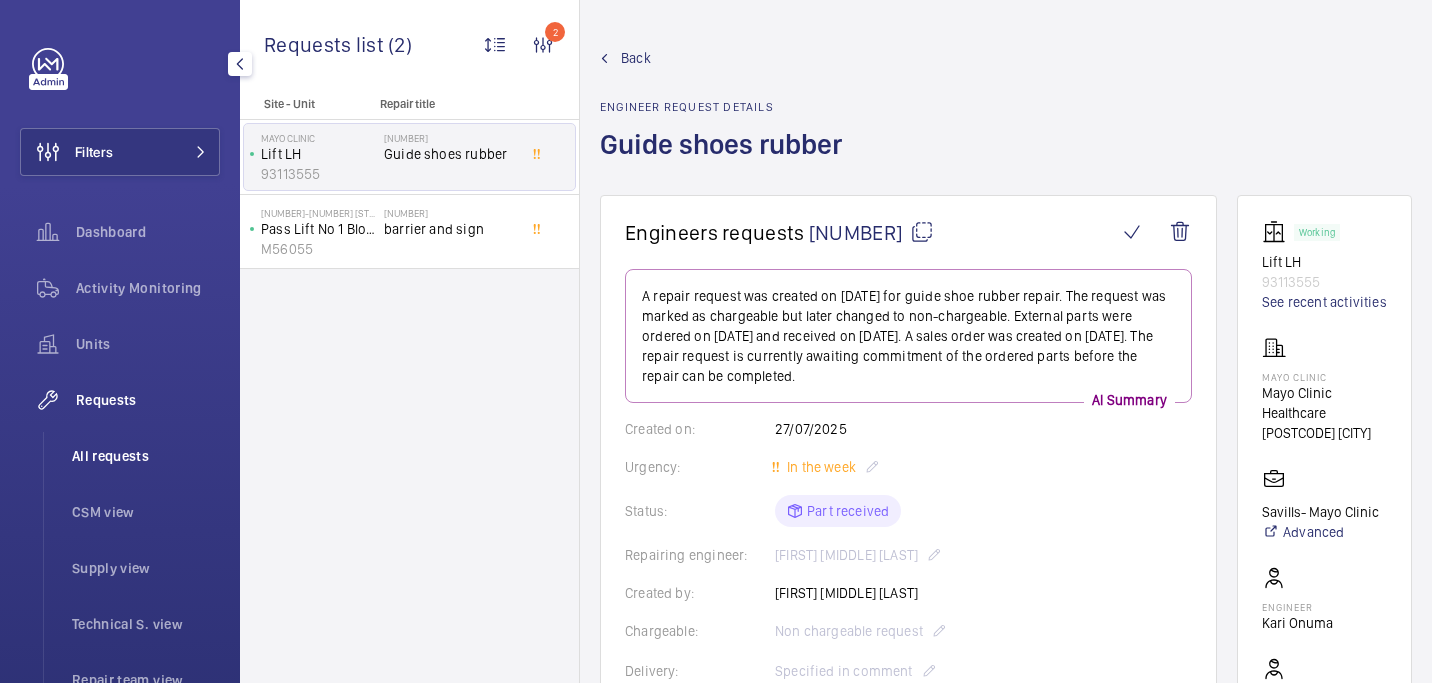 click on "All requests" 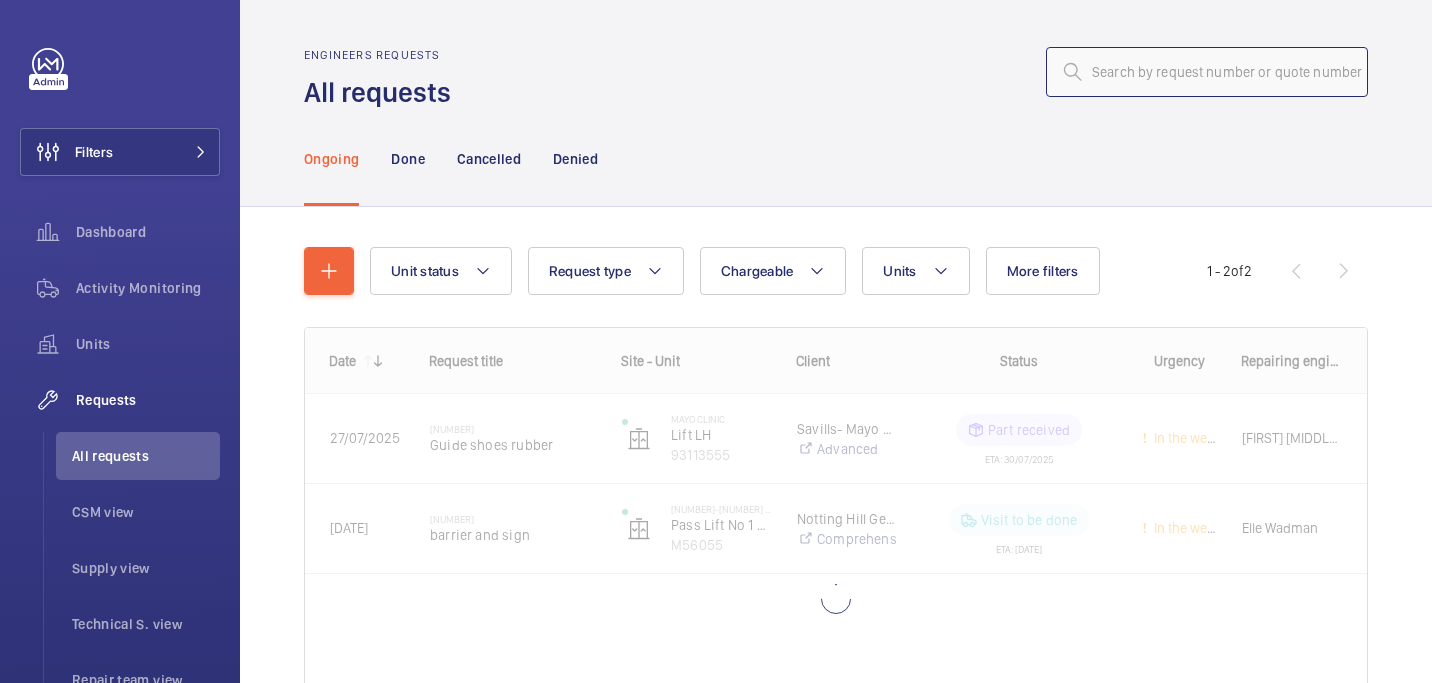 click 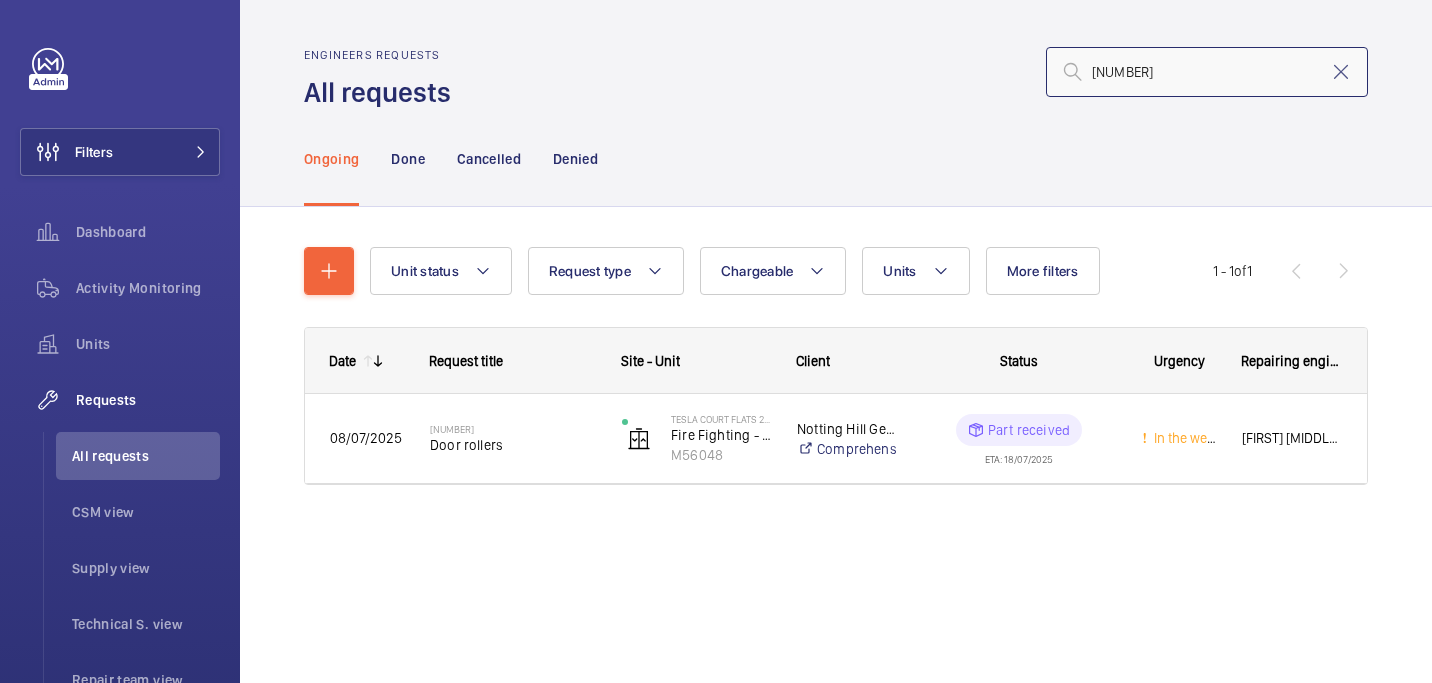type on "09225" 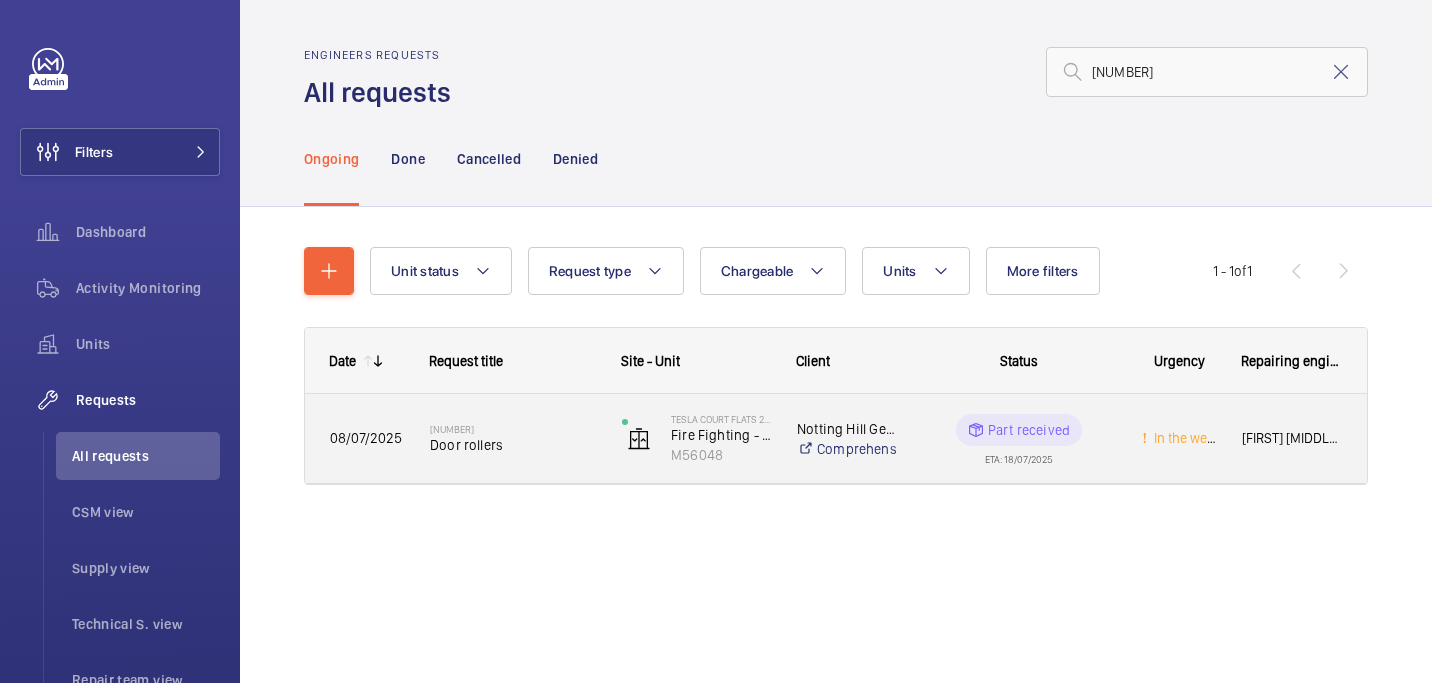 click on "R25-09225" 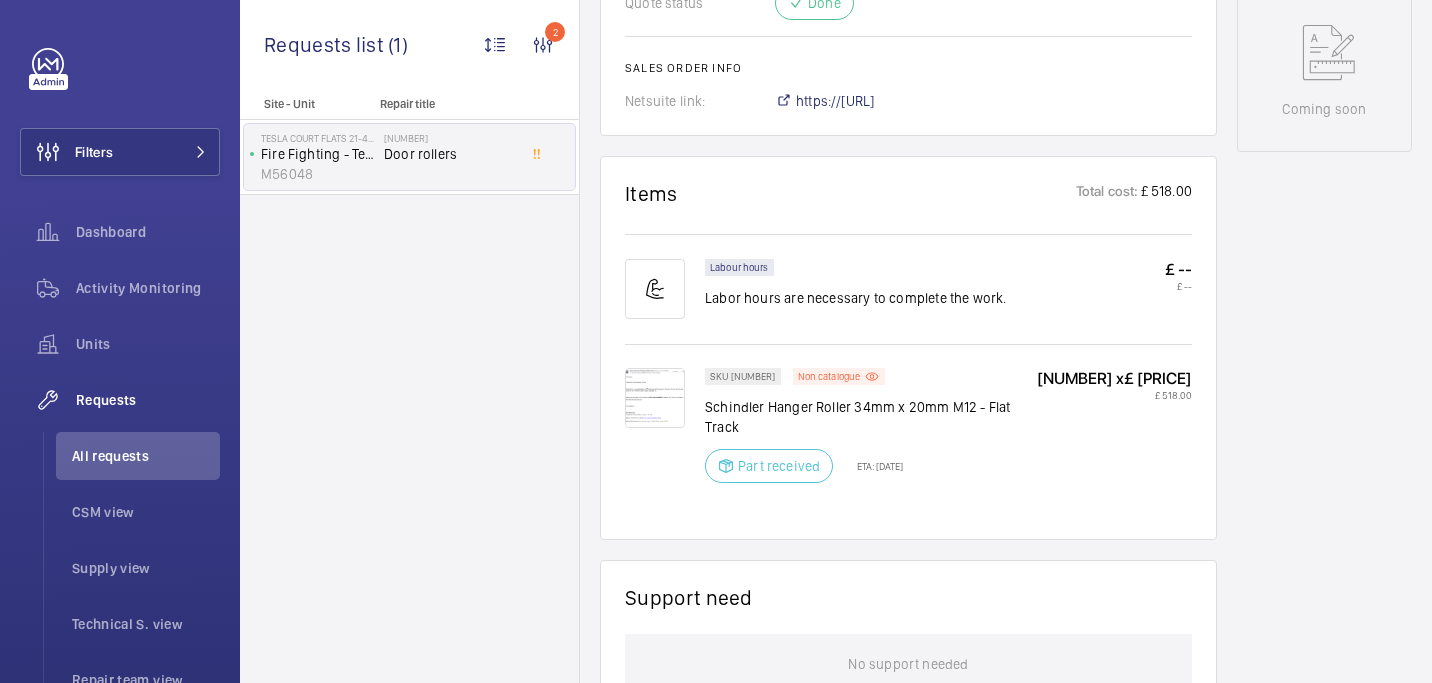 scroll, scrollTop: 1042, scrollLeft: 0, axis: vertical 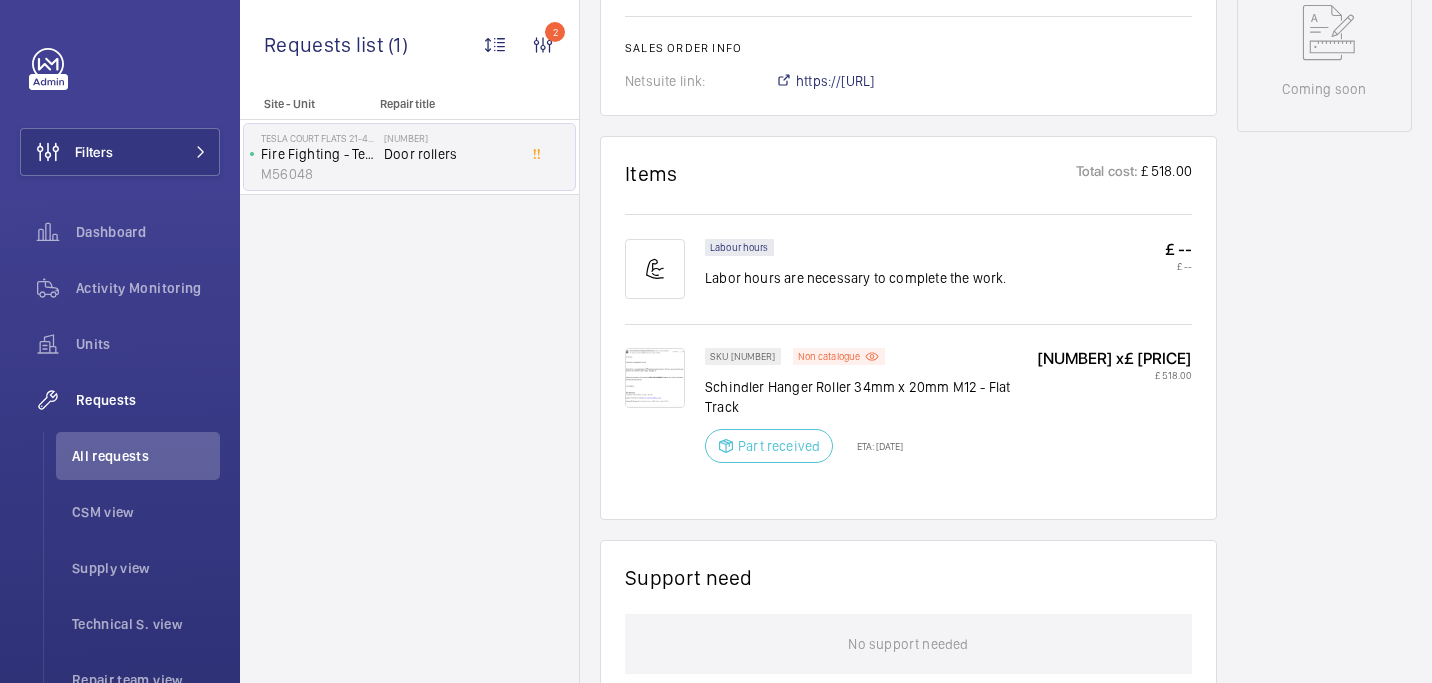 click 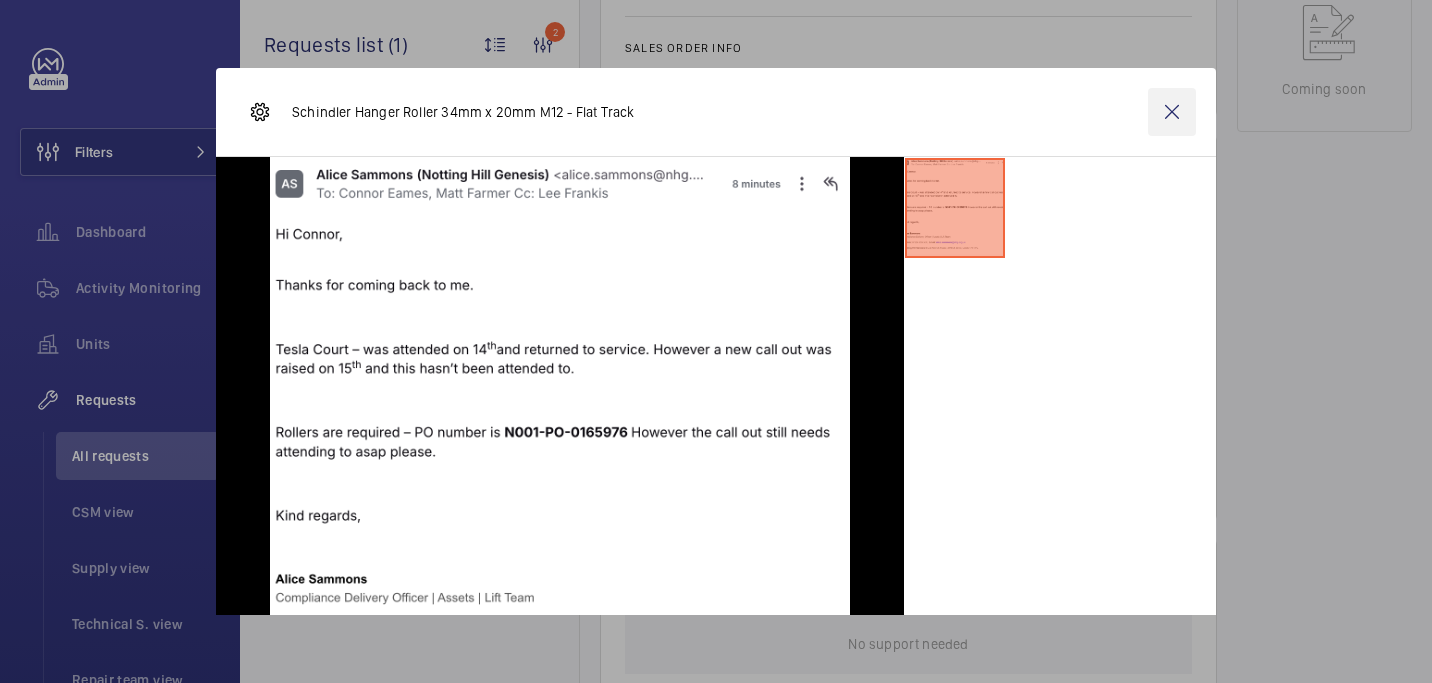 click at bounding box center (1172, 112) 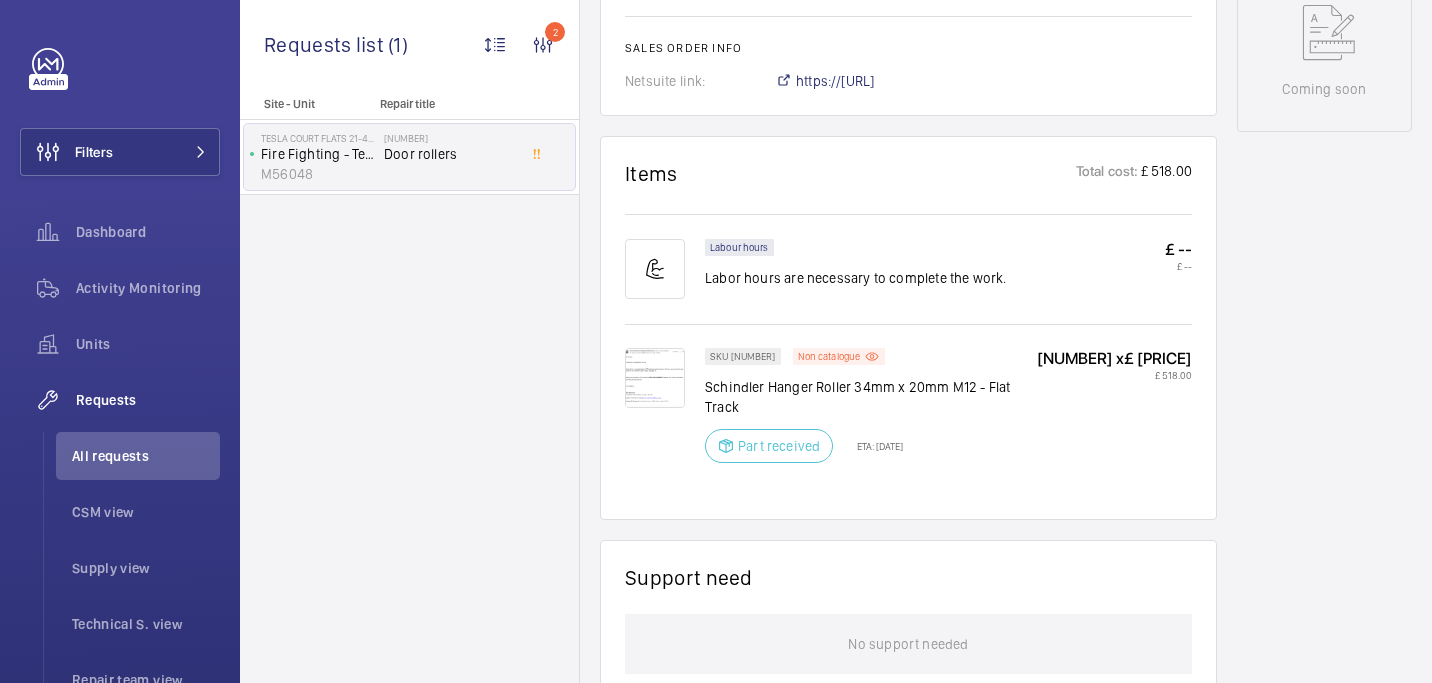 scroll, scrollTop: 1024, scrollLeft: 0, axis: vertical 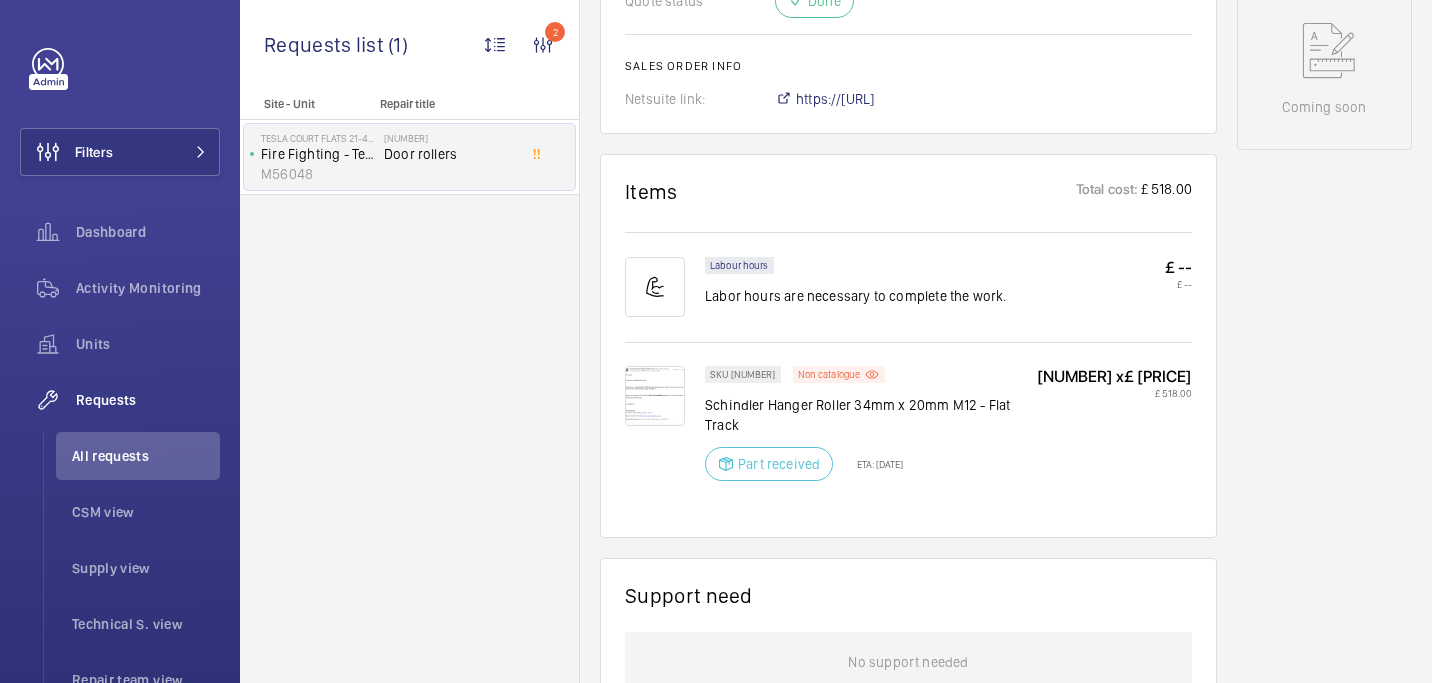 click on "Engineers requests  R25-09225   The repair request for door rollers was created on July 8, 2025. After obtaining a quote and placing a parts order, the parts were received on July 18 and the request was billed on July 22. The repair is now complete and the request is in a "billed" status.  AI Summary Created on:  08/07/2025  Urgency: In the week Status: Part received Repairing engineer:  Alex Nicola de Paula Pirozzolo  Created by:  Alex Nicola de Paula Pirozzolo  Chargeable: Chargeable request Delivery:  London office  Request details -- Internal com.  awaiting quote from reeley - 15.07 Elle  Edit Related insurance item(s)  No insurance items linked  Quote info SF quote link: 00020855 Quote price:  £ 1,872.00  Quote status Done Sales order info Netsuite link: https://6461500.app.netsuite.com/app/accounting/transactions/salesord.nl?id=2820147" 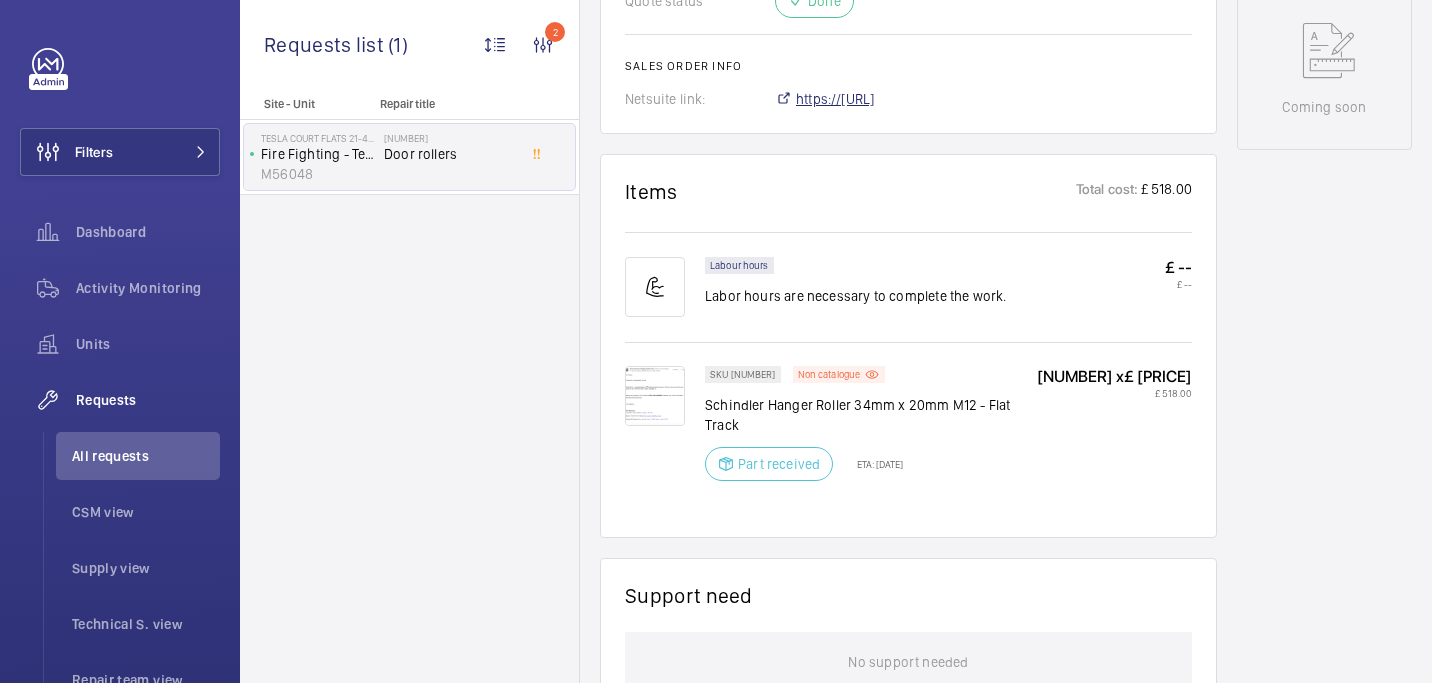 click on "https://6461500.app.netsuite.com/app/accounting/transactions/salesord.nl?id=2820147" 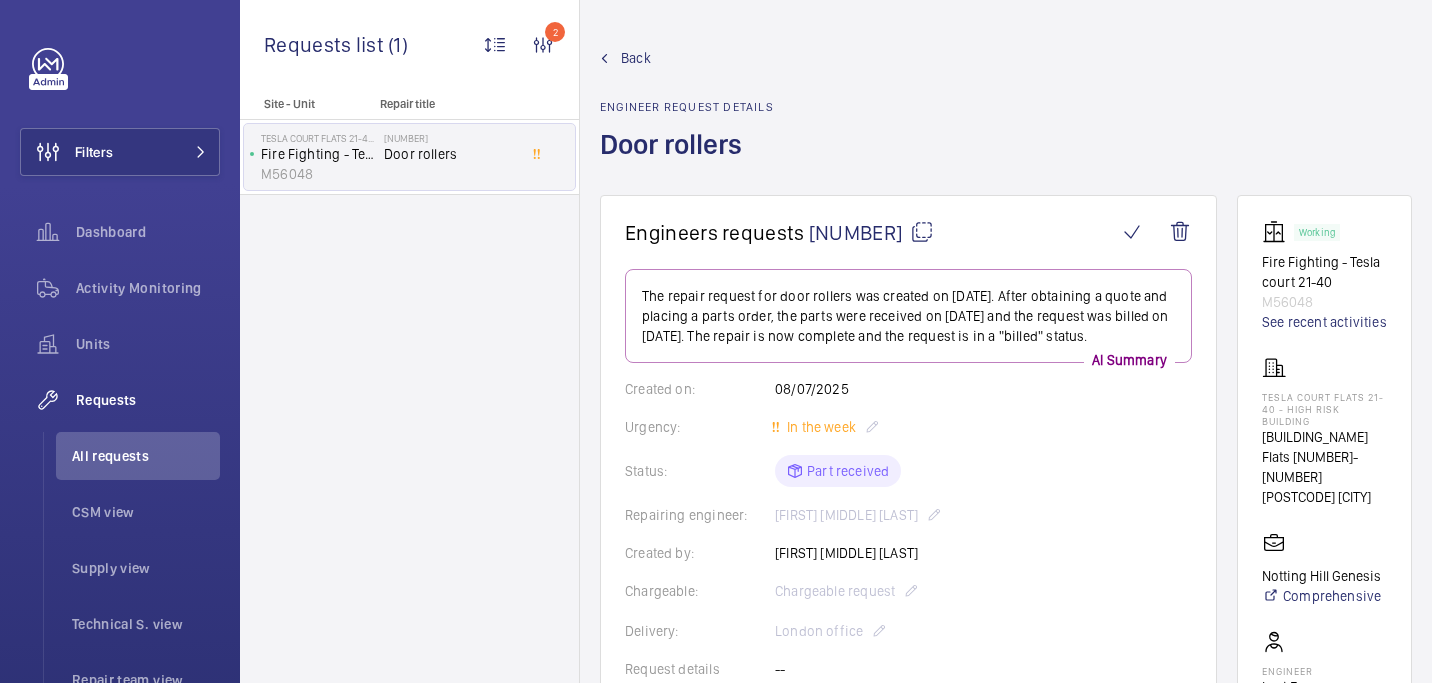 scroll, scrollTop: 60, scrollLeft: 0, axis: vertical 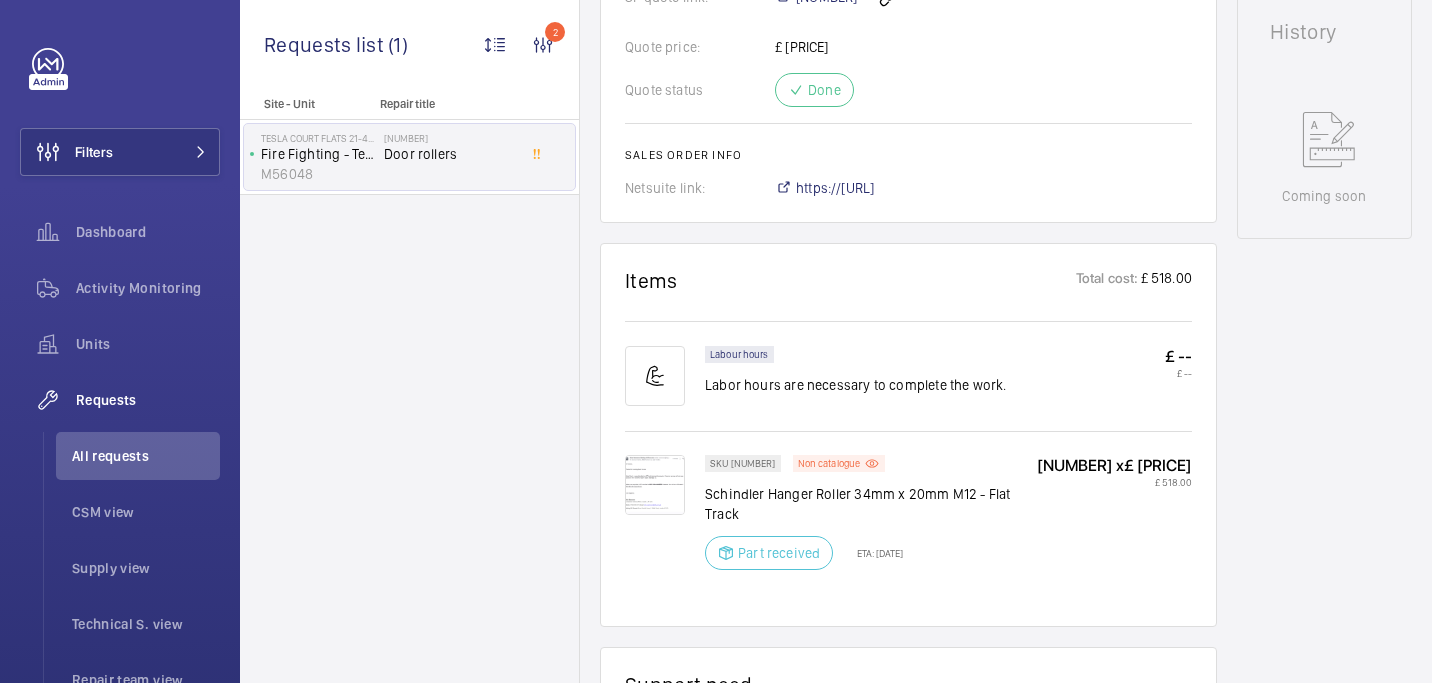 click 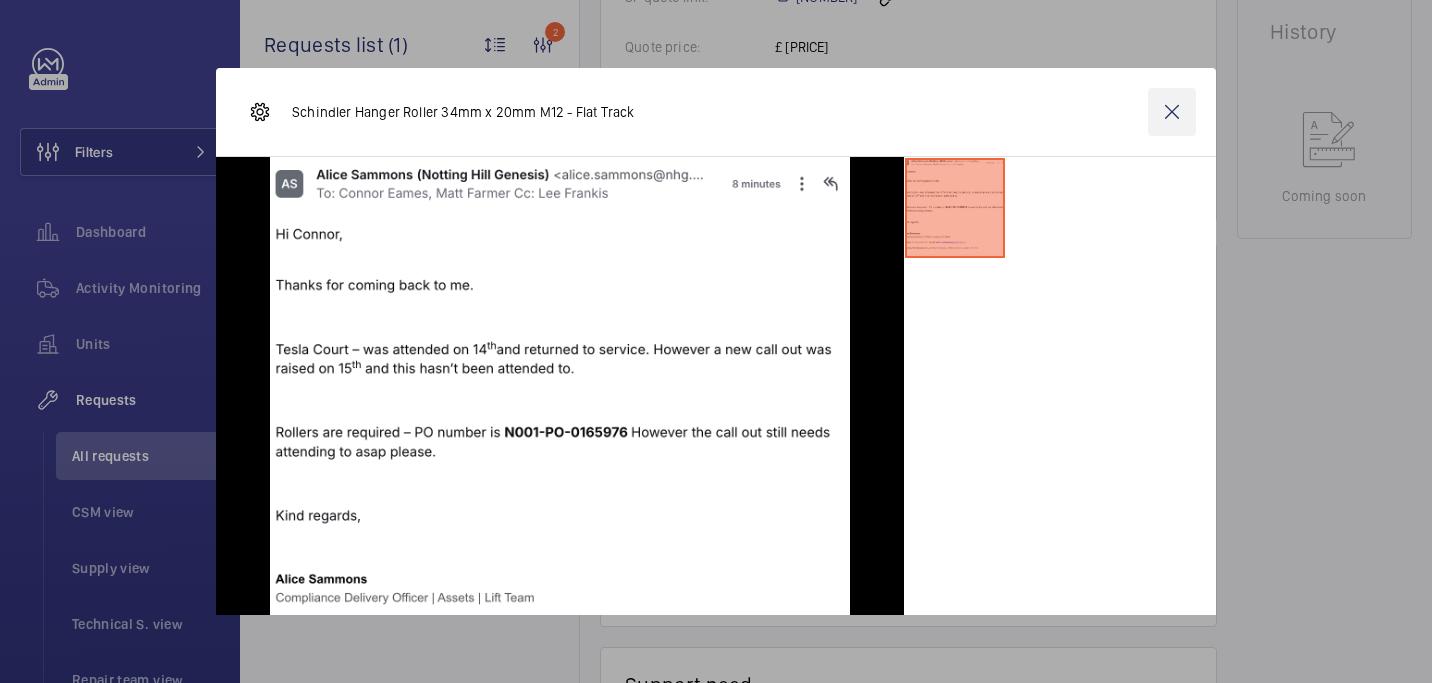click at bounding box center (1172, 112) 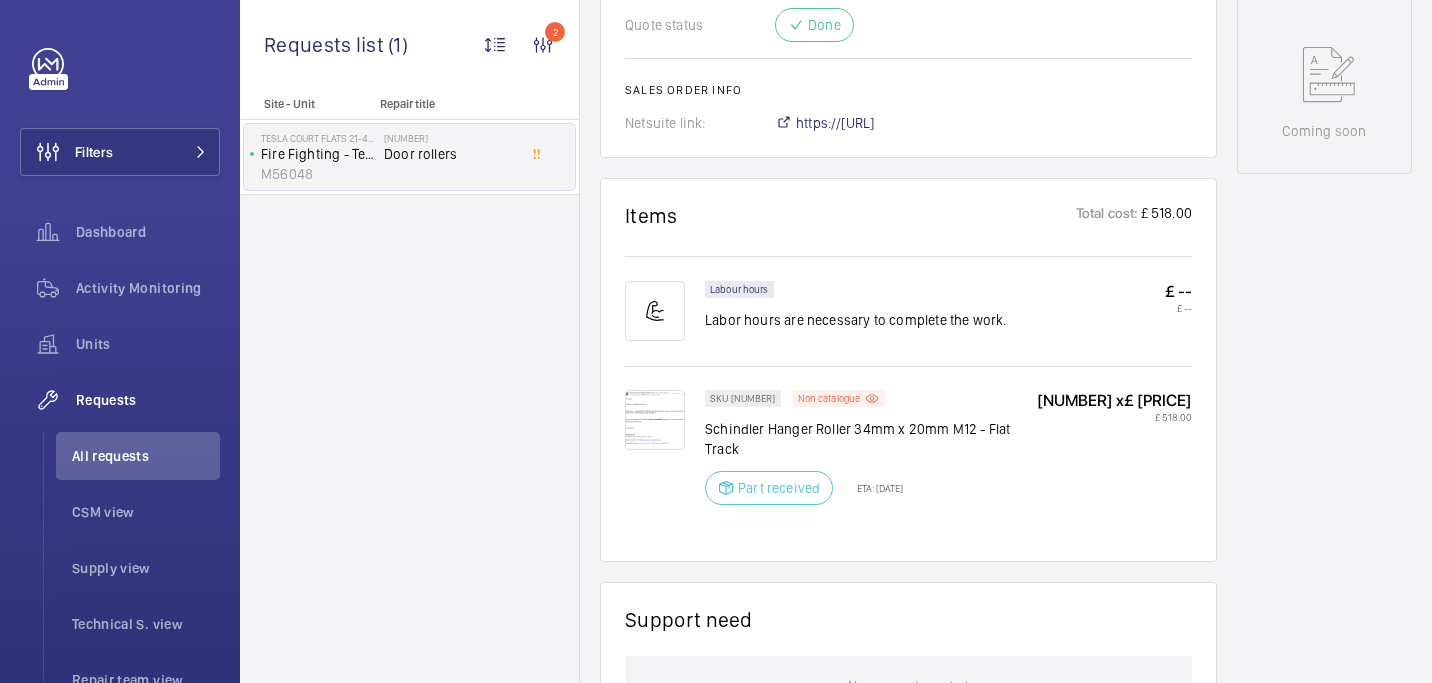 scroll, scrollTop: 220, scrollLeft: 0, axis: vertical 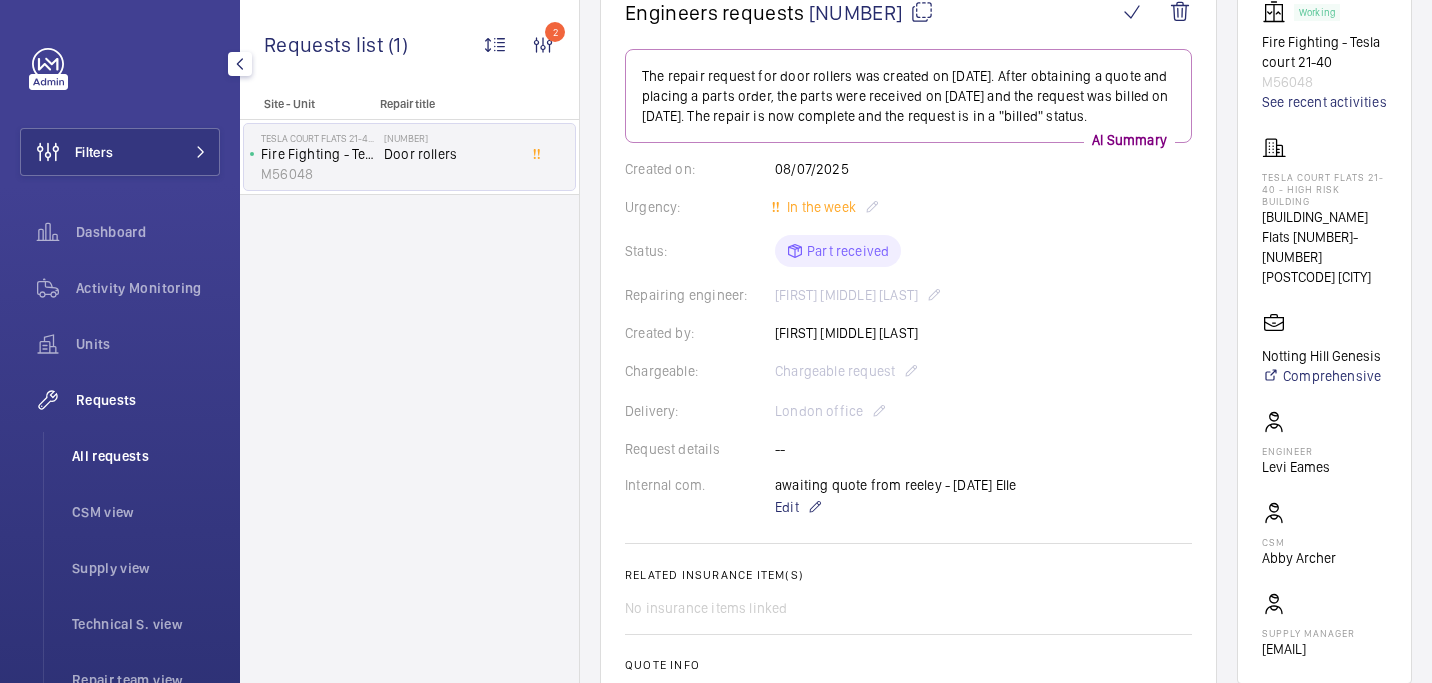 click on "All requests" 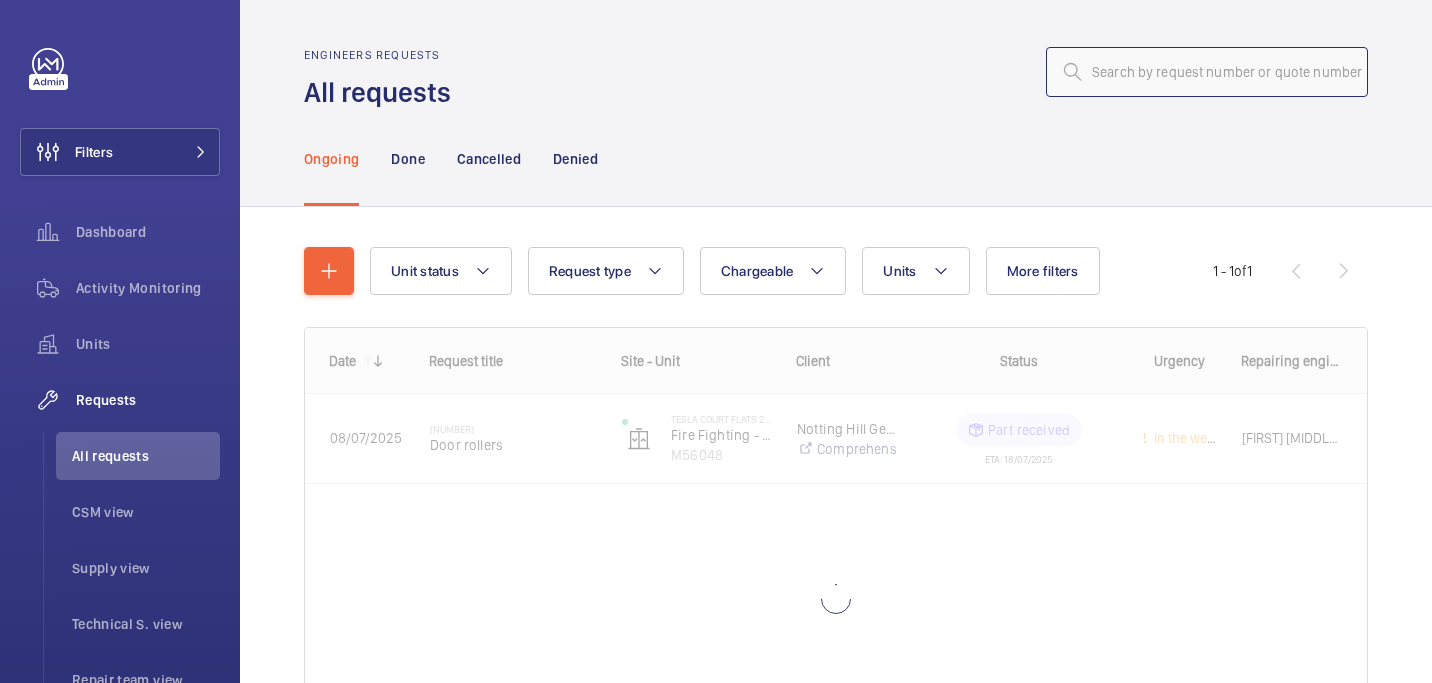 click 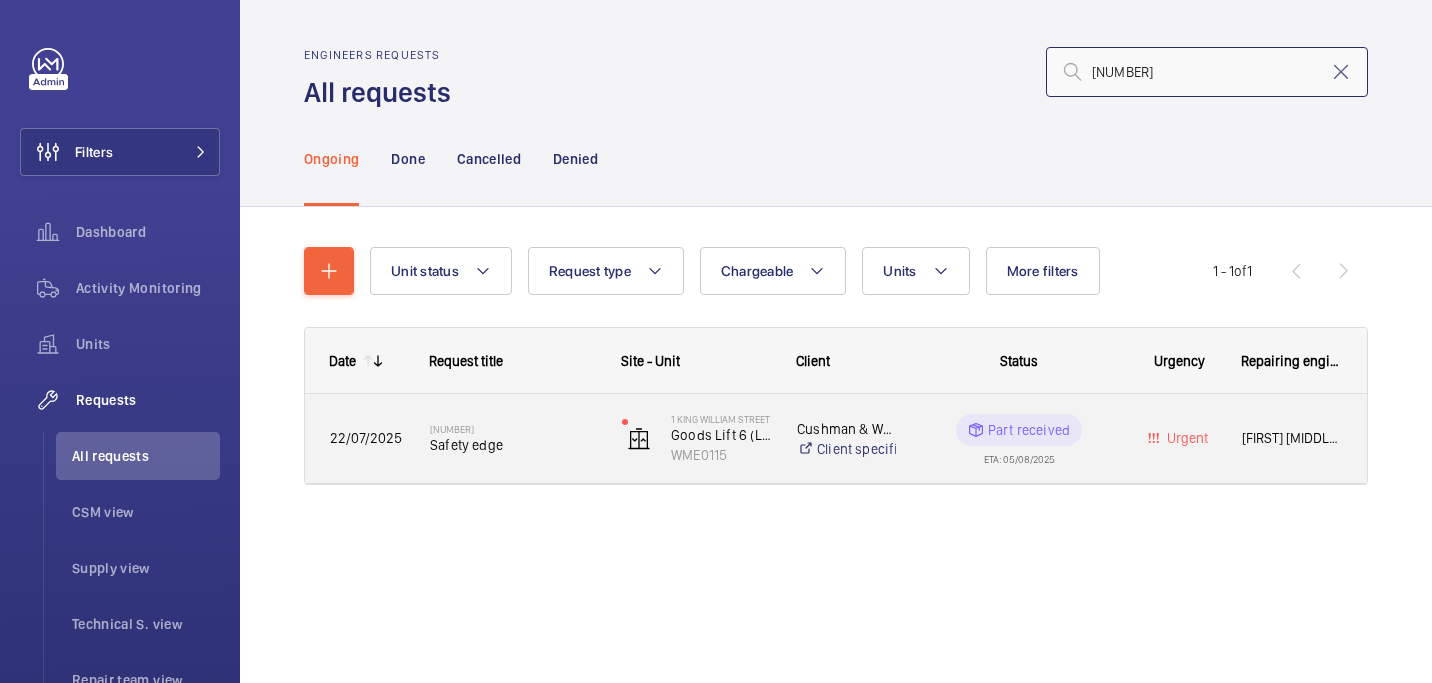 type on "09918" 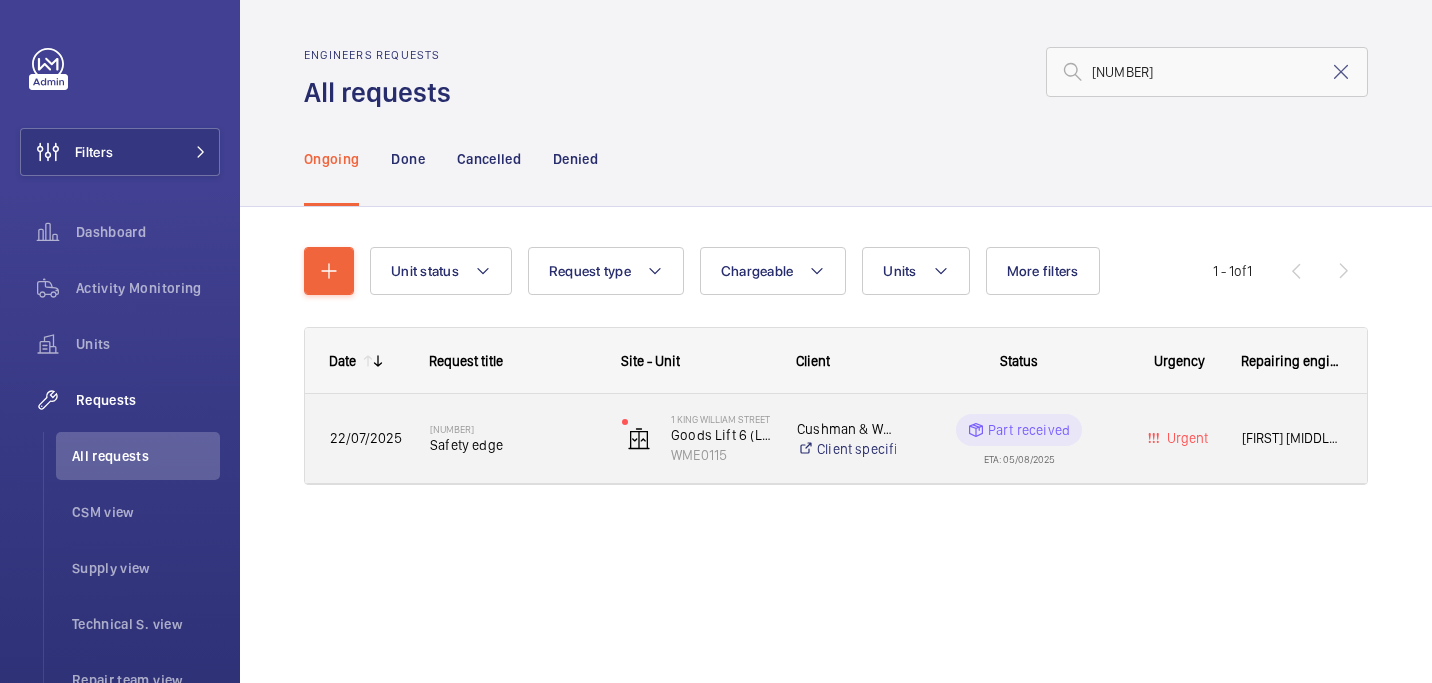 click on "Safety edge" 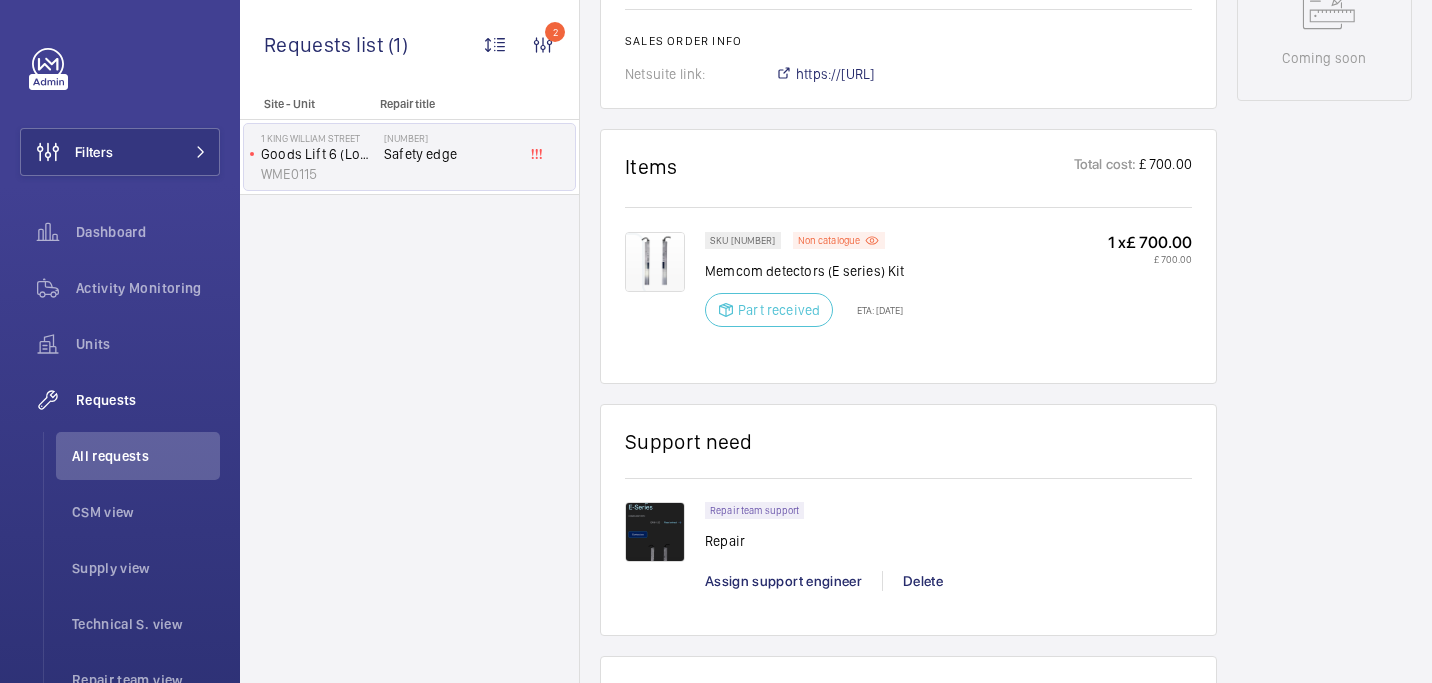 scroll, scrollTop: 1050, scrollLeft: 0, axis: vertical 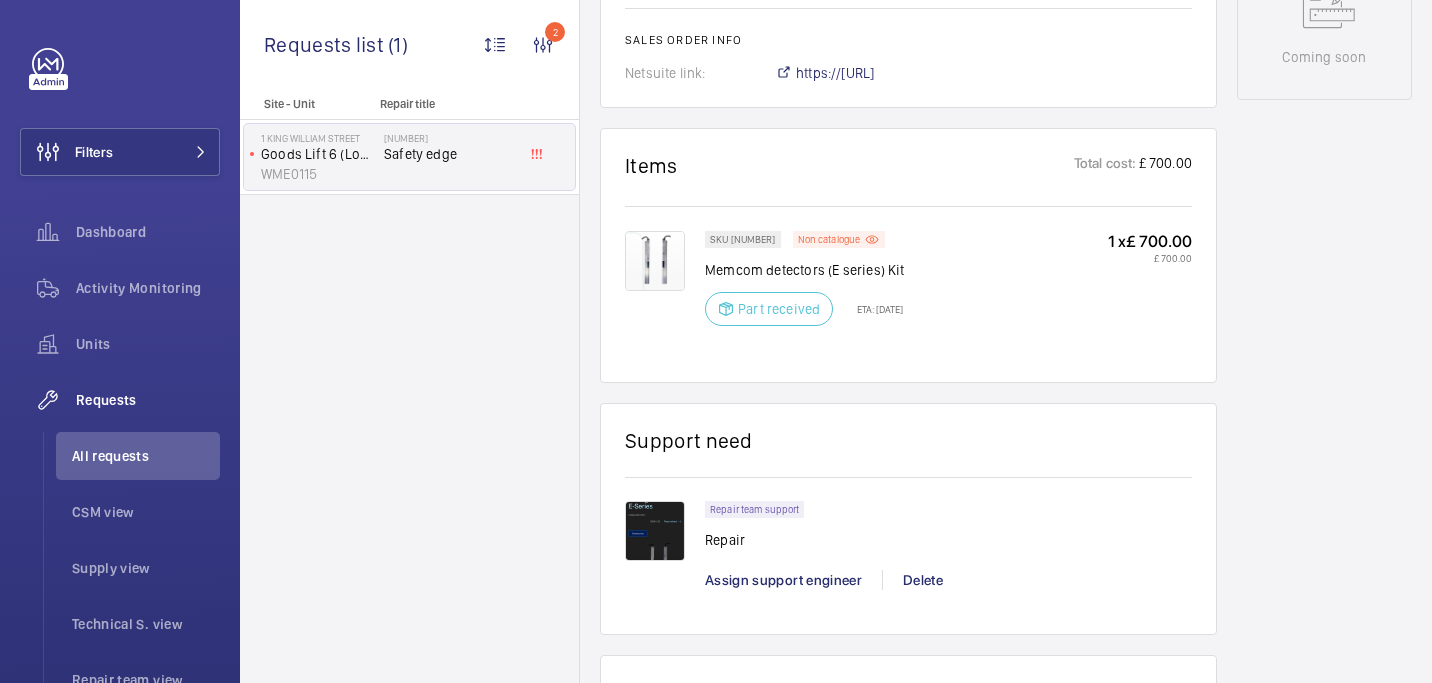click 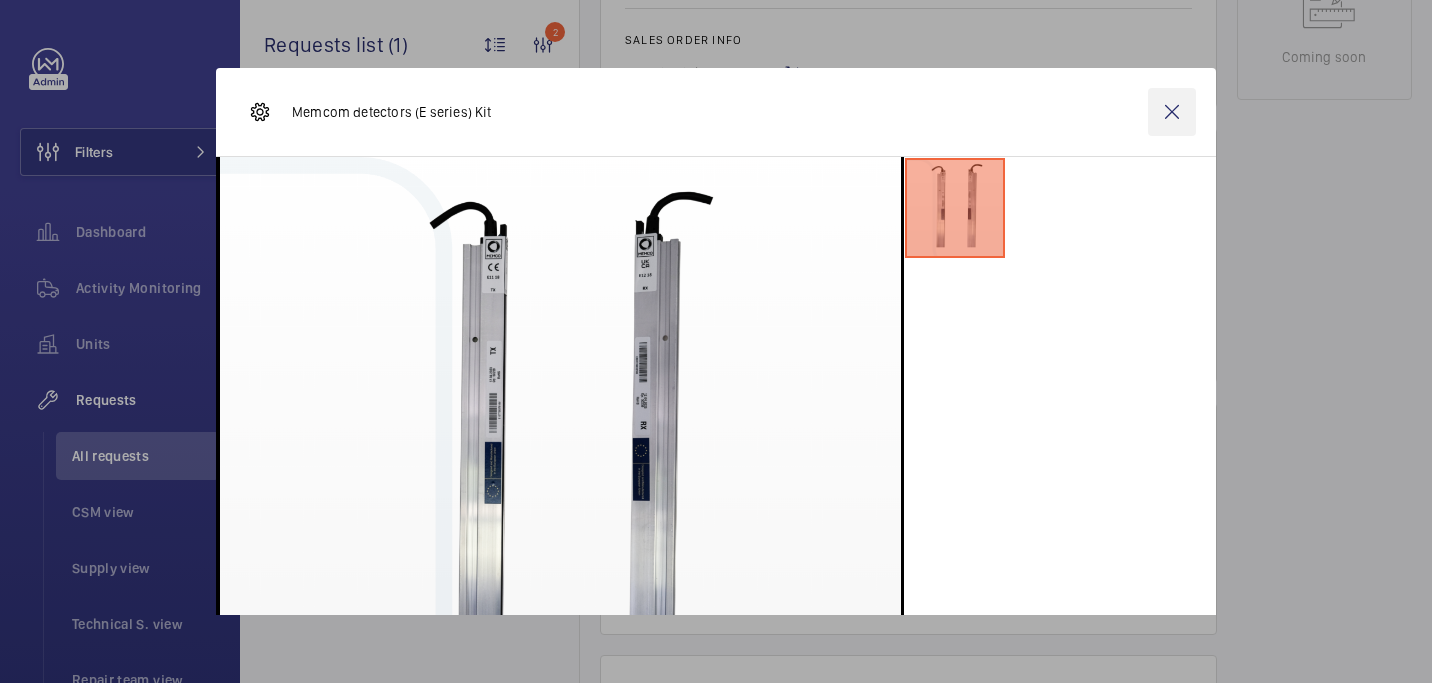 click at bounding box center (1172, 112) 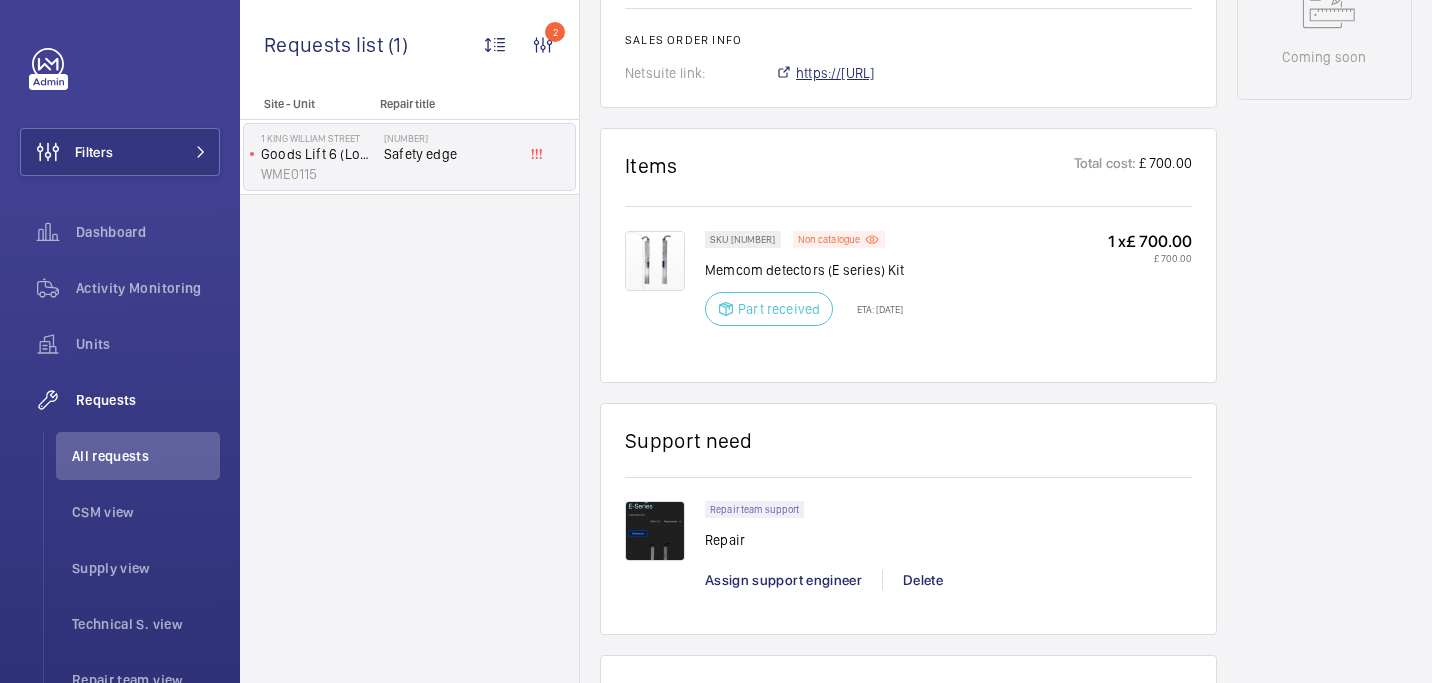 click on "https://6461500.app.netsuite.com/app/accounting/transactions/salesord.nl?id=2874088" 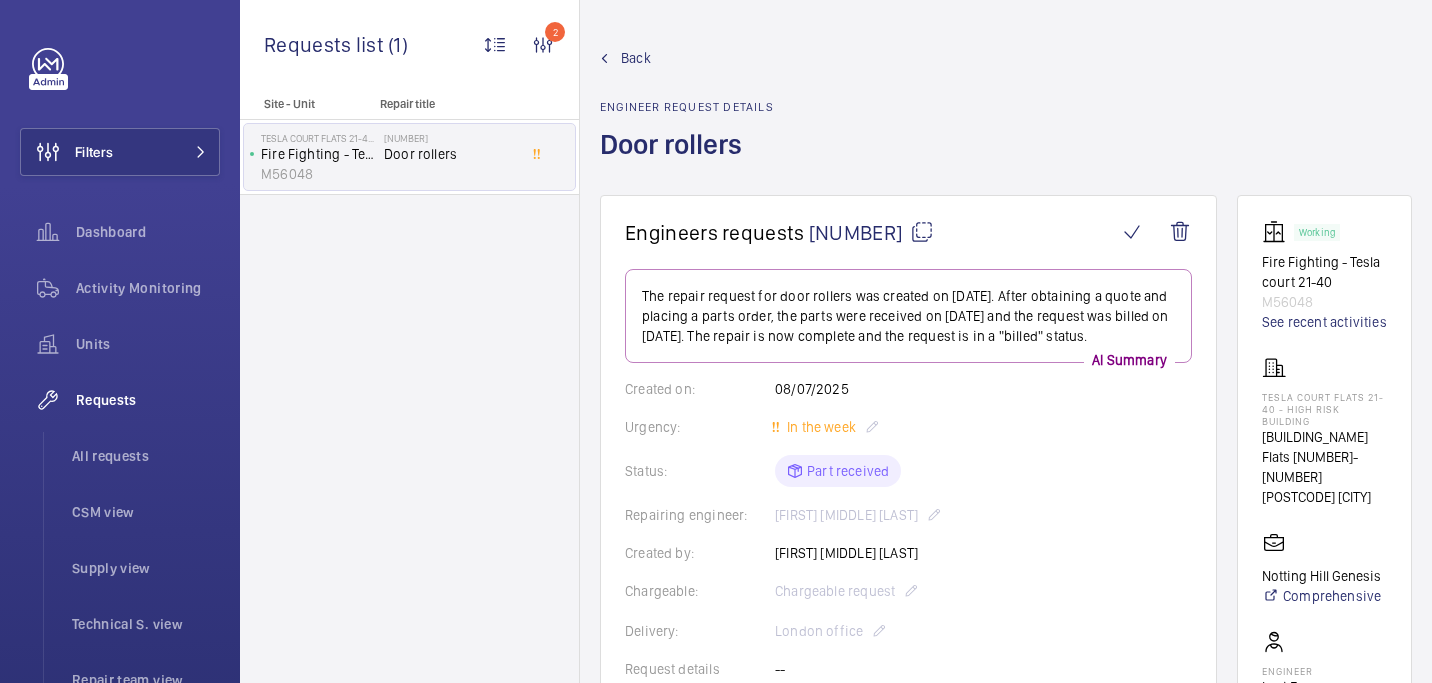 scroll, scrollTop: 983, scrollLeft: 0, axis: vertical 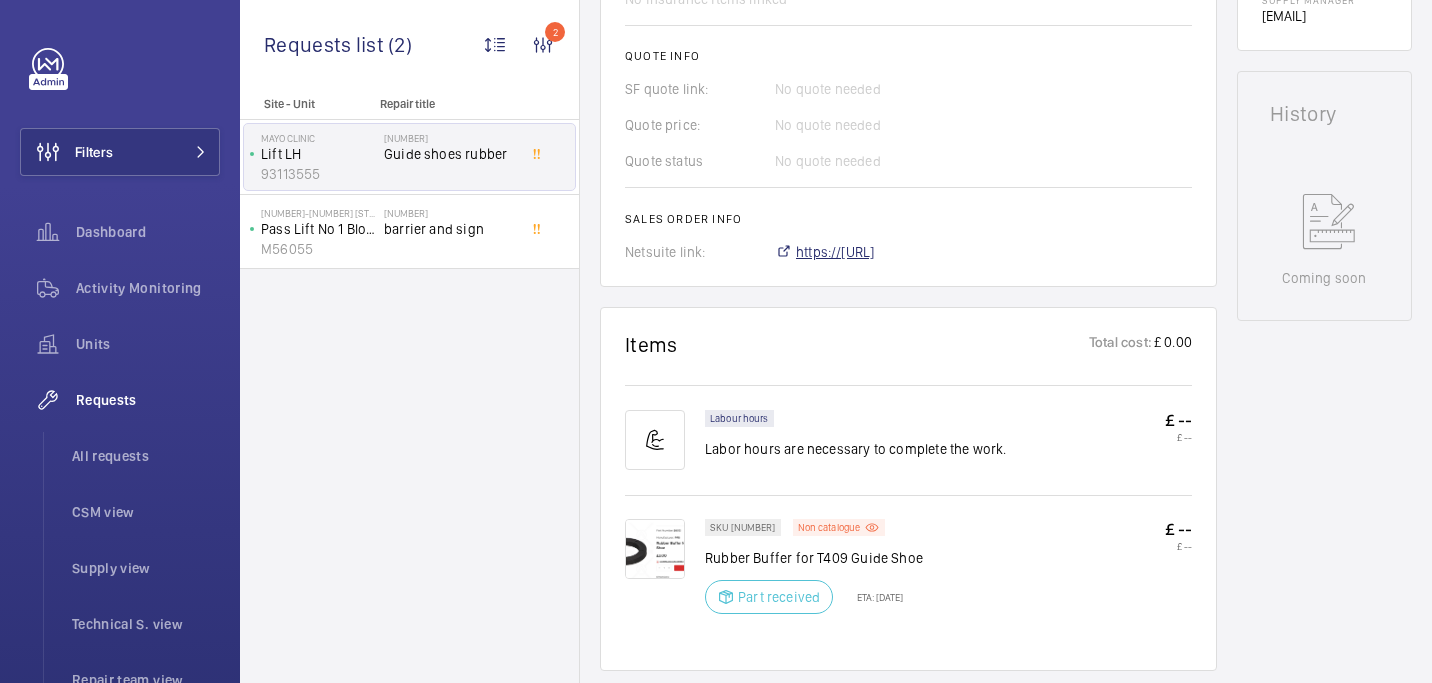 click on "https://6461500.app.netsuite.com/app/accounting/transactions/salesord.nl?id=2850149" 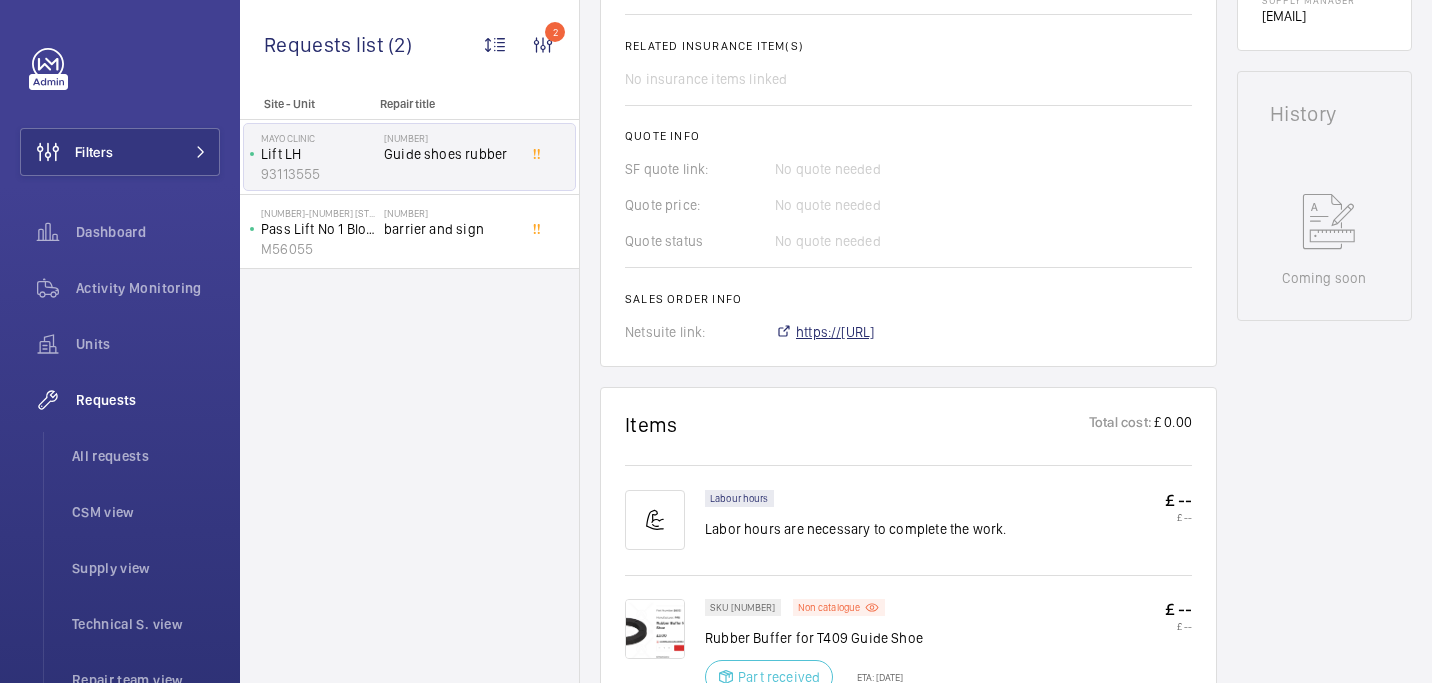 scroll, scrollTop: 869, scrollLeft: 0, axis: vertical 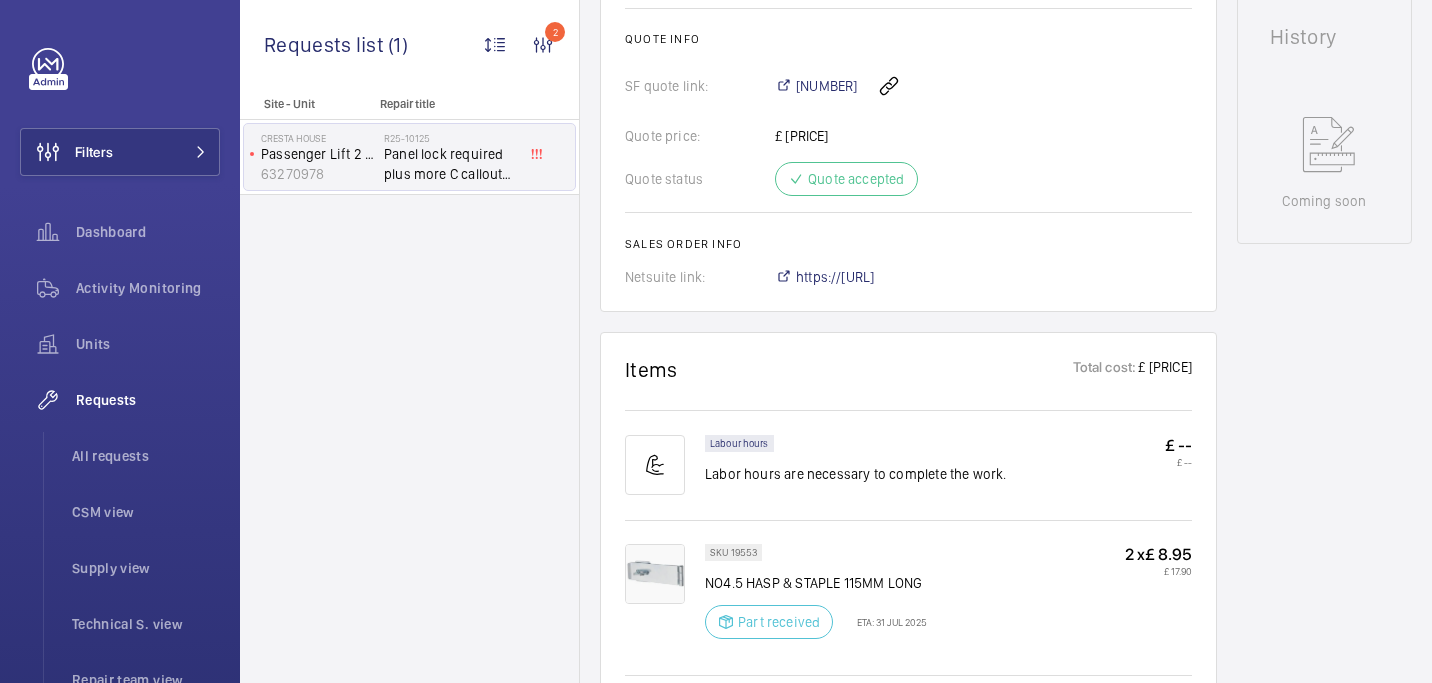 click on "A repair request was created on 2025-07-25 for a device with multiple issues, including panel locks not locking and issues with car lights. Photos were provided, a supply chain manager was assigned, and parts were ordered. The request went through the quoting process, was signed on 2025-07-29, and a sales order was created on 2025-07-30. The parts have been received, and a mechanic was assigned on 2025-08-04 to complete the repair.  AI Summary Created on:  25/07/2025  Urgency: Urgent Status: Part received Repairing engineer:  Keith Bishop  Created by:  Roger Carter  Chargeable: Chargeable request Delivery:  London office  Request details -- Internal com. Add comment Related insurance item(s)  No insurance items linked  Quote info SF quote link: 00021087 Quote price:  £ 1,368.36  Quote status Quote accepted Sales order info Netsuite link: https://6461500.app.netsuite.com/app/accounting/transactions/salesord.nl?id=2860999" 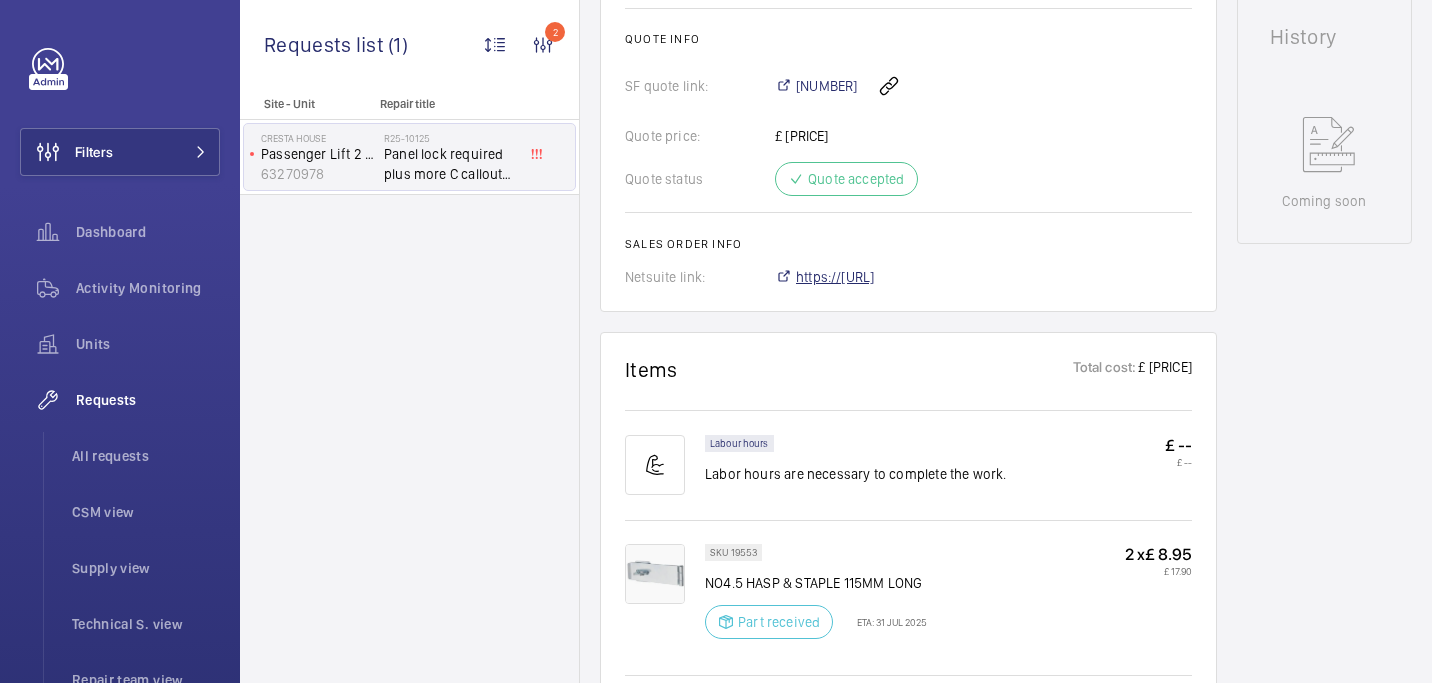 click on "https://6461500.app.netsuite.com/app/accounting/transactions/salesord.nl?id=2860999" 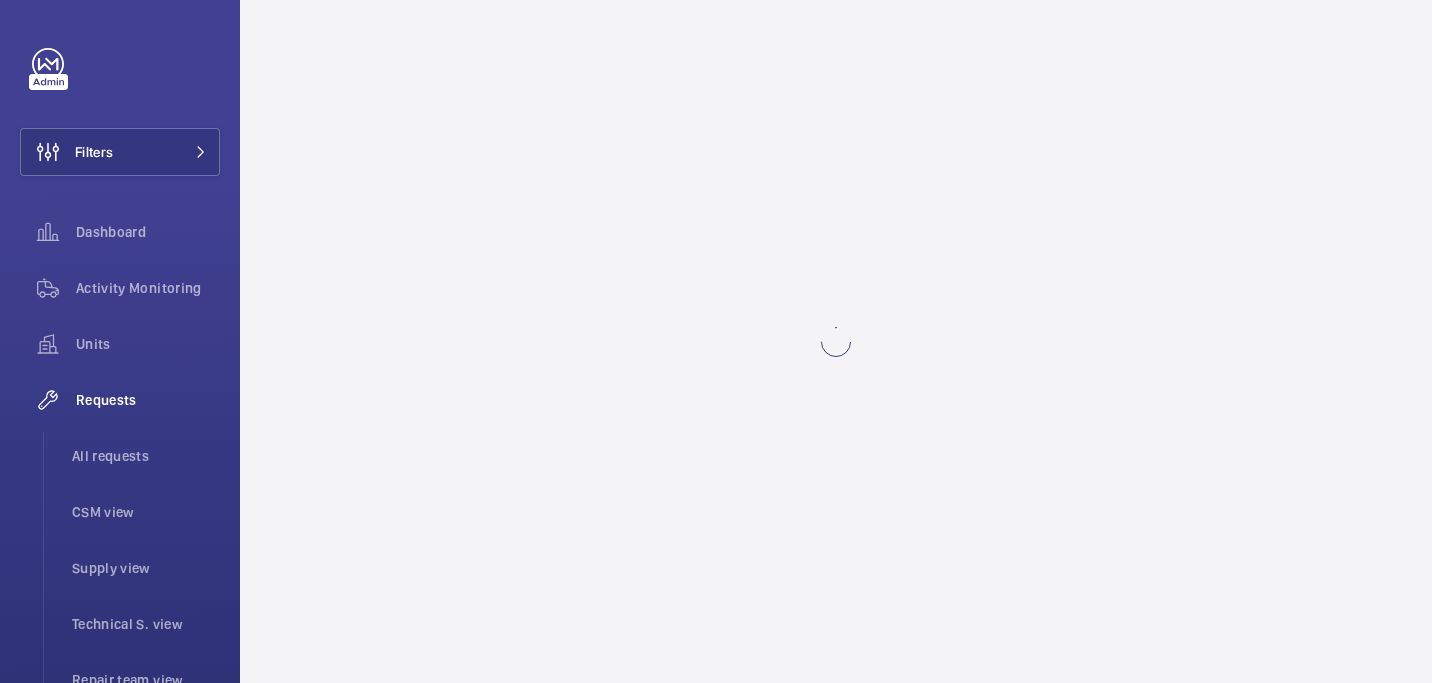 scroll, scrollTop: 0, scrollLeft: 0, axis: both 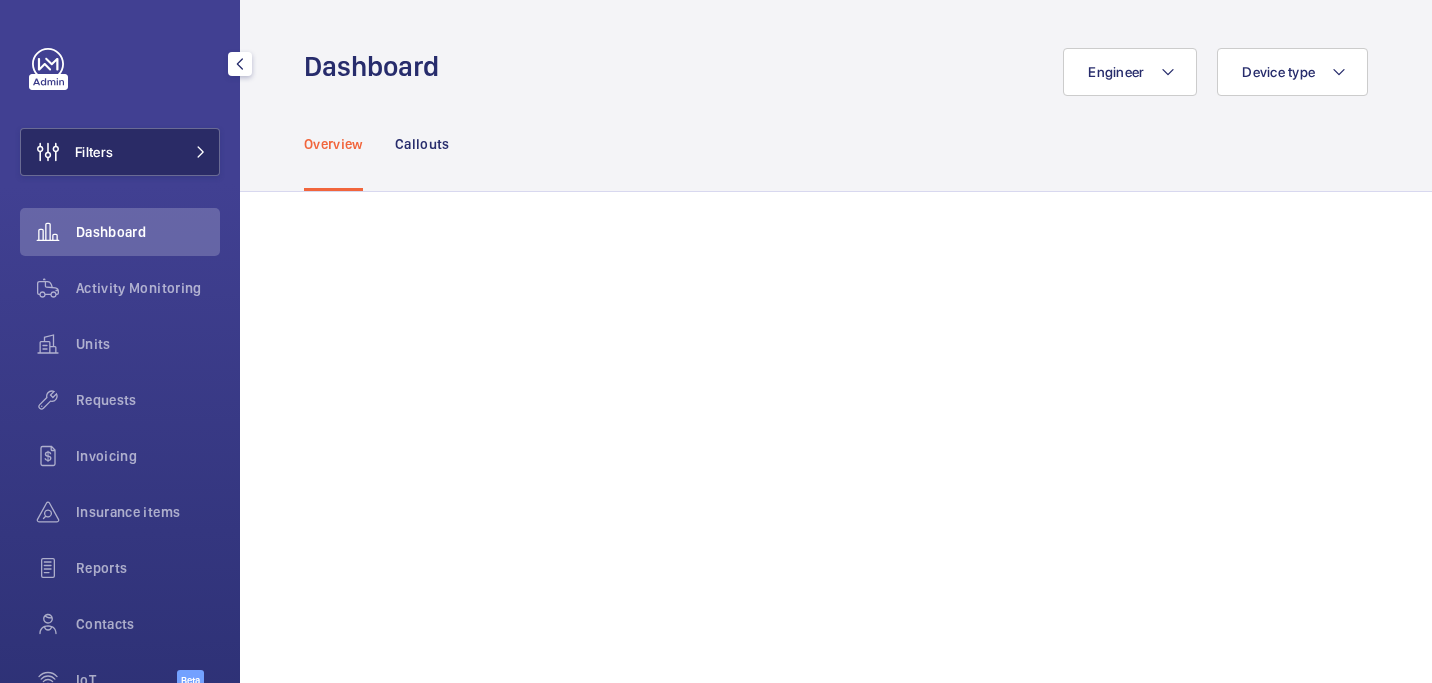 click on "Filters" 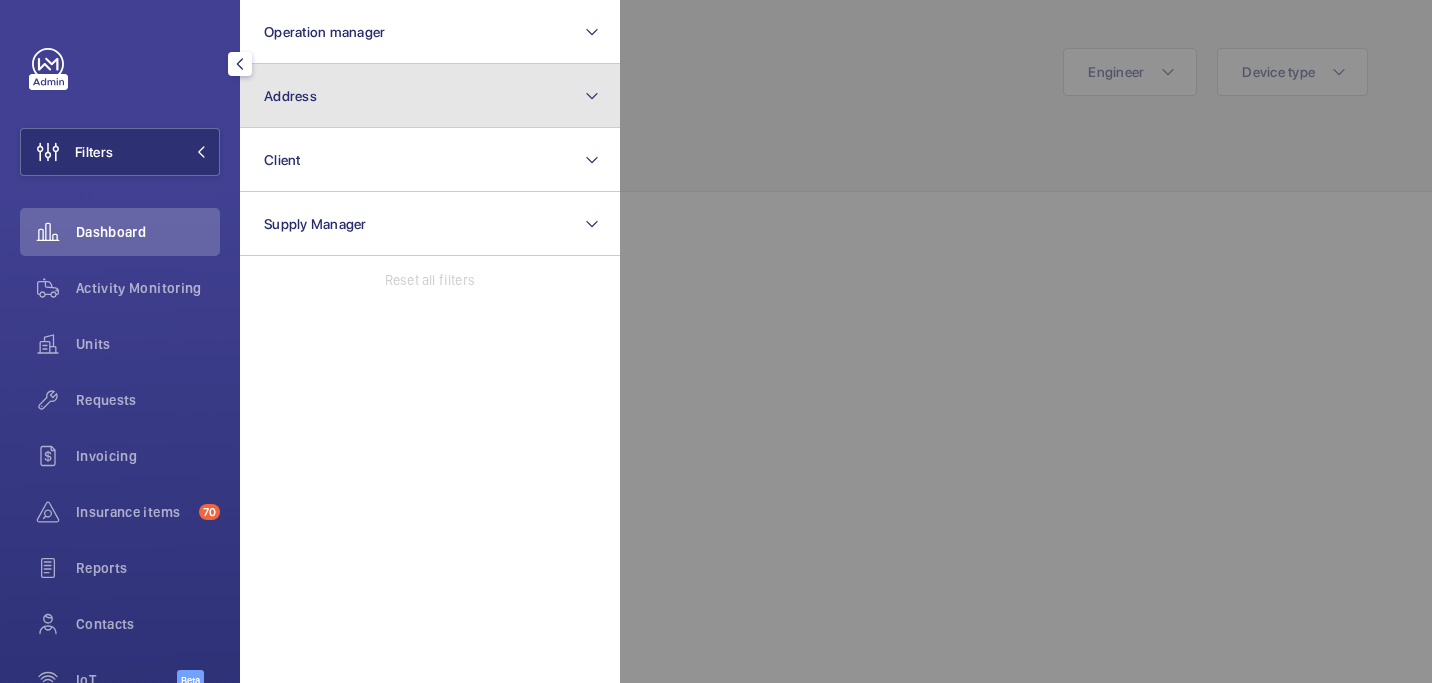 click on "Address" 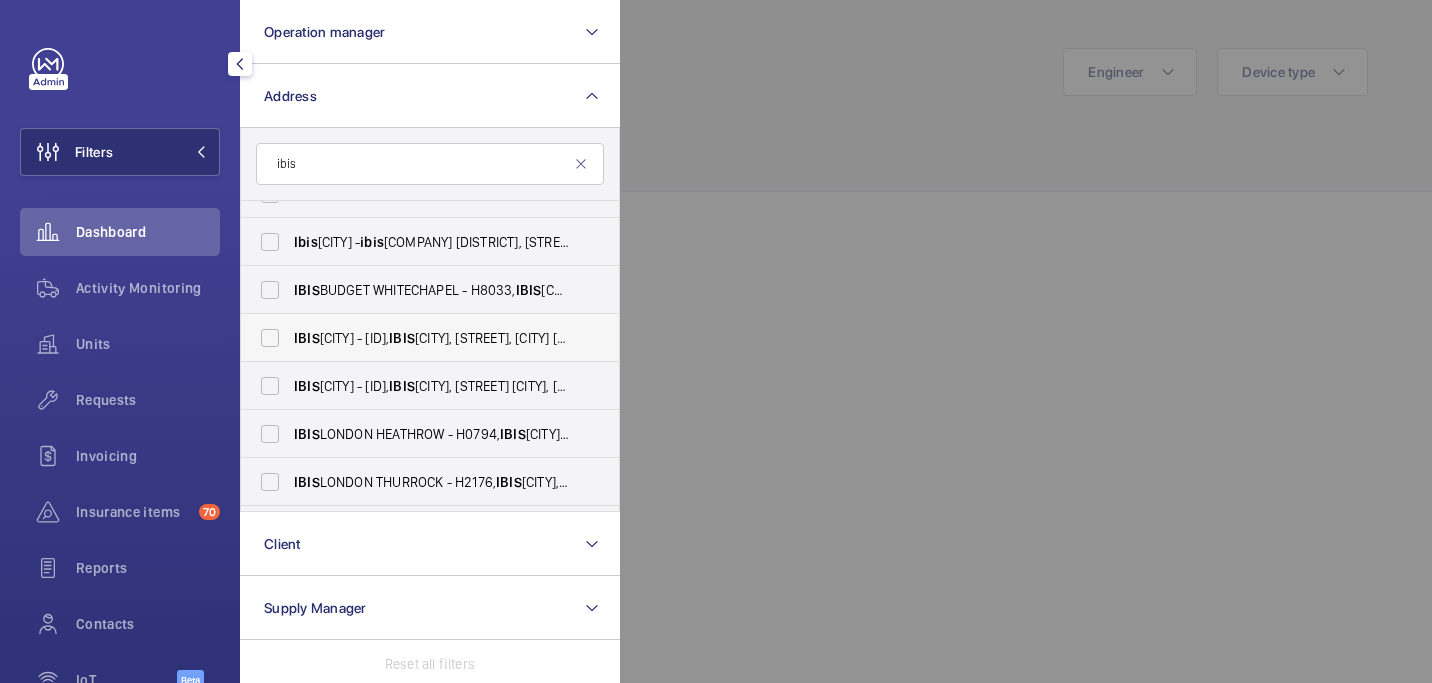 scroll, scrollTop: 129, scrollLeft: 0, axis: vertical 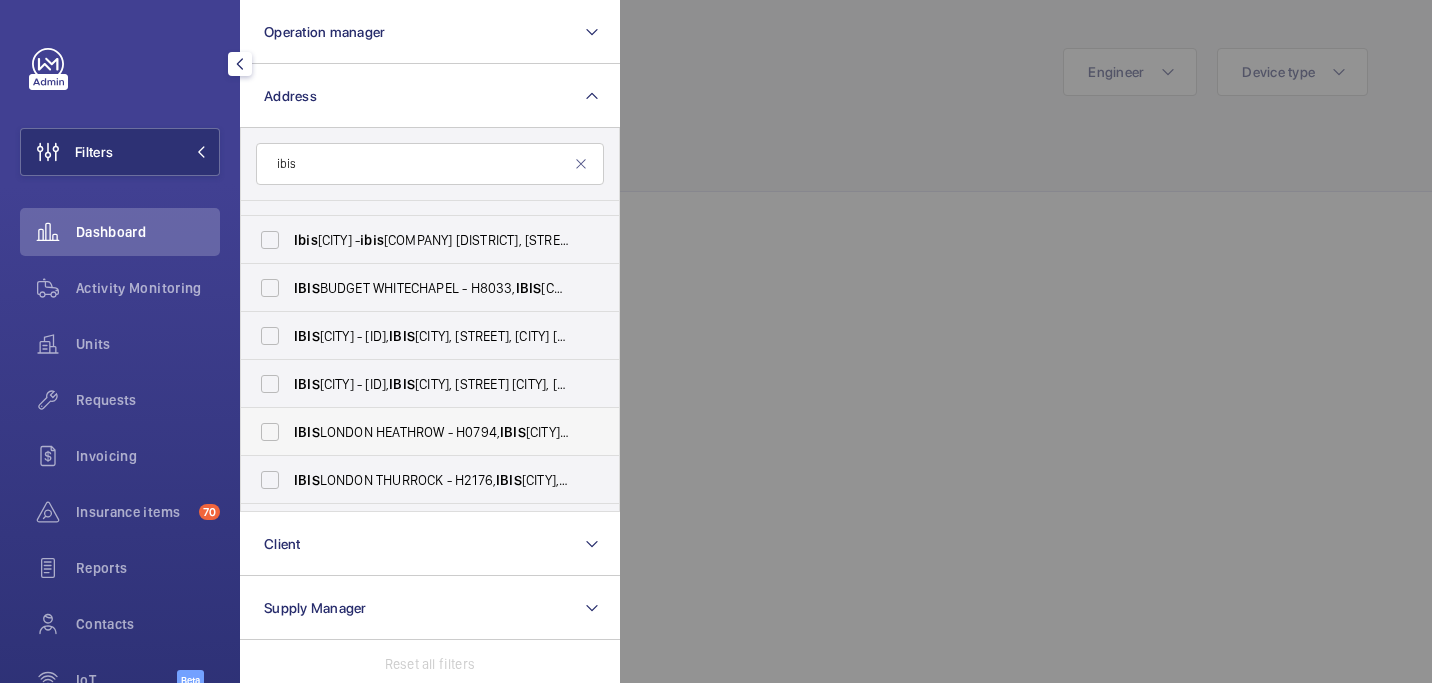 type on "ibis" 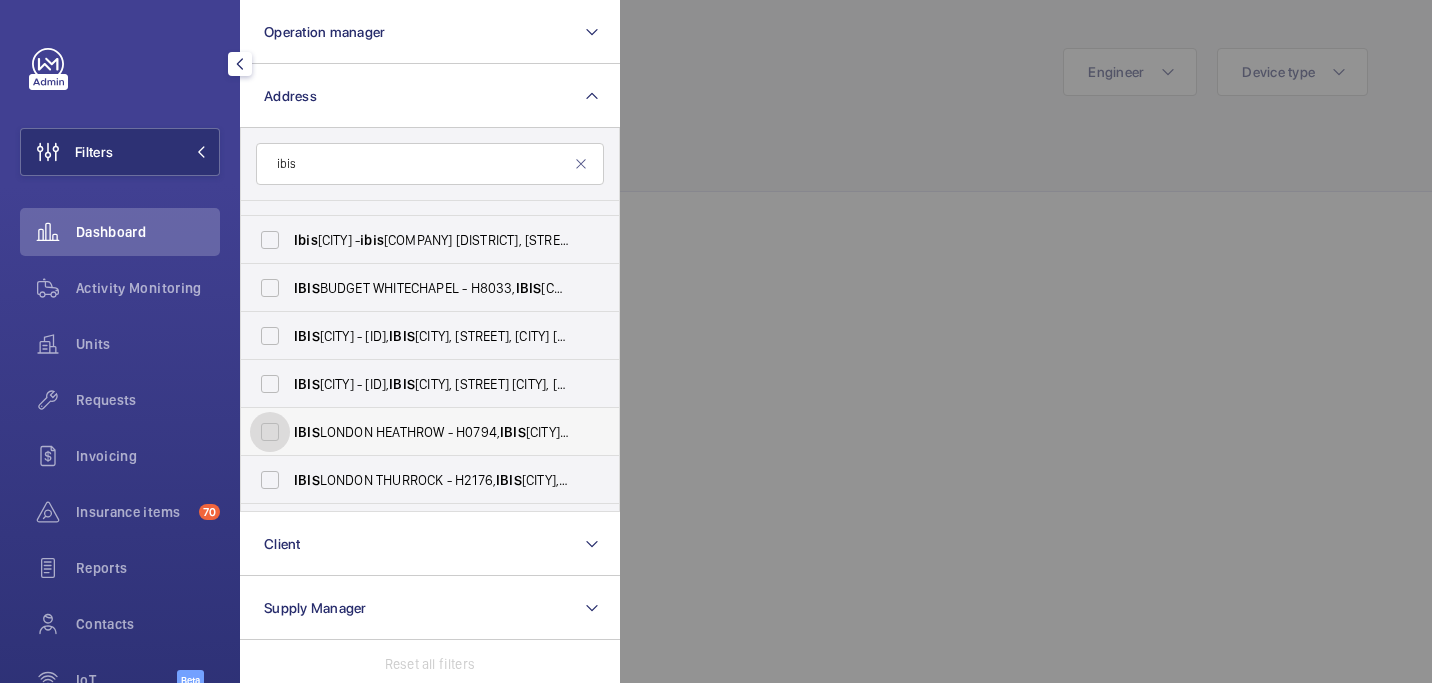 click on "IBIS  LONDON HEATHROW - H0794,  IBIS  LONDON HEATHROW, 112 Bath Rd, Harlington,, HAYES UB3 5AL" at bounding box center (270, 432) 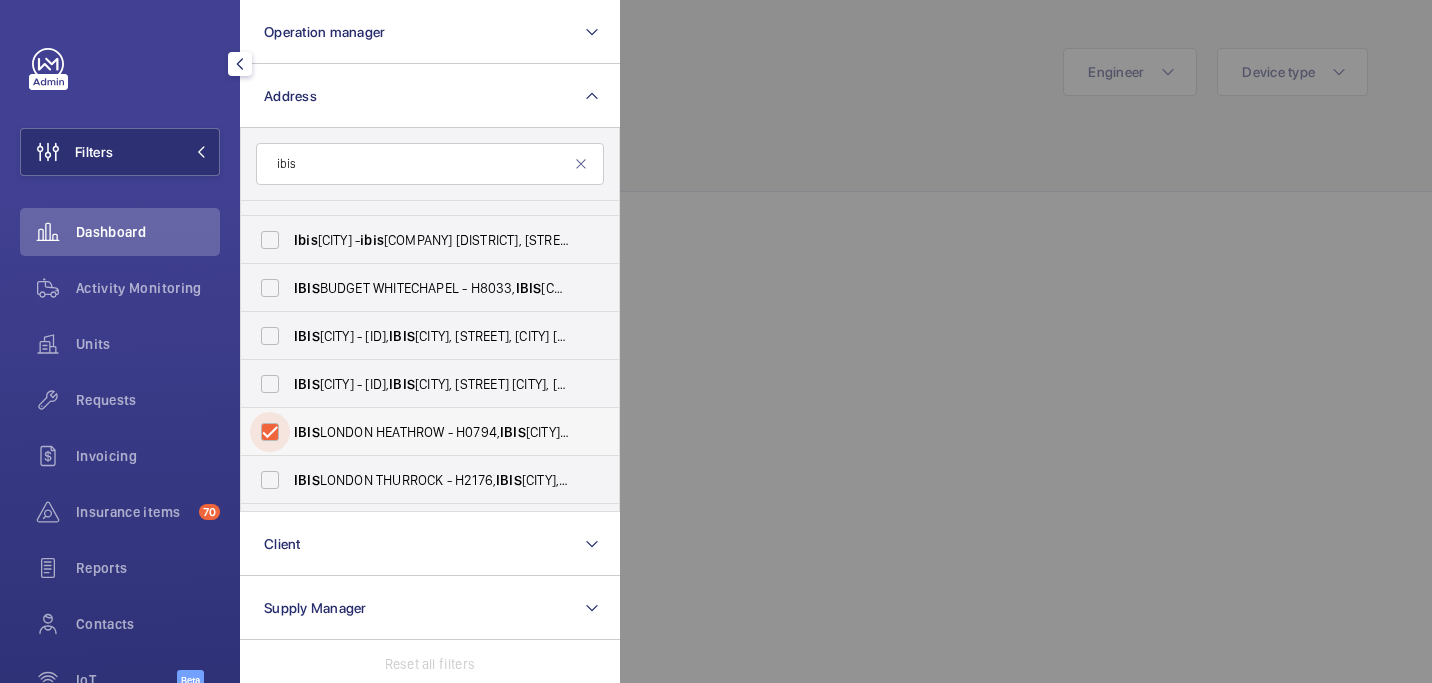 checkbox on "true" 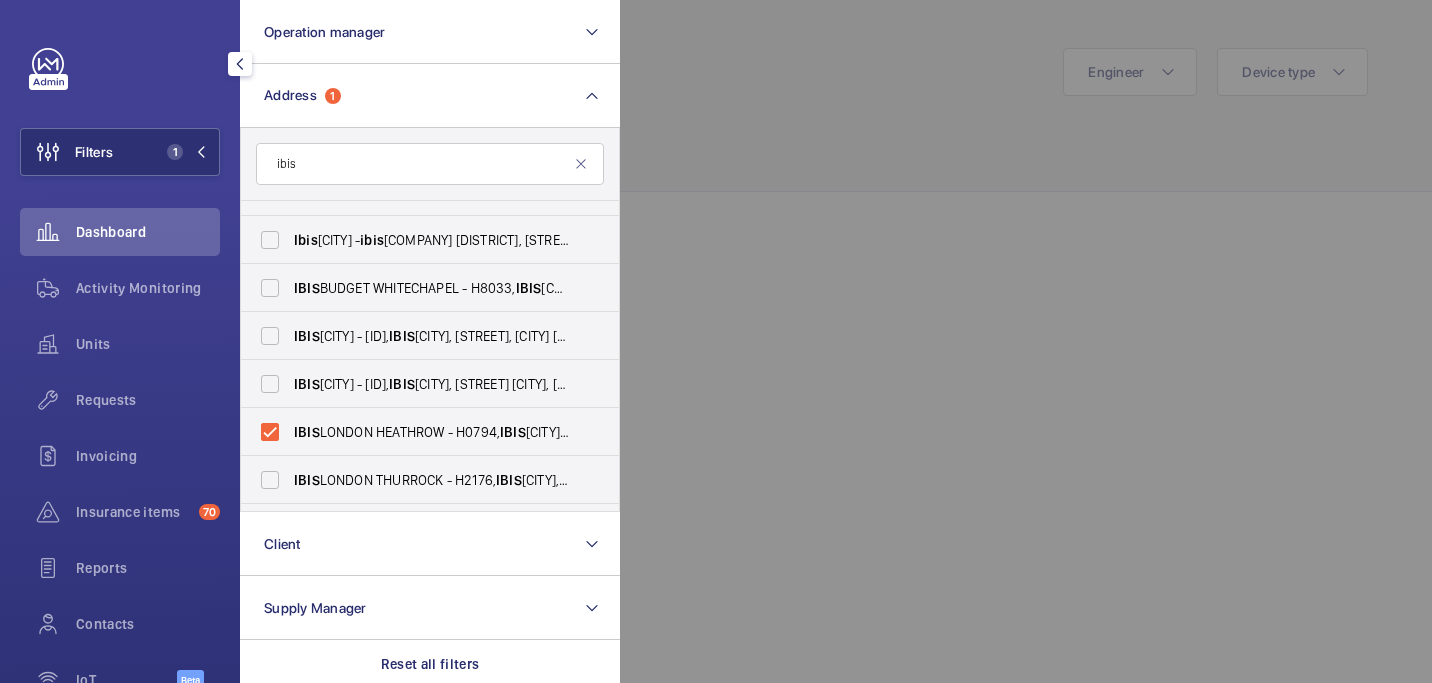 click 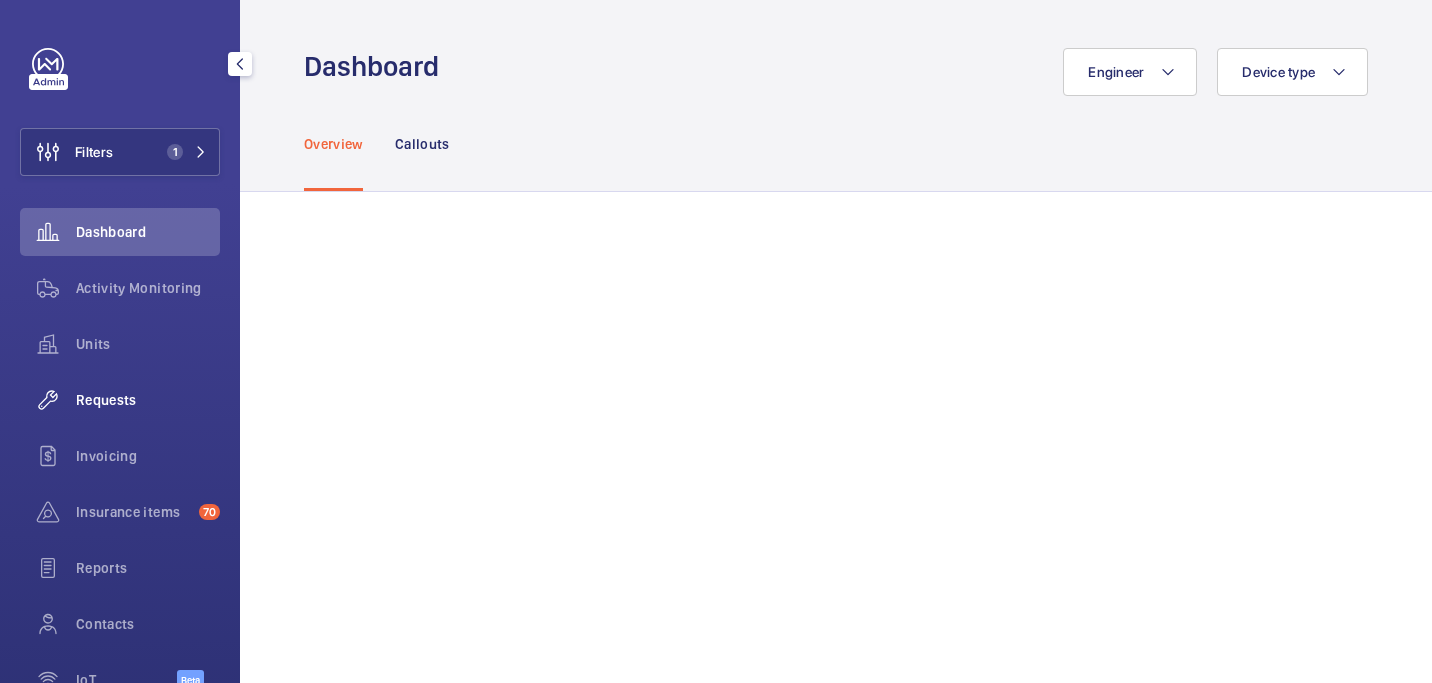 click on "Requests" 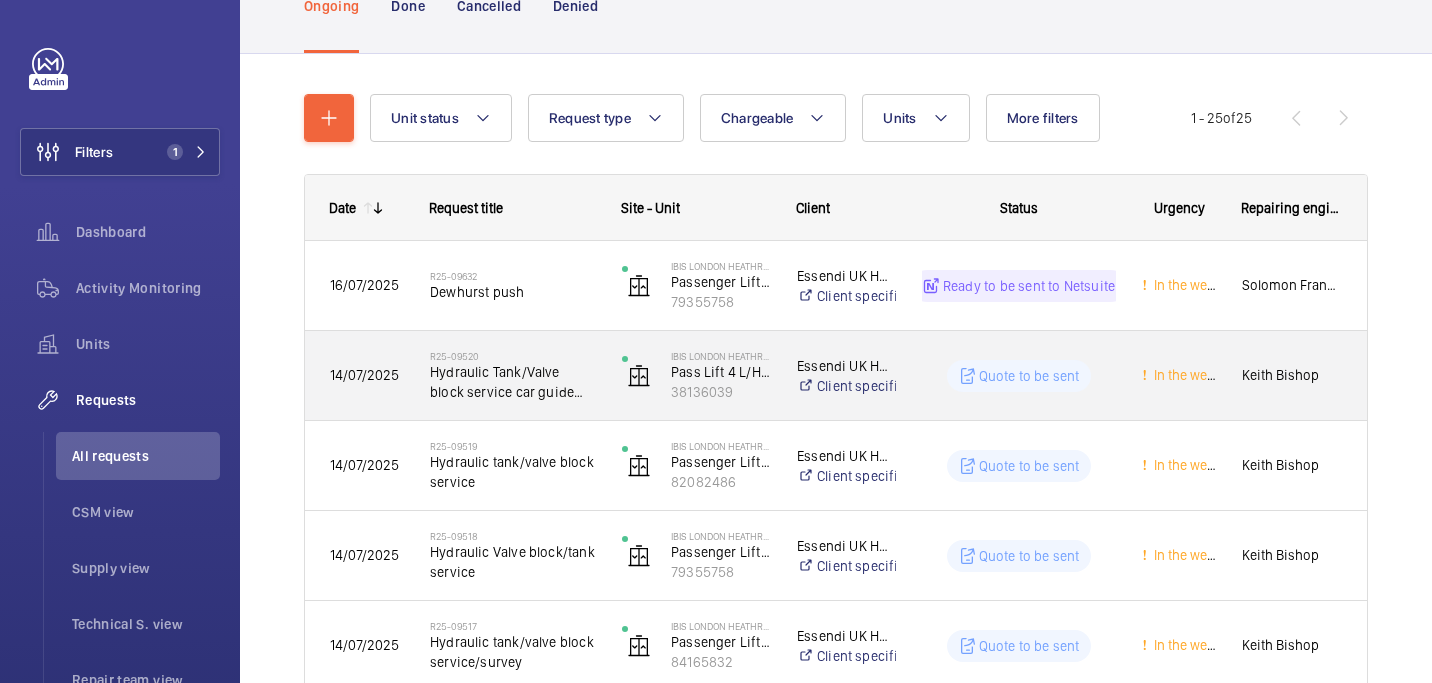 scroll, scrollTop: 618, scrollLeft: 0, axis: vertical 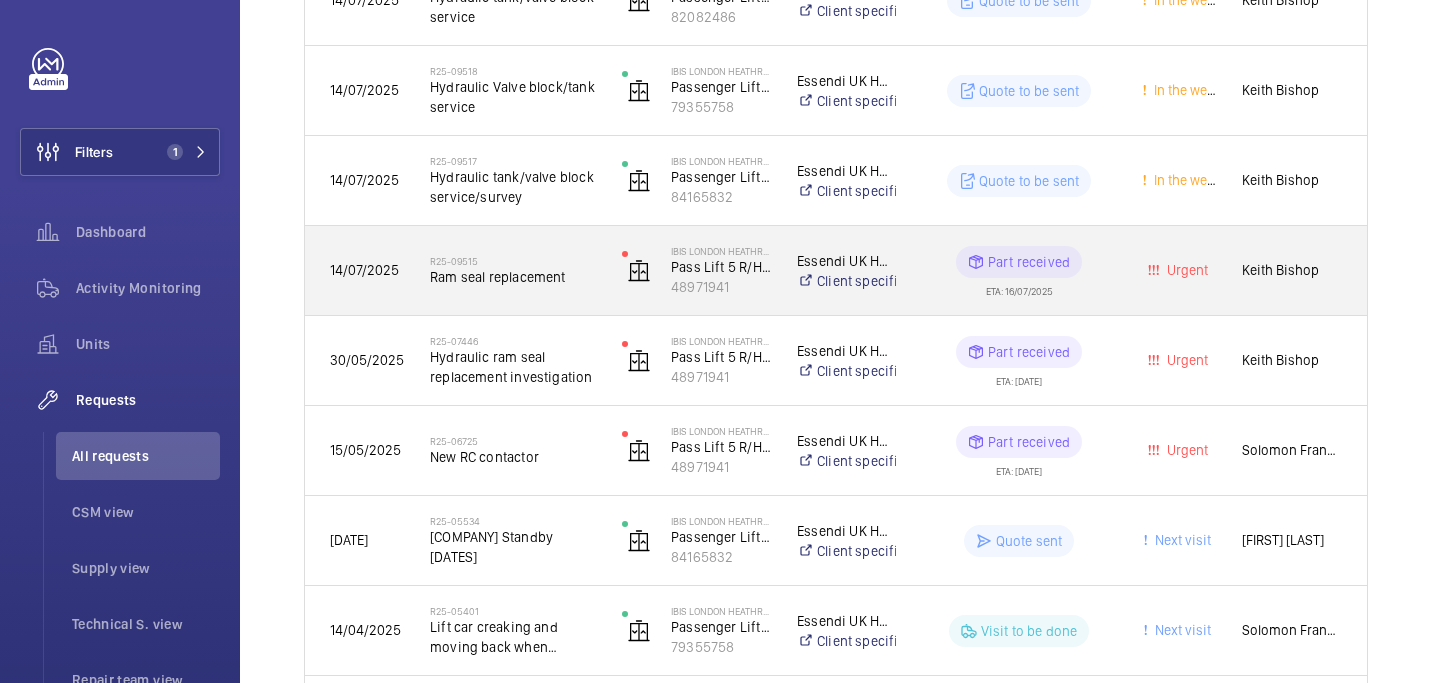 click on "Ram seal replacement" 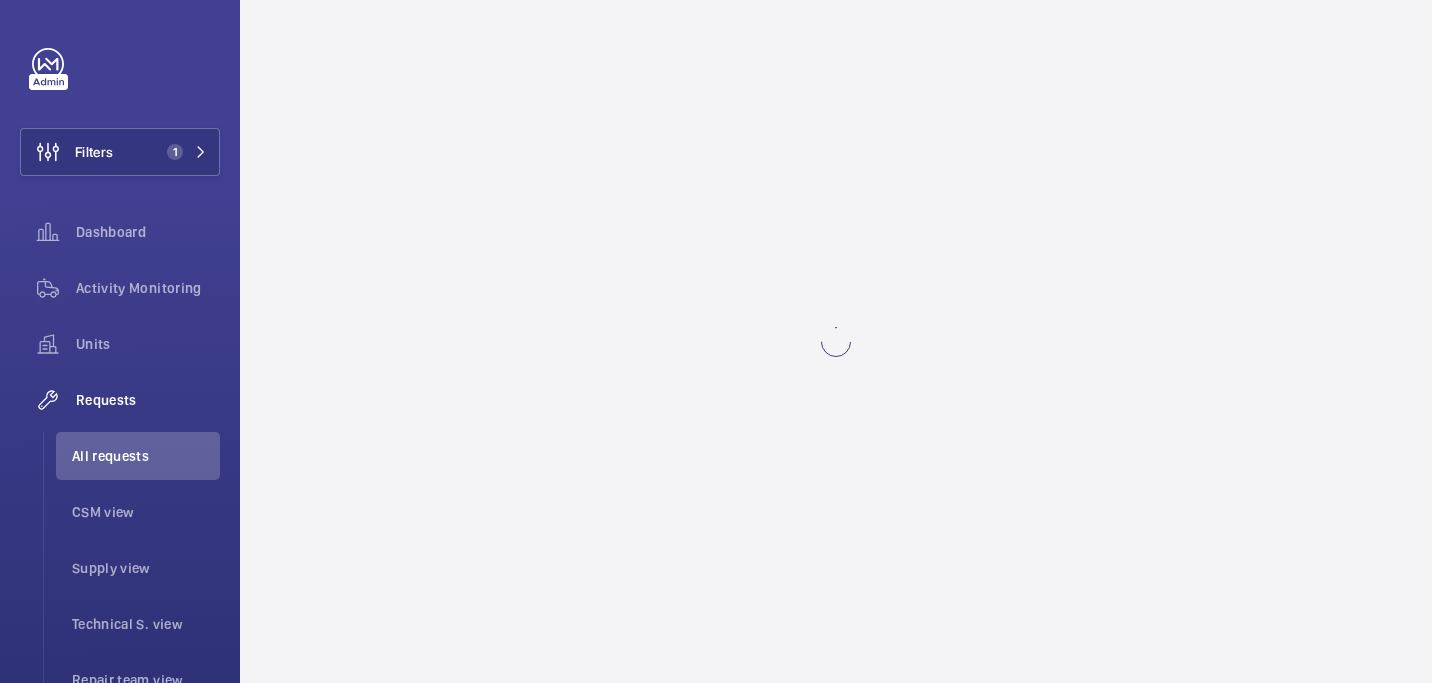 scroll, scrollTop: 0, scrollLeft: 0, axis: both 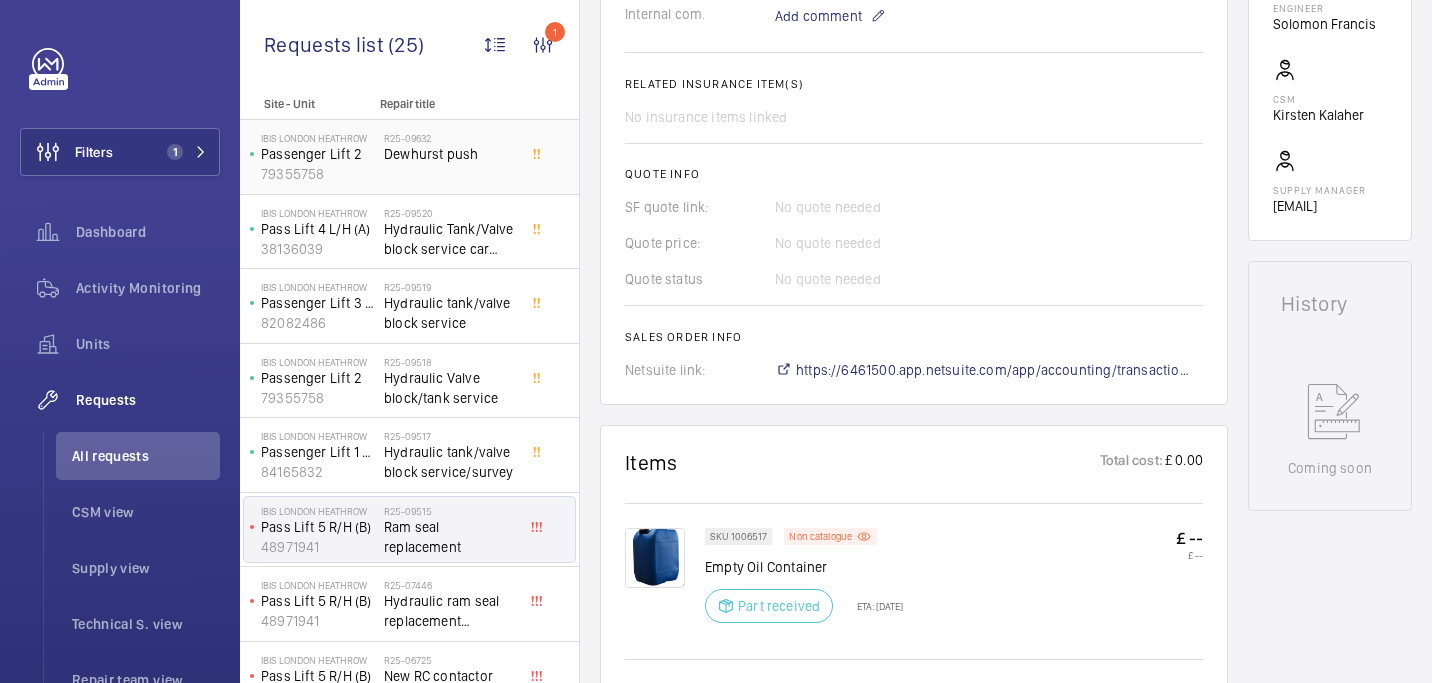 click on "Dewhurst push" 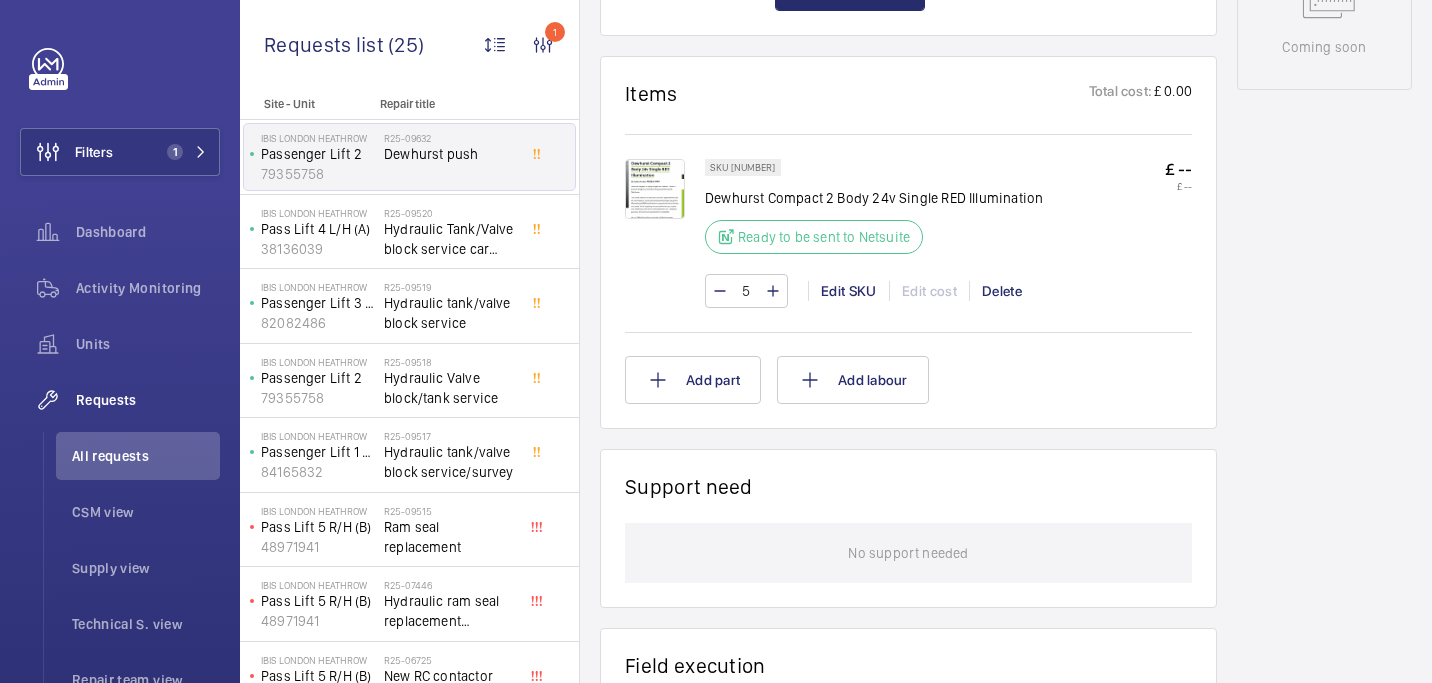 scroll, scrollTop: 1123, scrollLeft: 0, axis: vertical 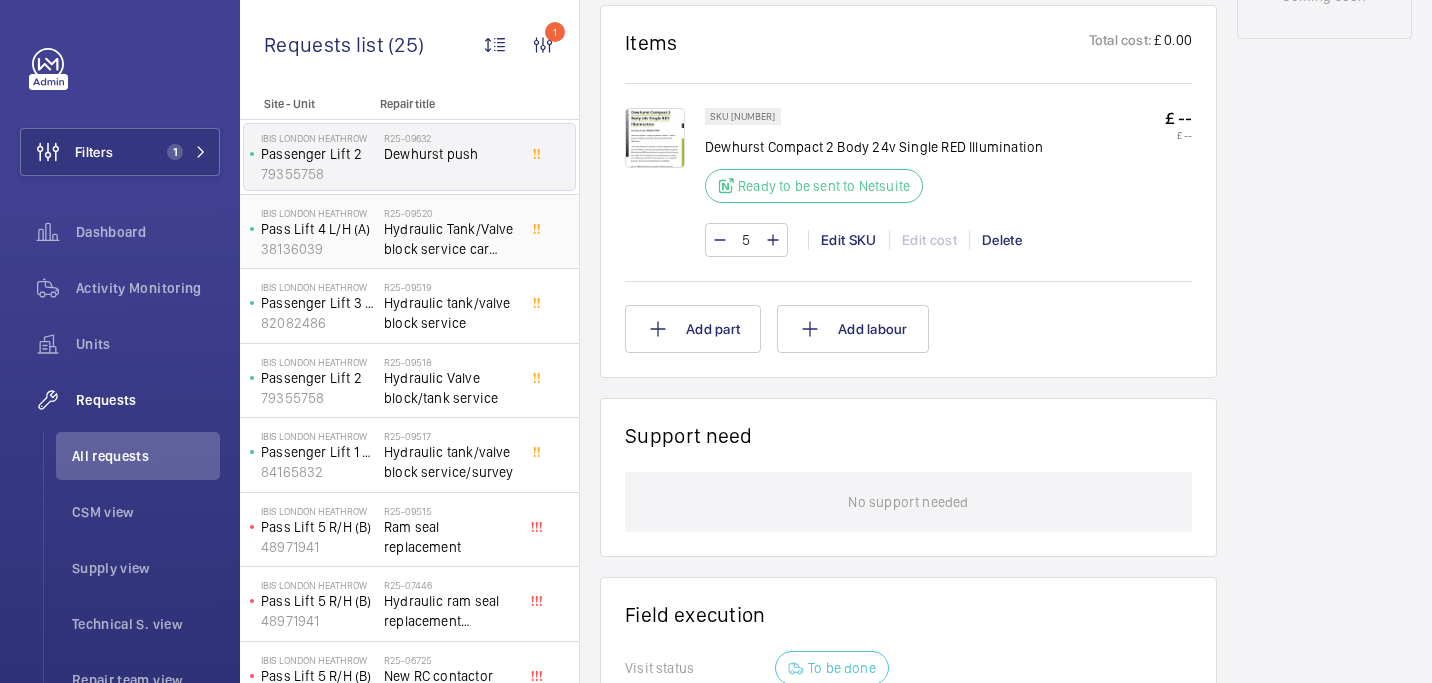 click on "Hydraulic Tank/Valve block service car guide roller replacement" 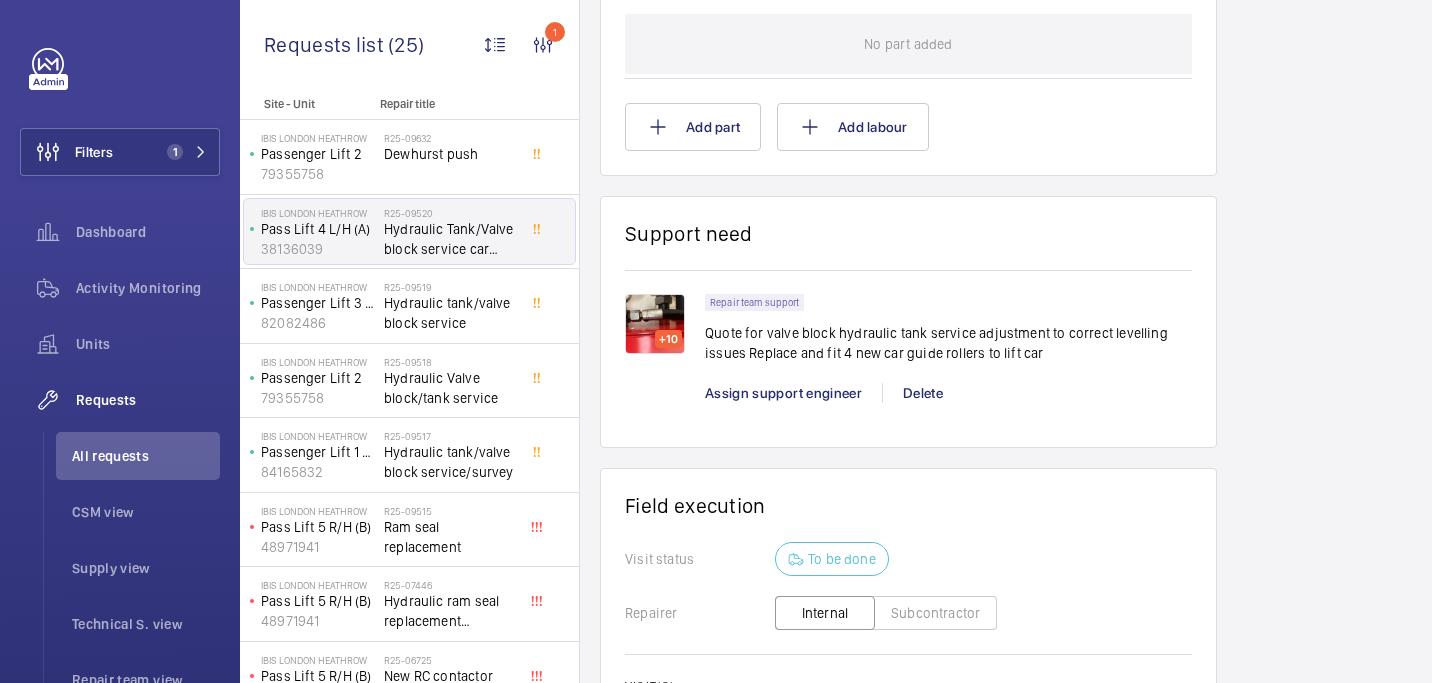 scroll, scrollTop: 1282, scrollLeft: 0, axis: vertical 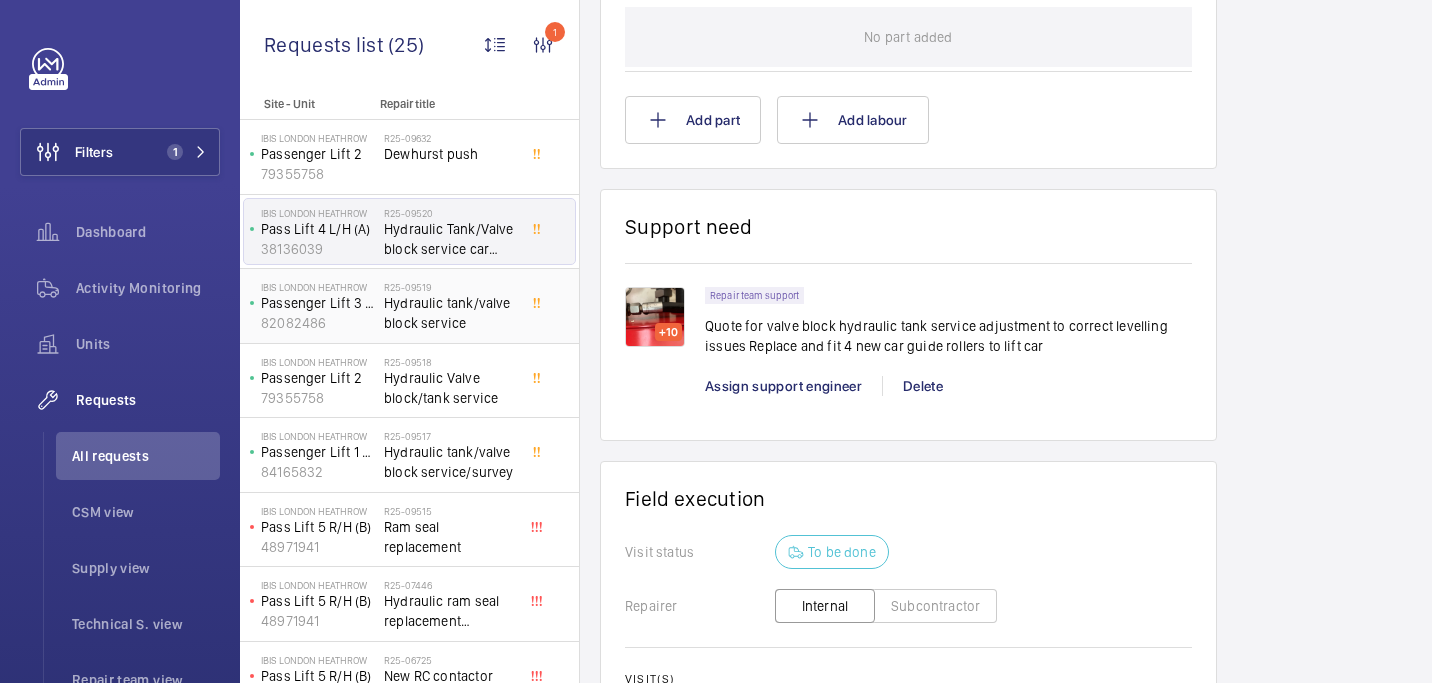 click on "Hydraulic tank/valve block service" 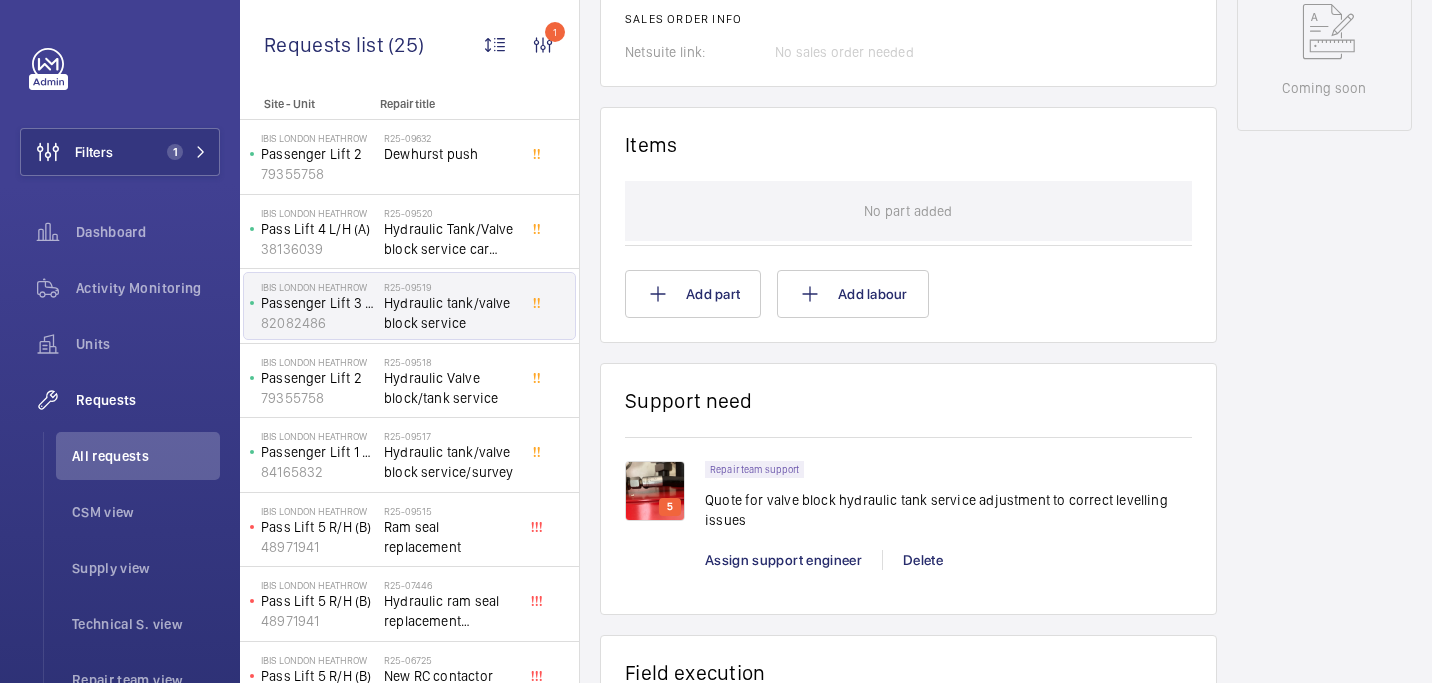 scroll, scrollTop: 1099, scrollLeft: 0, axis: vertical 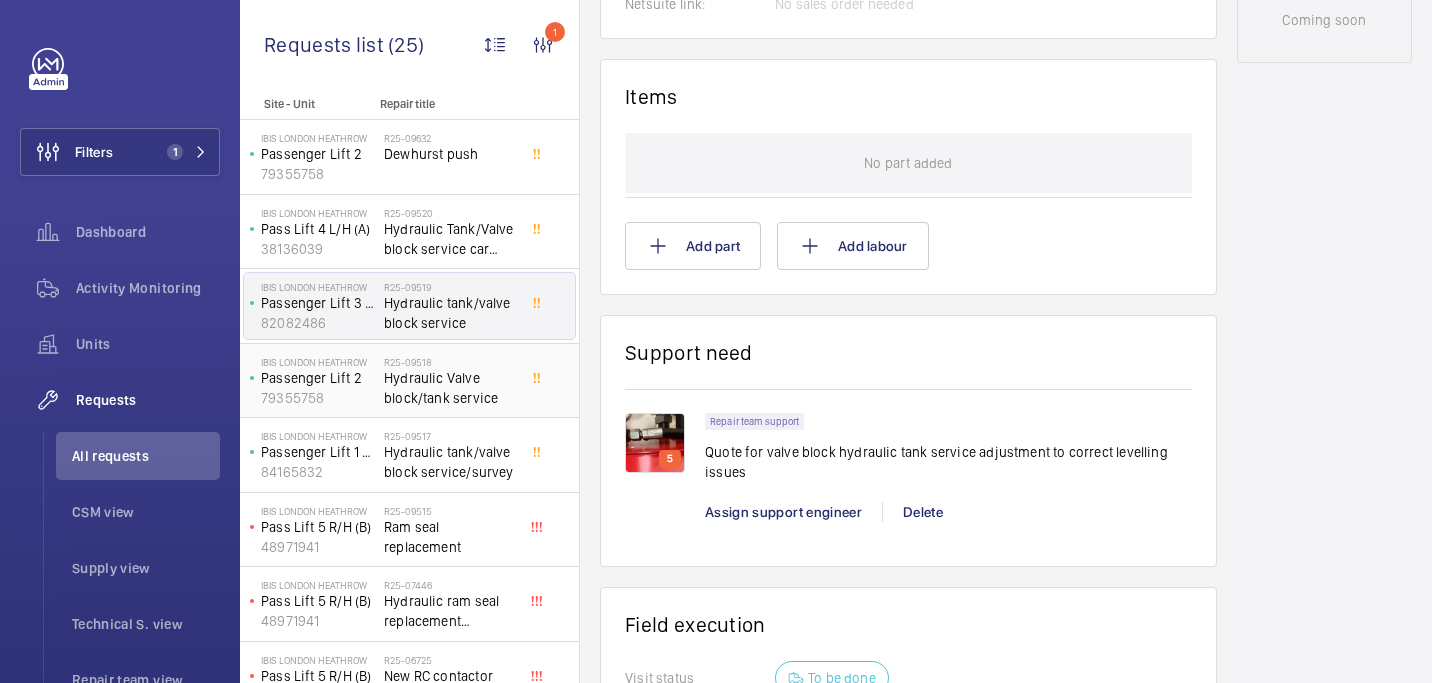 click on "R25-09518" 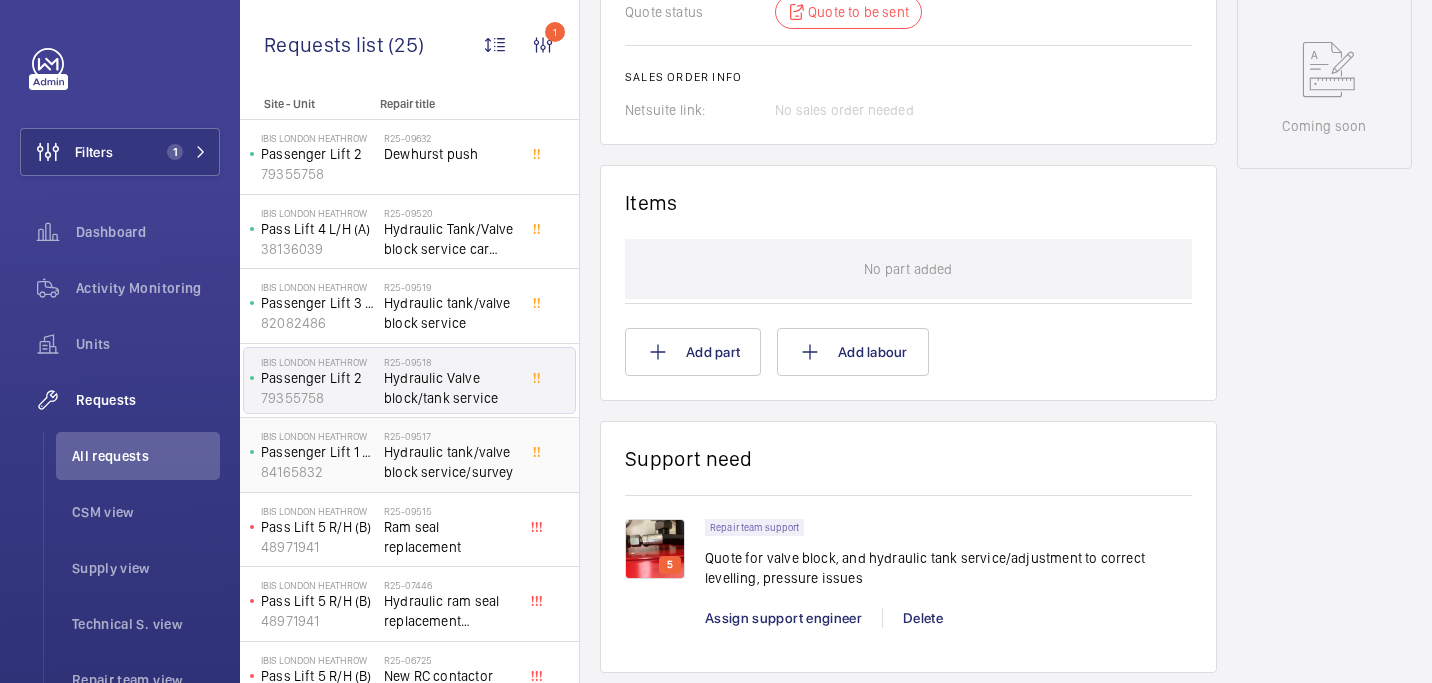scroll, scrollTop: 1002, scrollLeft: 0, axis: vertical 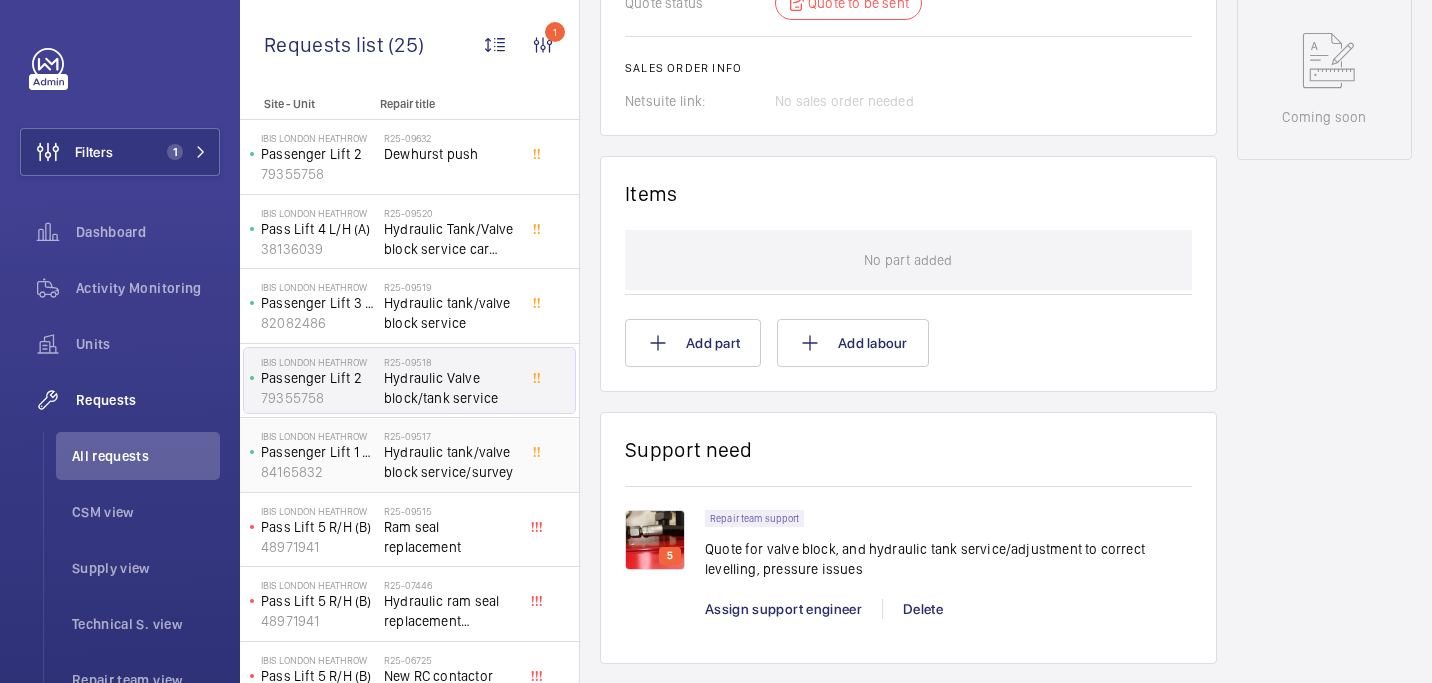 click on "Hydraulic tank/valve block service/survey" 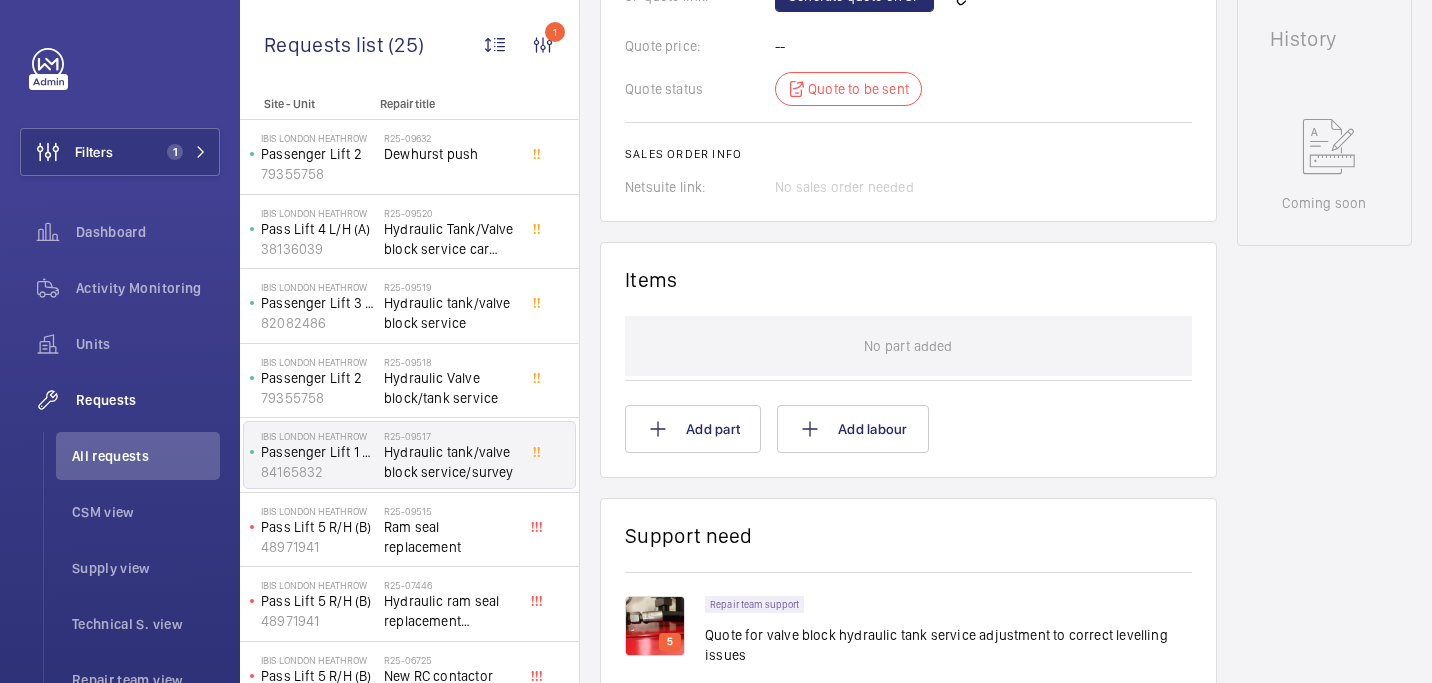 scroll, scrollTop: 956, scrollLeft: 0, axis: vertical 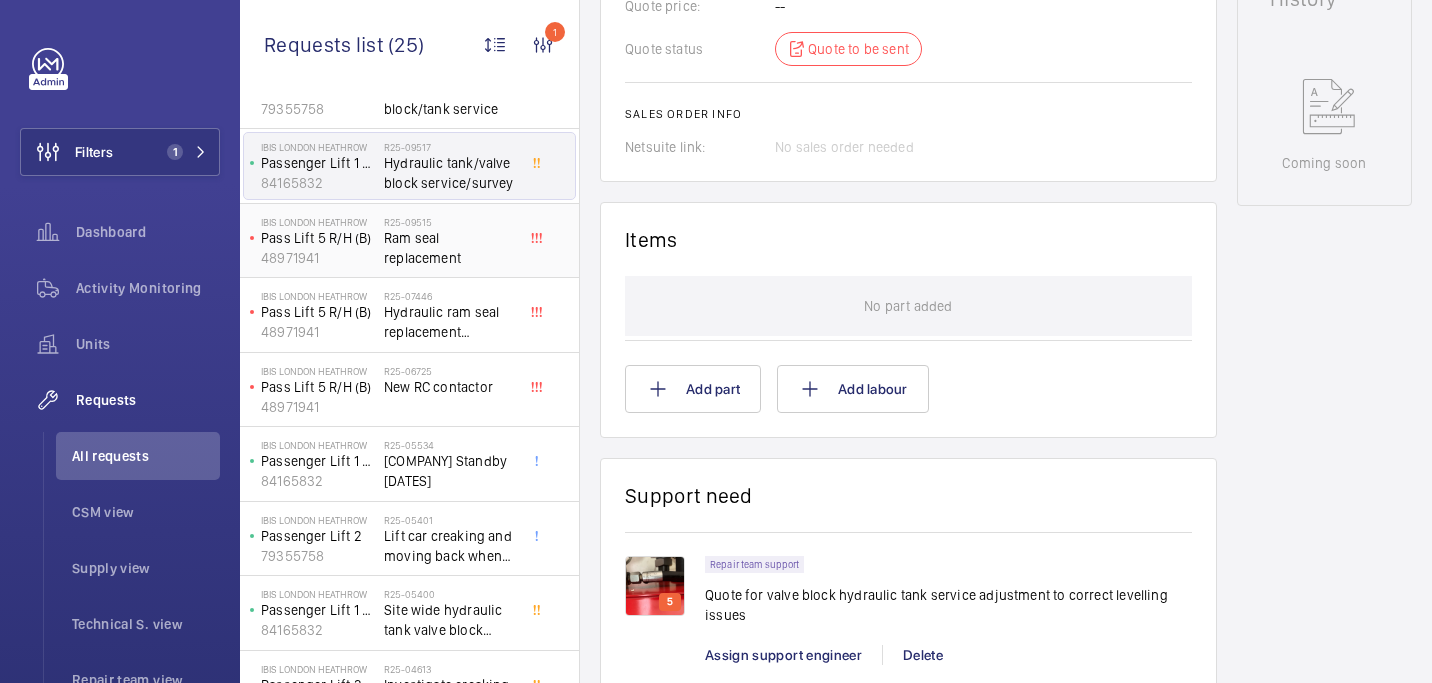 click on "Ram seal replacement" 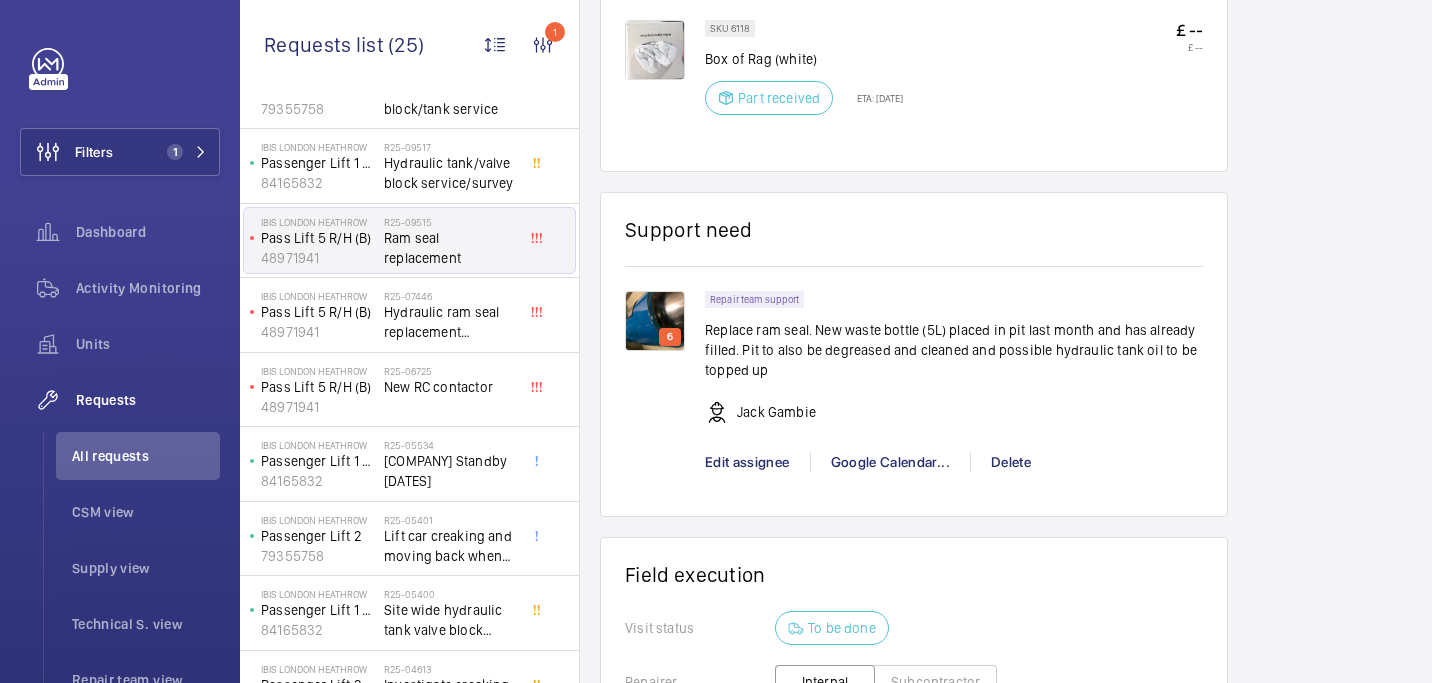 scroll, scrollTop: 1536, scrollLeft: 0, axis: vertical 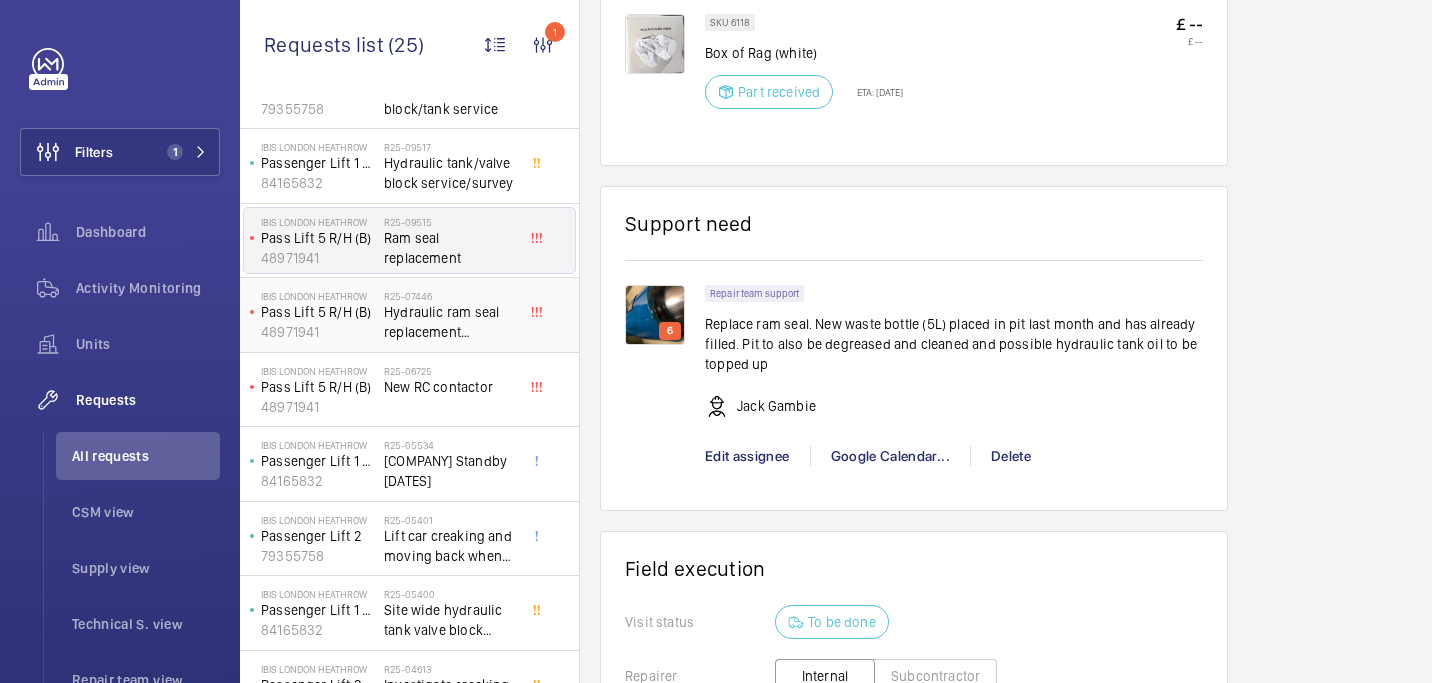click on "Hydraulic ram seal replacement investigation" 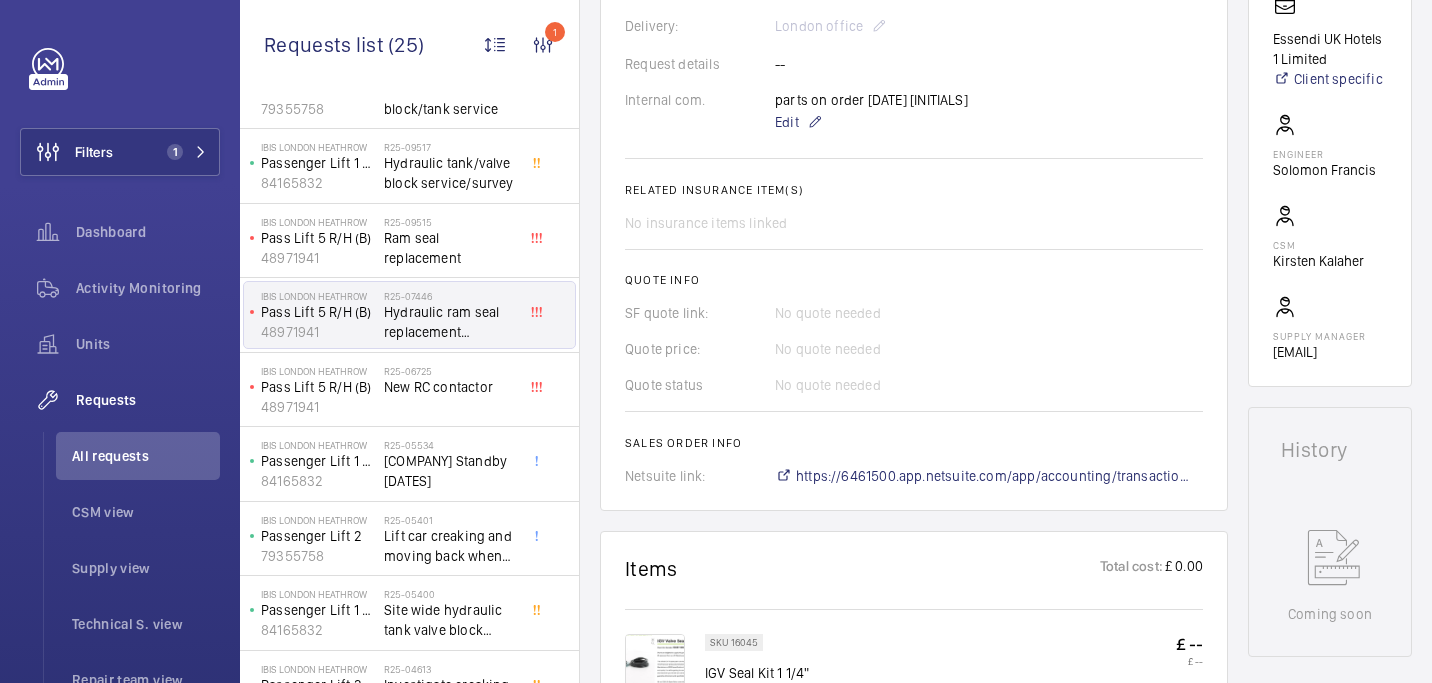 scroll, scrollTop: 1055, scrollLeft: 0, axis: vertical 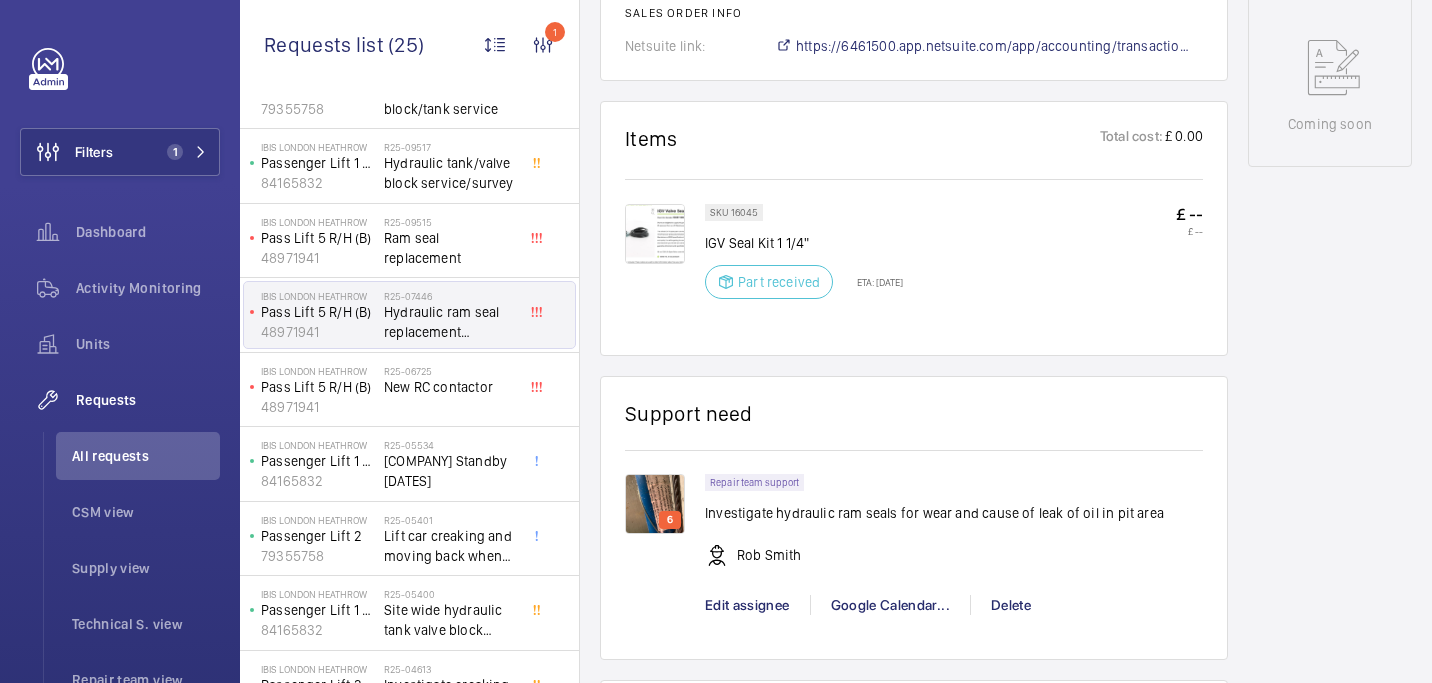 click 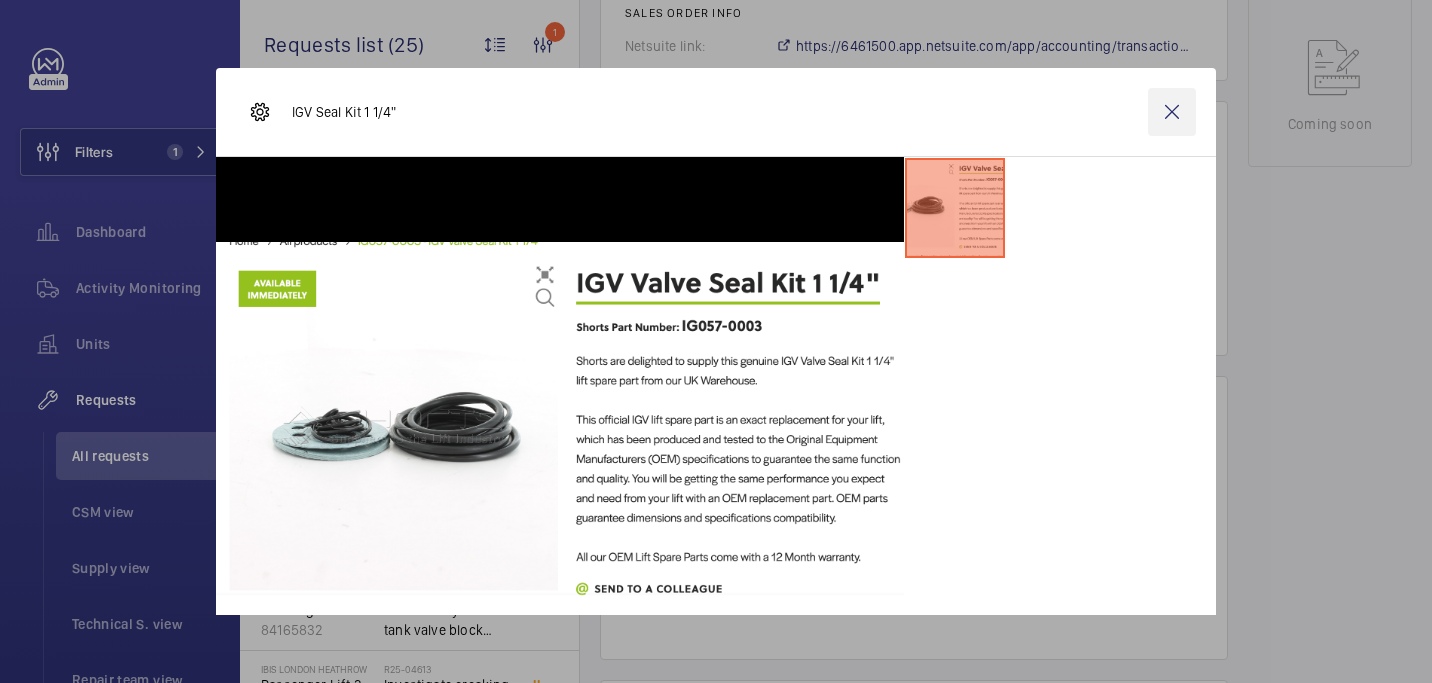 click at bounding box center [1172, 112] 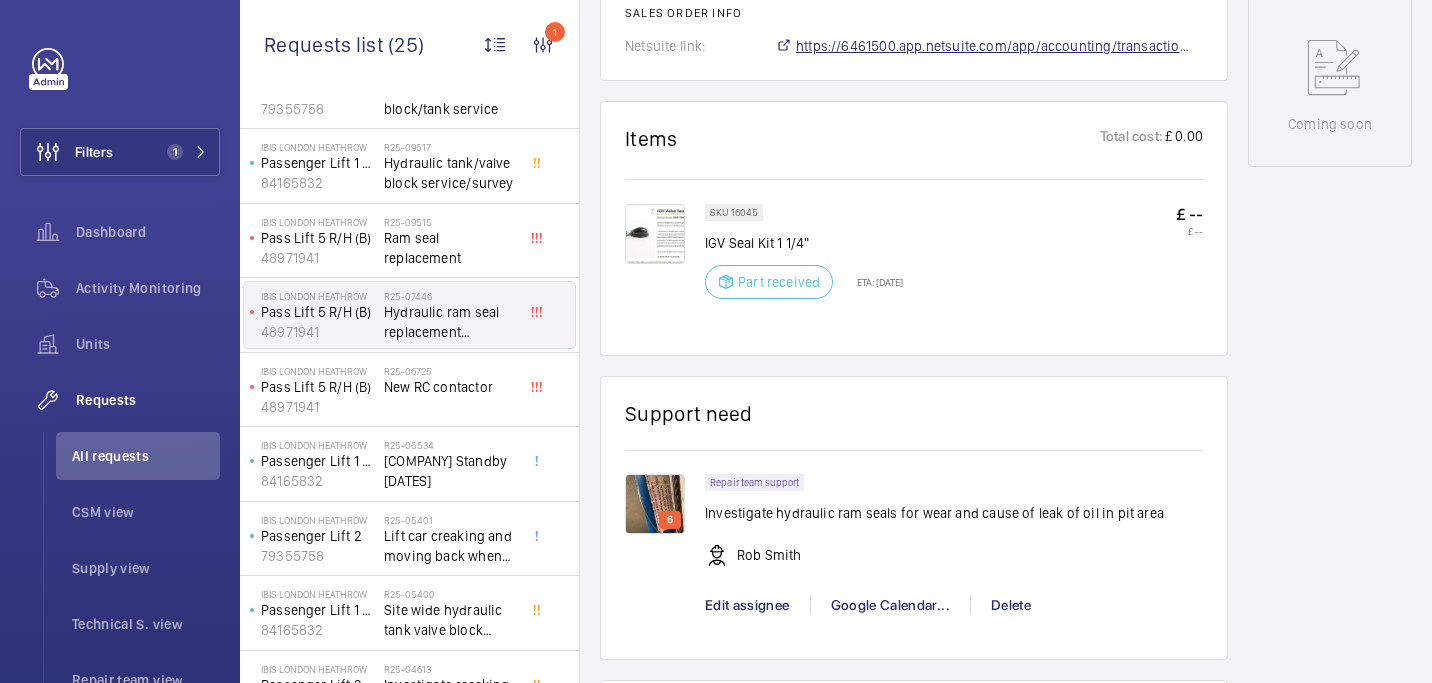 click on "https://6461500.app.netsuite.com/app/accounting/transactions/salesord.nl?id=2683511" 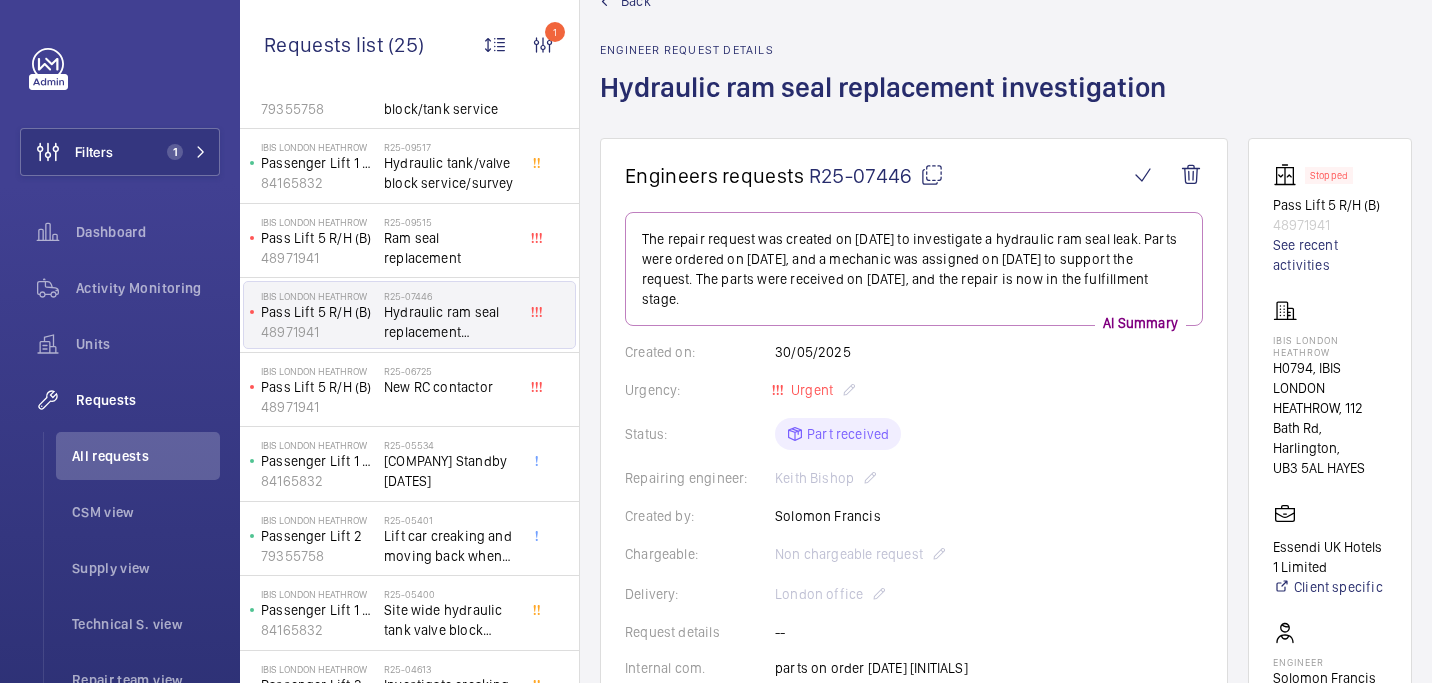 scroll, scrollTop: 0, scrollLeft: 0, axis: both 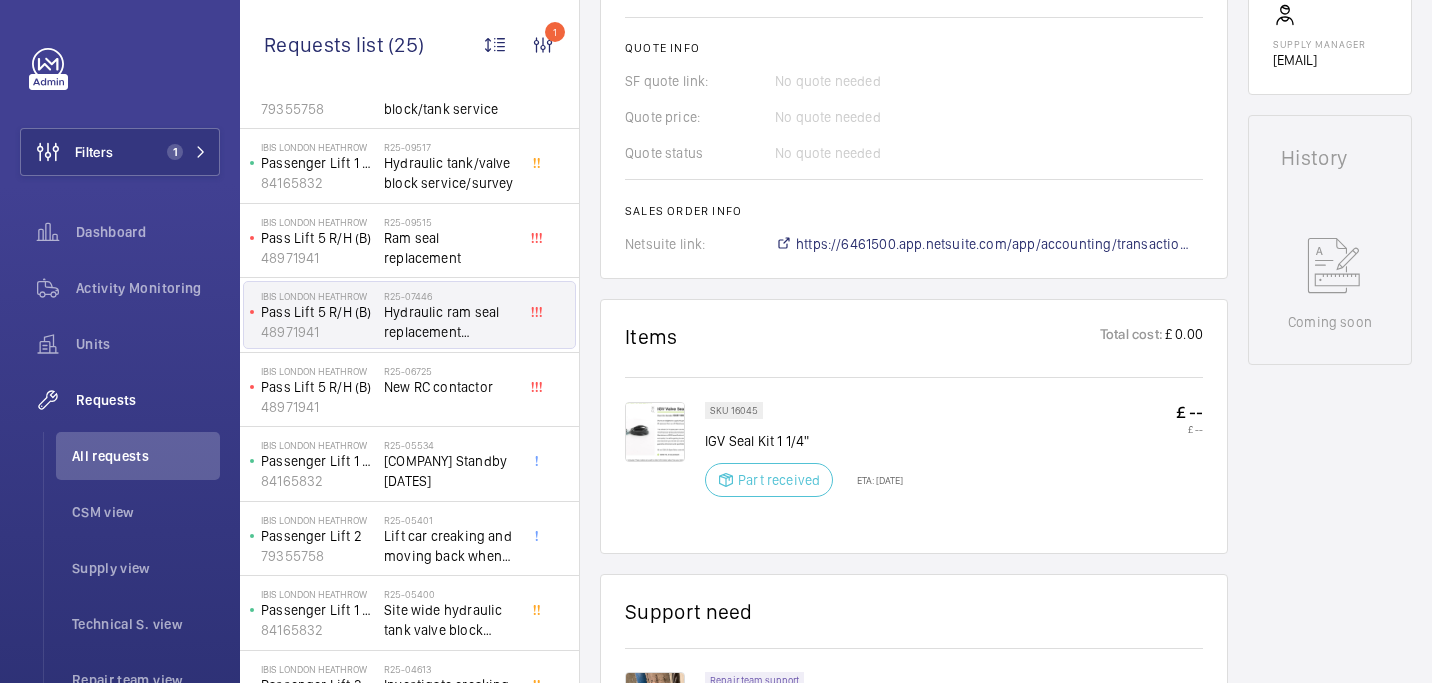 click on "IGV Seal Kit 1 1/4"" 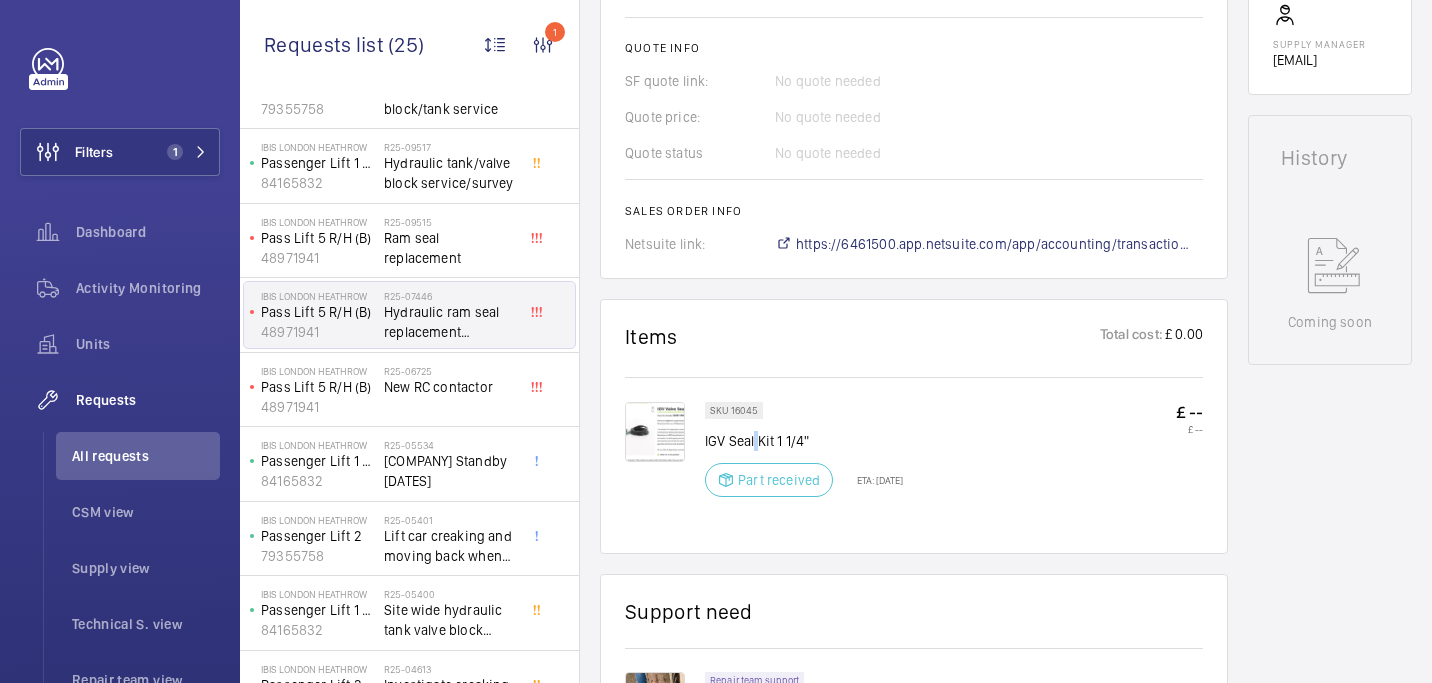 click on "IGV Seal Kit 1 1/4"" 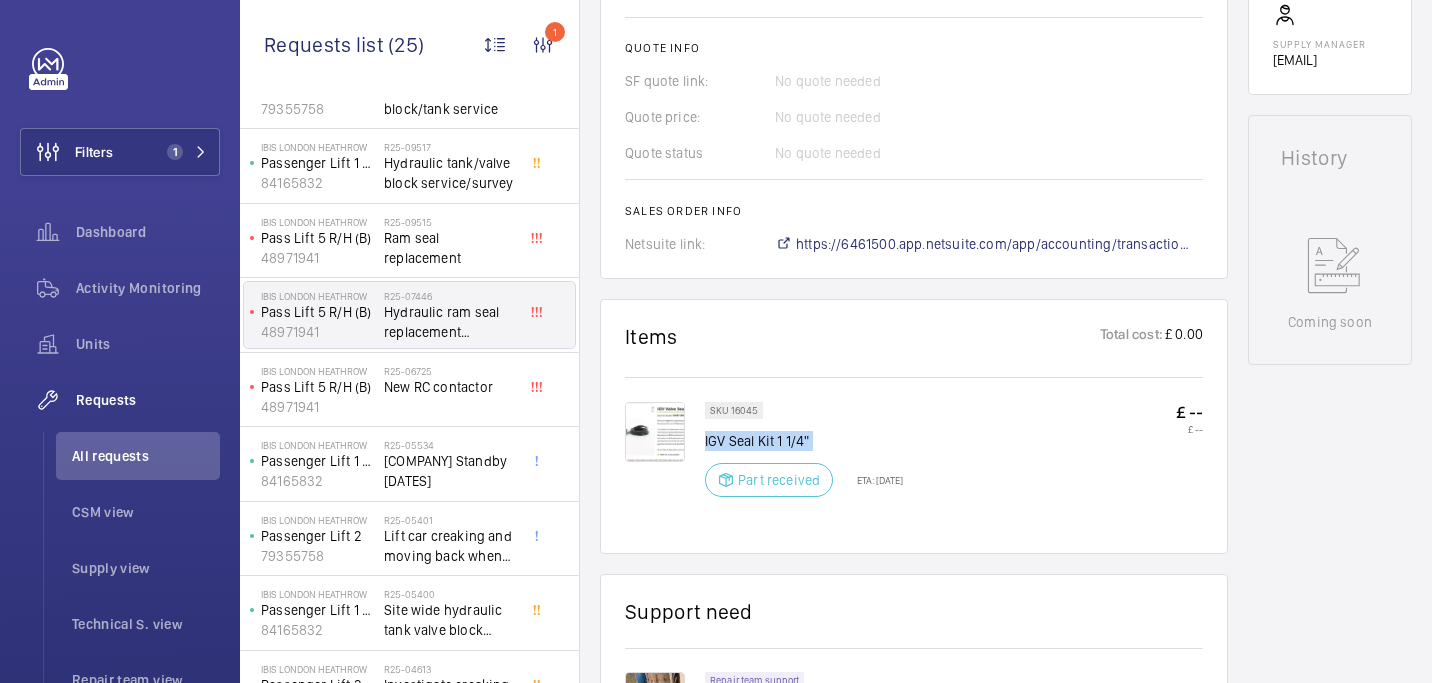 click on "IGV Seal Kit 1 1/4"" 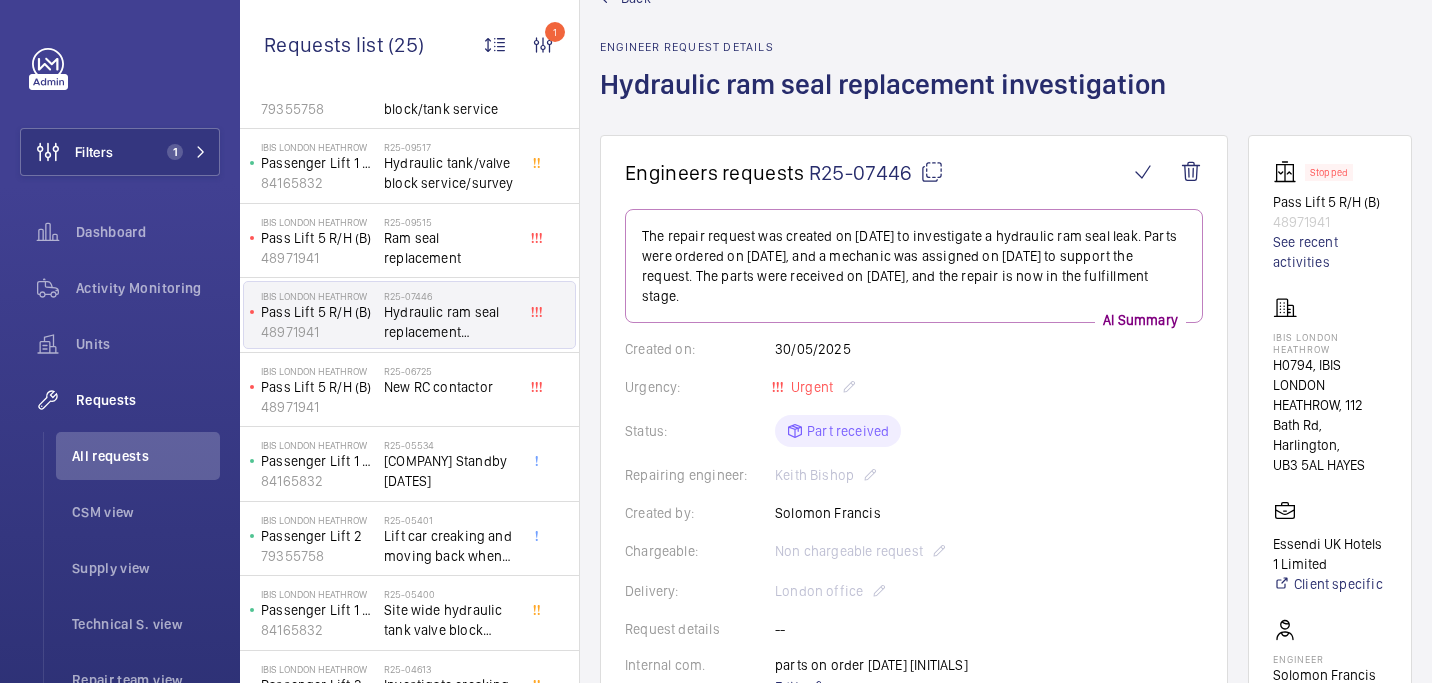scroll, scrollTop: 0, scrollLeft: 0, axis: both 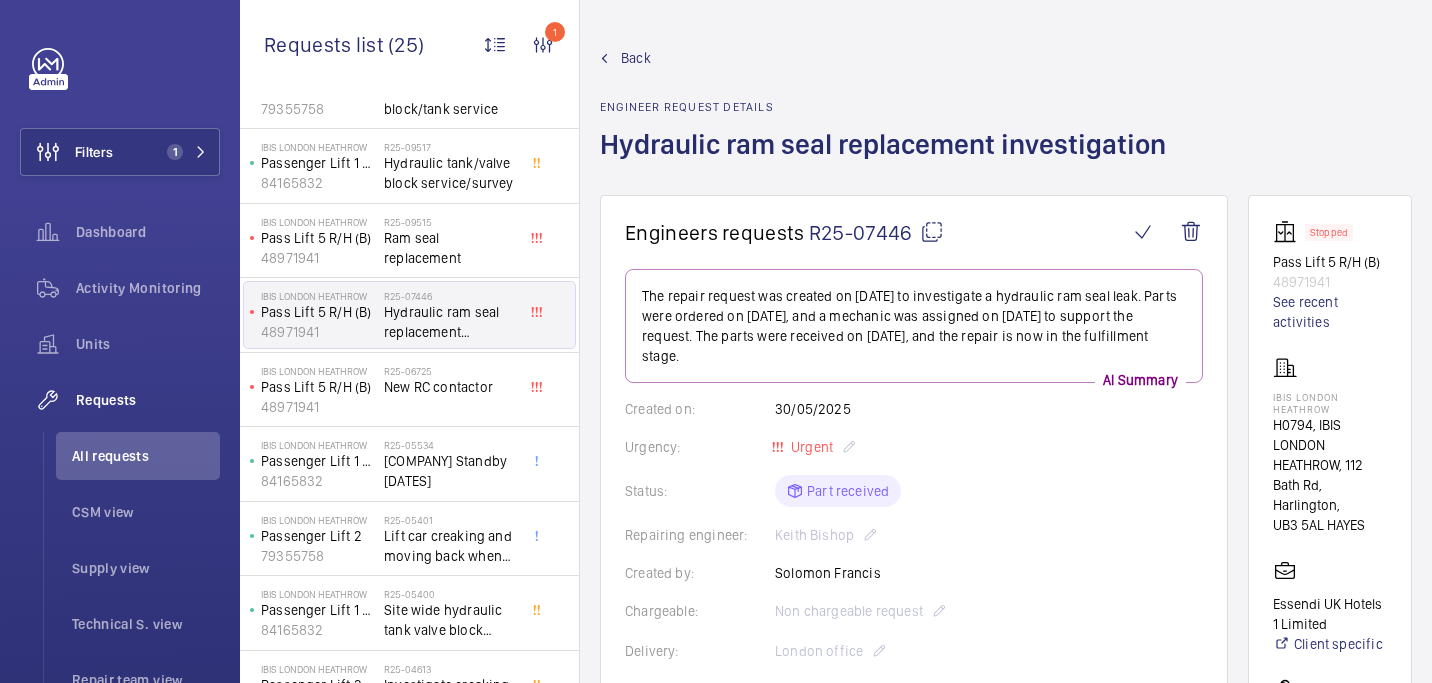 click 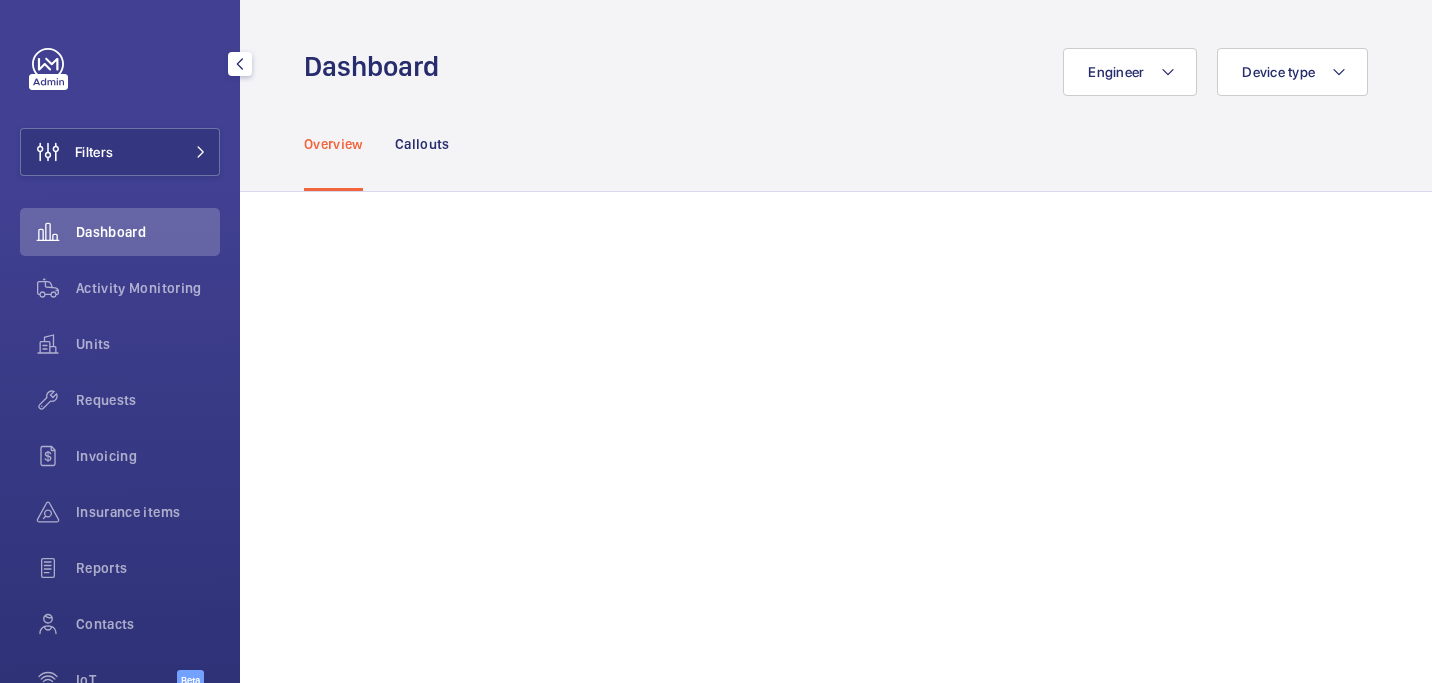 scroll, scrollTop: 0, scrollLeft: 0, axis: both 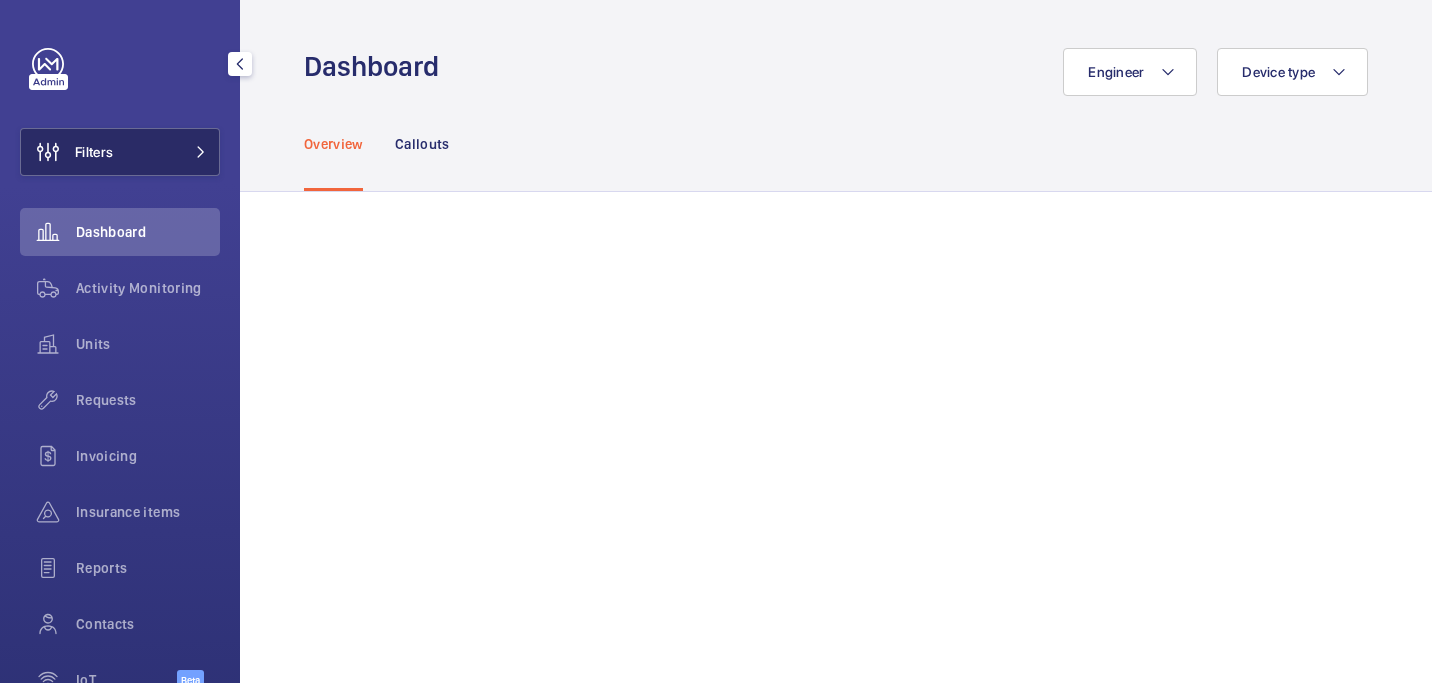 click on "Filters" 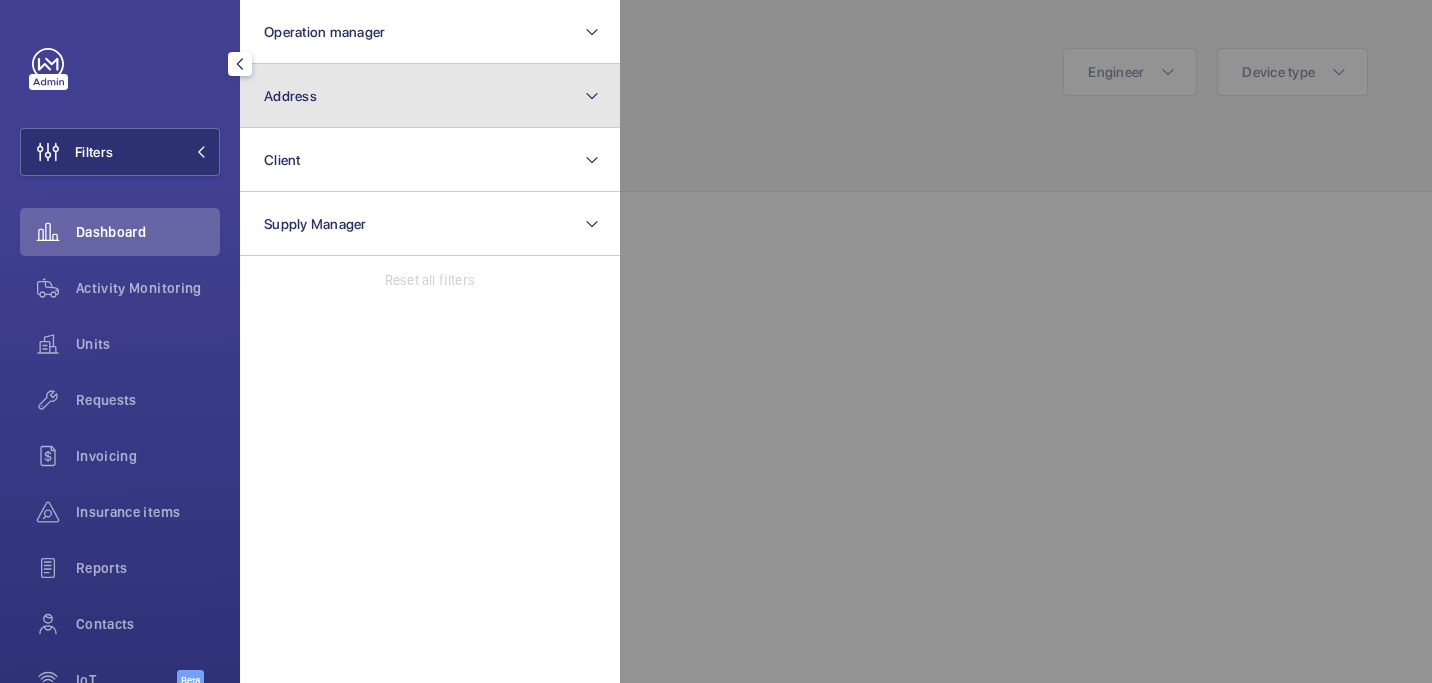 click on "Address" 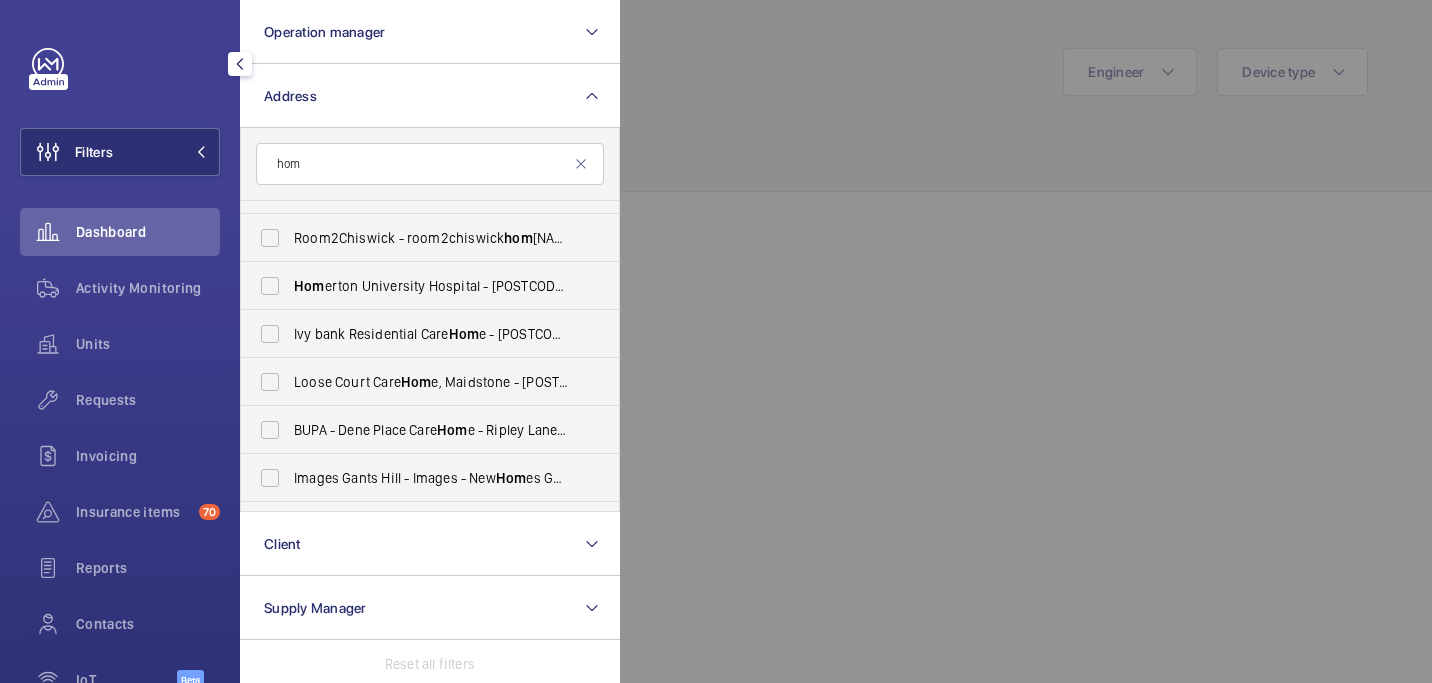 scroll, scrollTop: 1094, scrollLeft: 0, axis: vertical 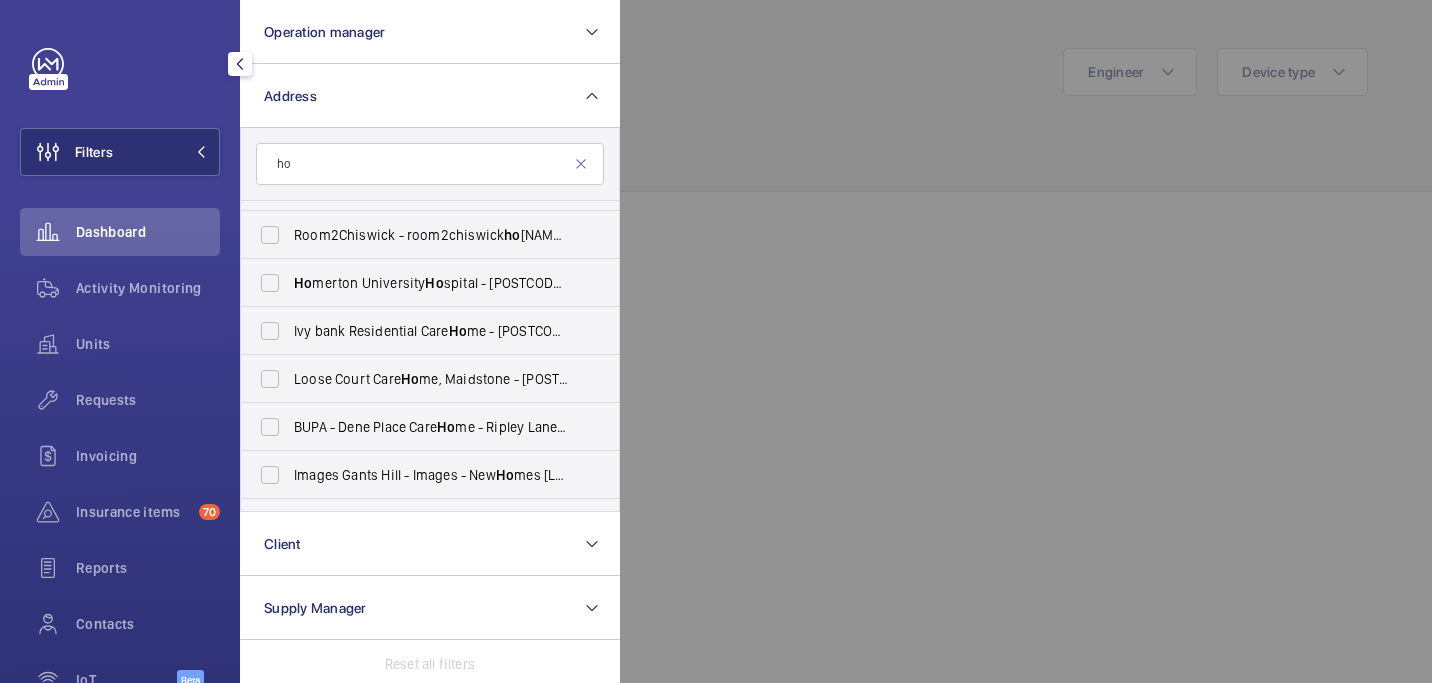 type on "h" 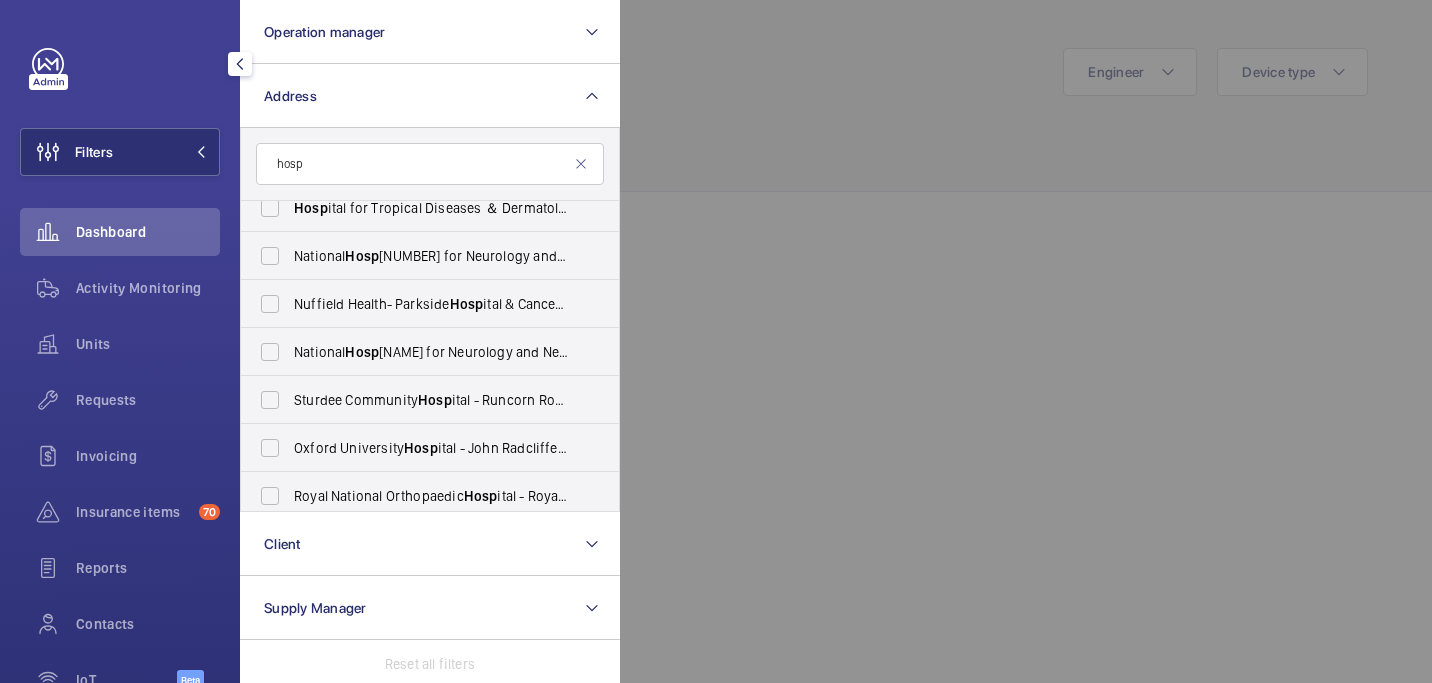 scroll, scrollTop: 1232, scrollLeft: 0, axis: vertical 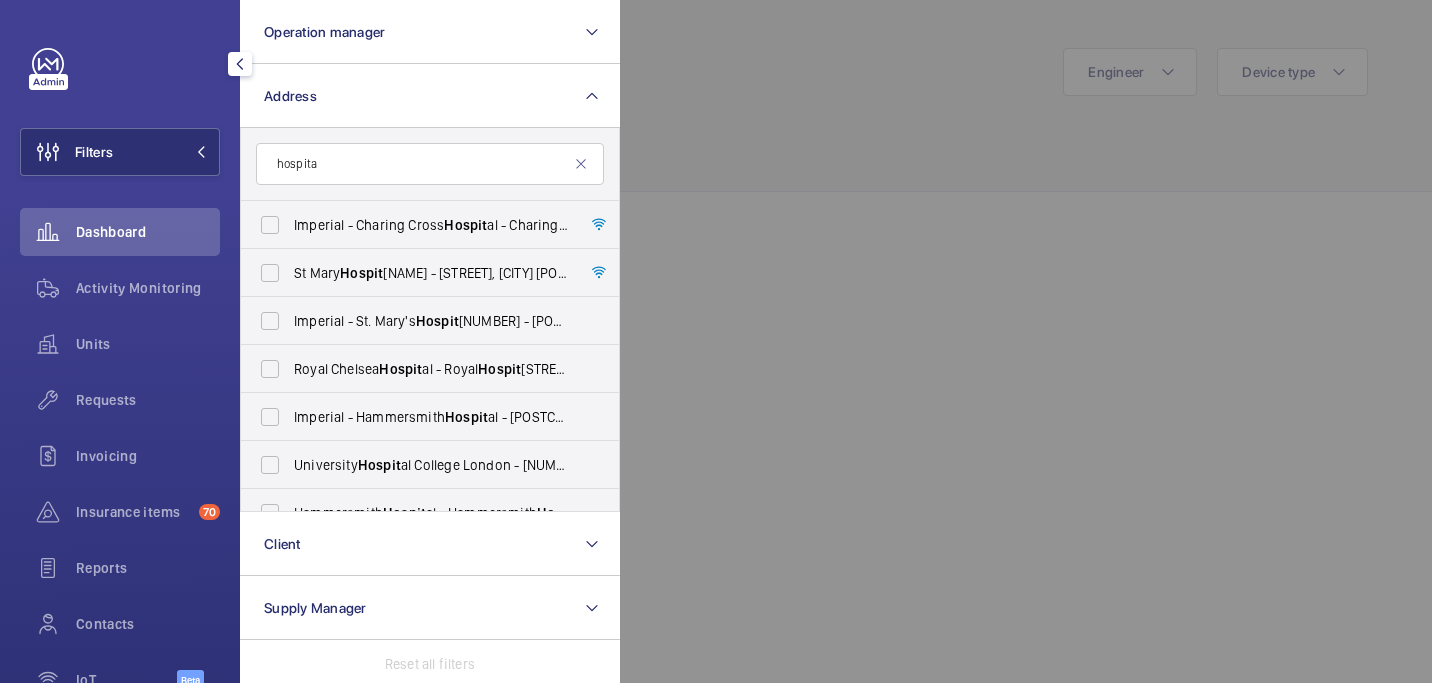 type on "hospital" 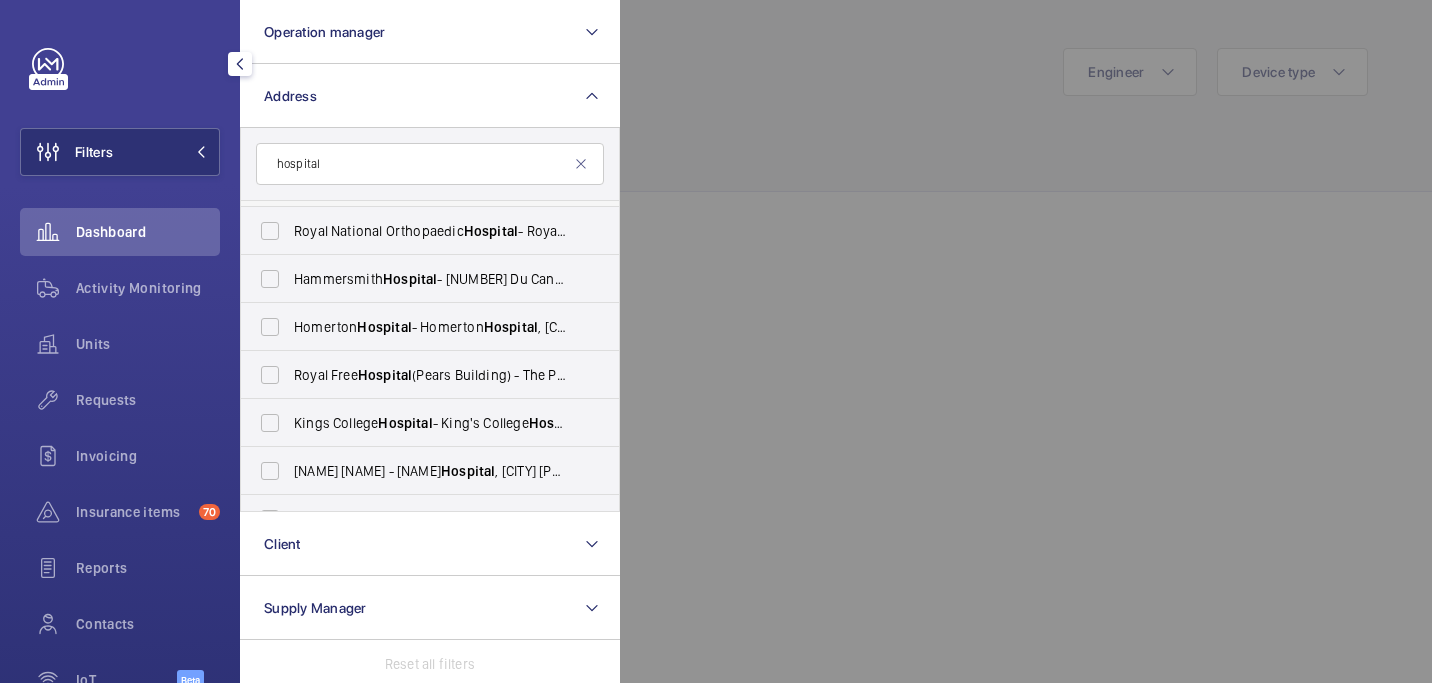 scroll, scrollTop: 1514, scrollLeft: 0, axis: vertical 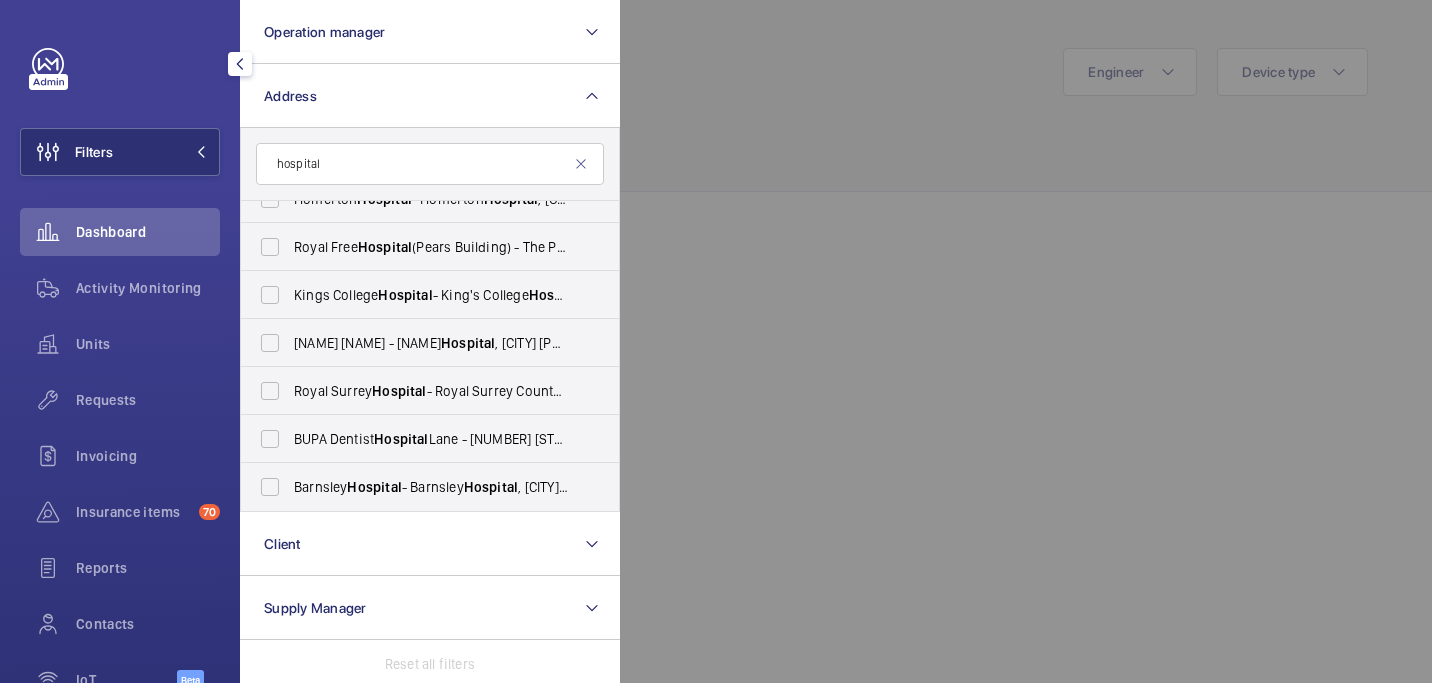 click on "hospital" 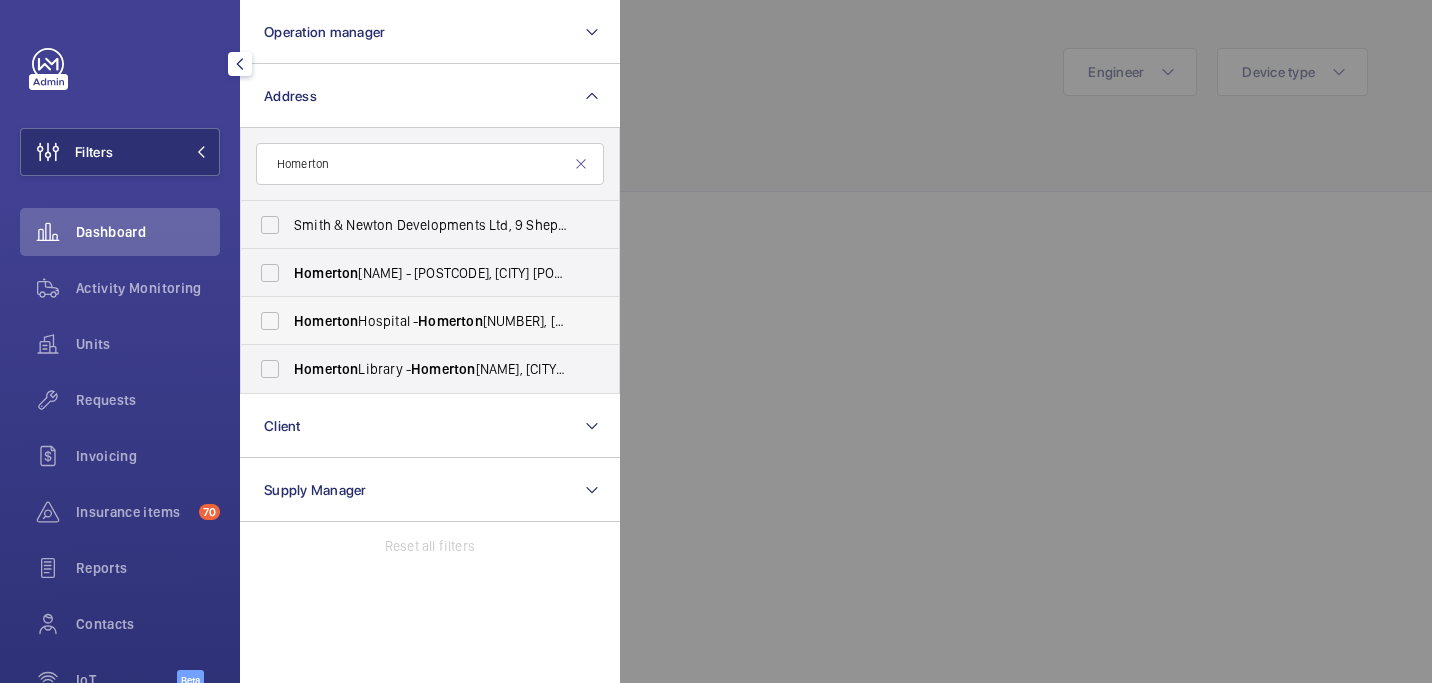 type on "Homerton" 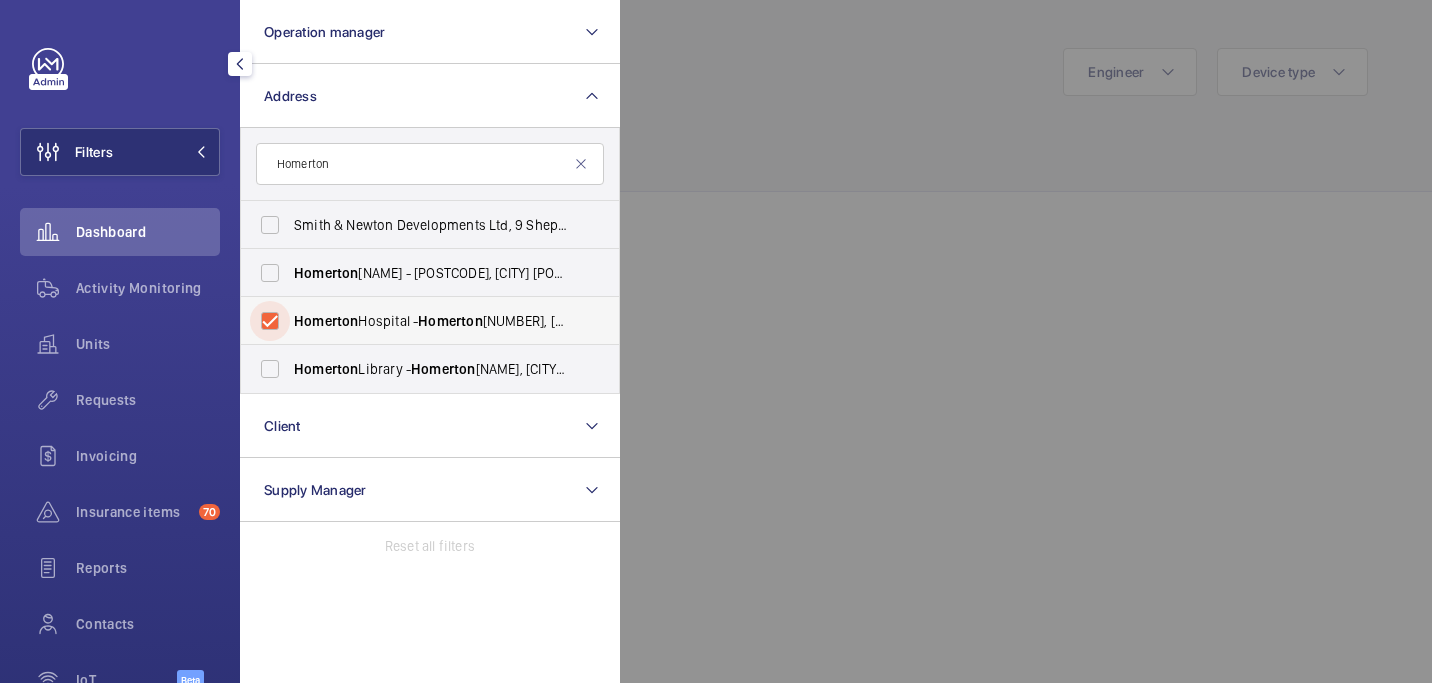 checkbox on "true" 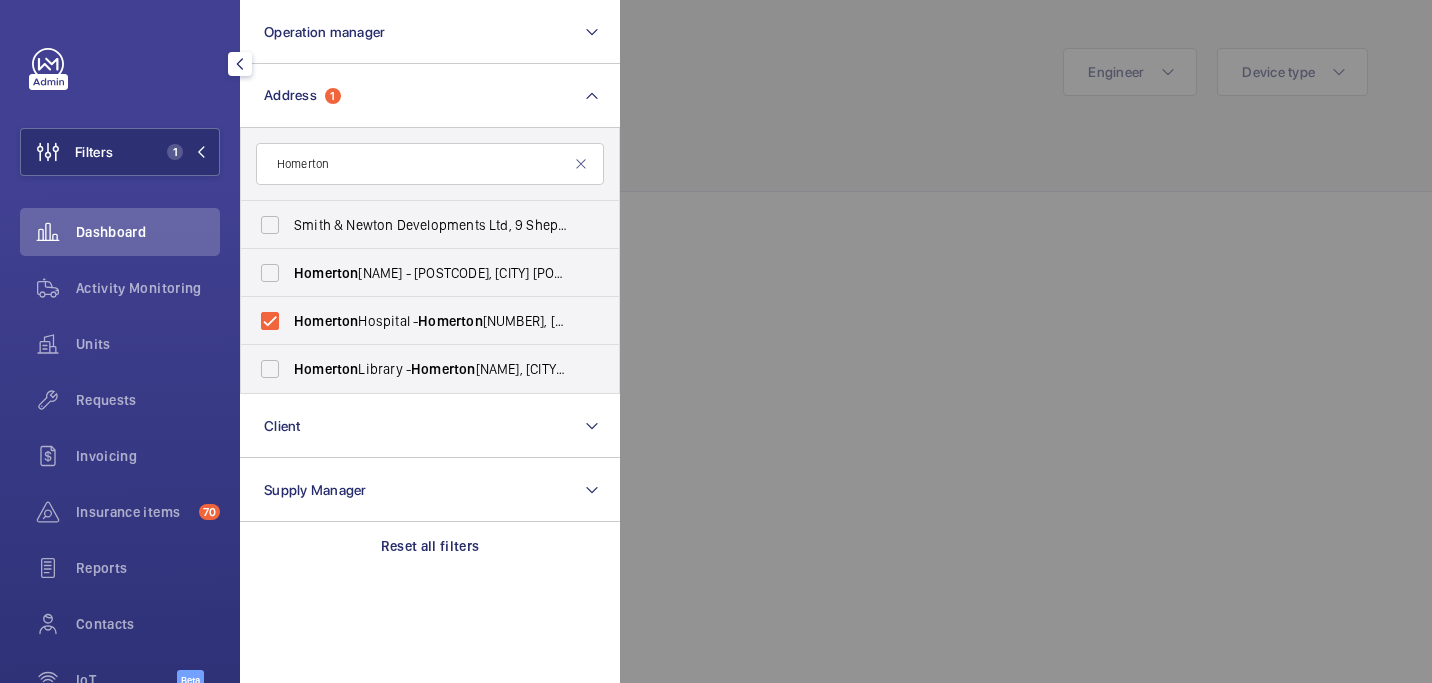 click 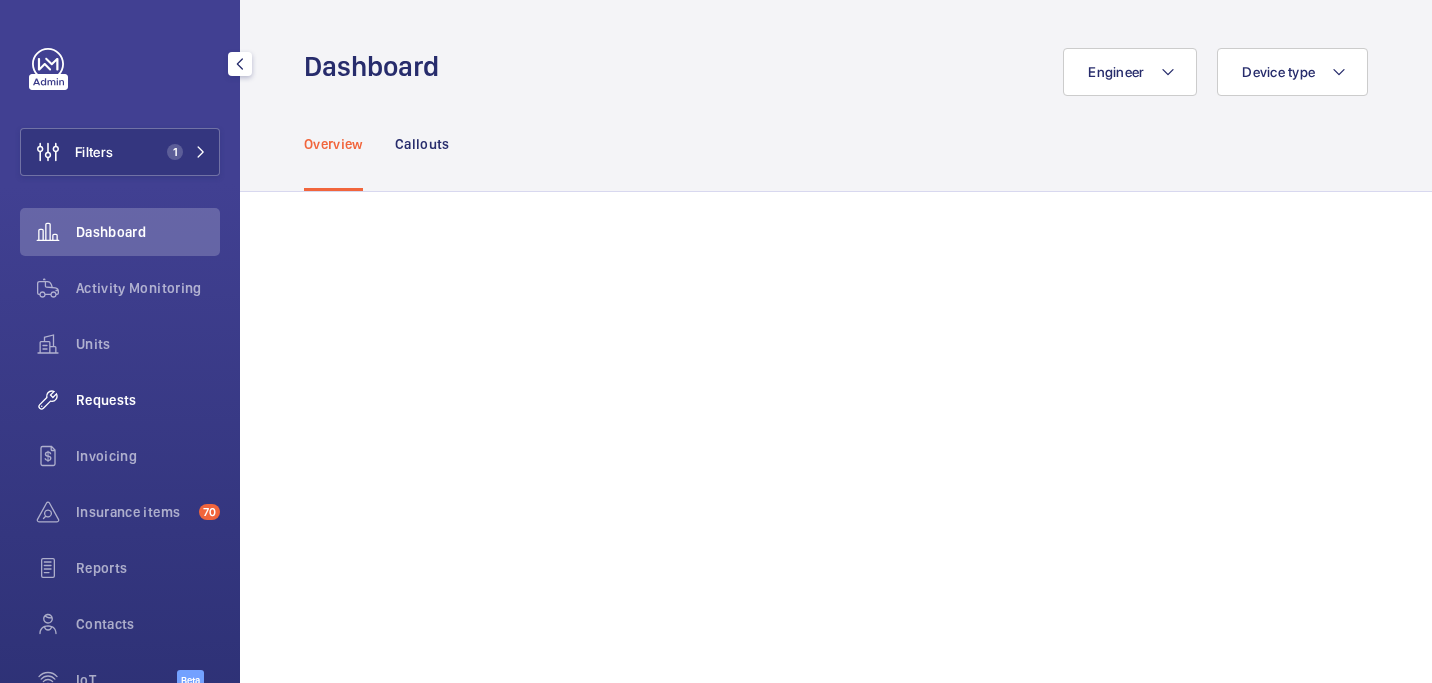 click on "Requests" 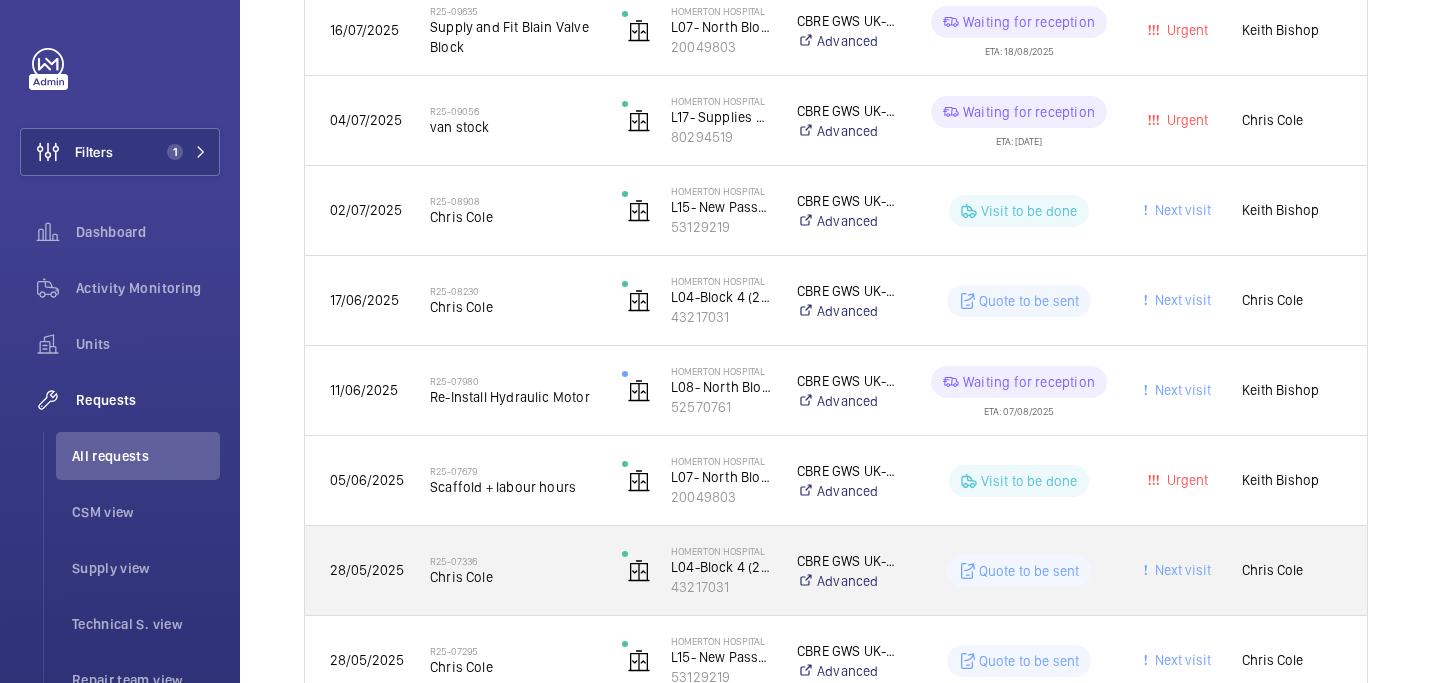 scroll, scrollTop: 22, scrollLeft: 0, axis: vertical 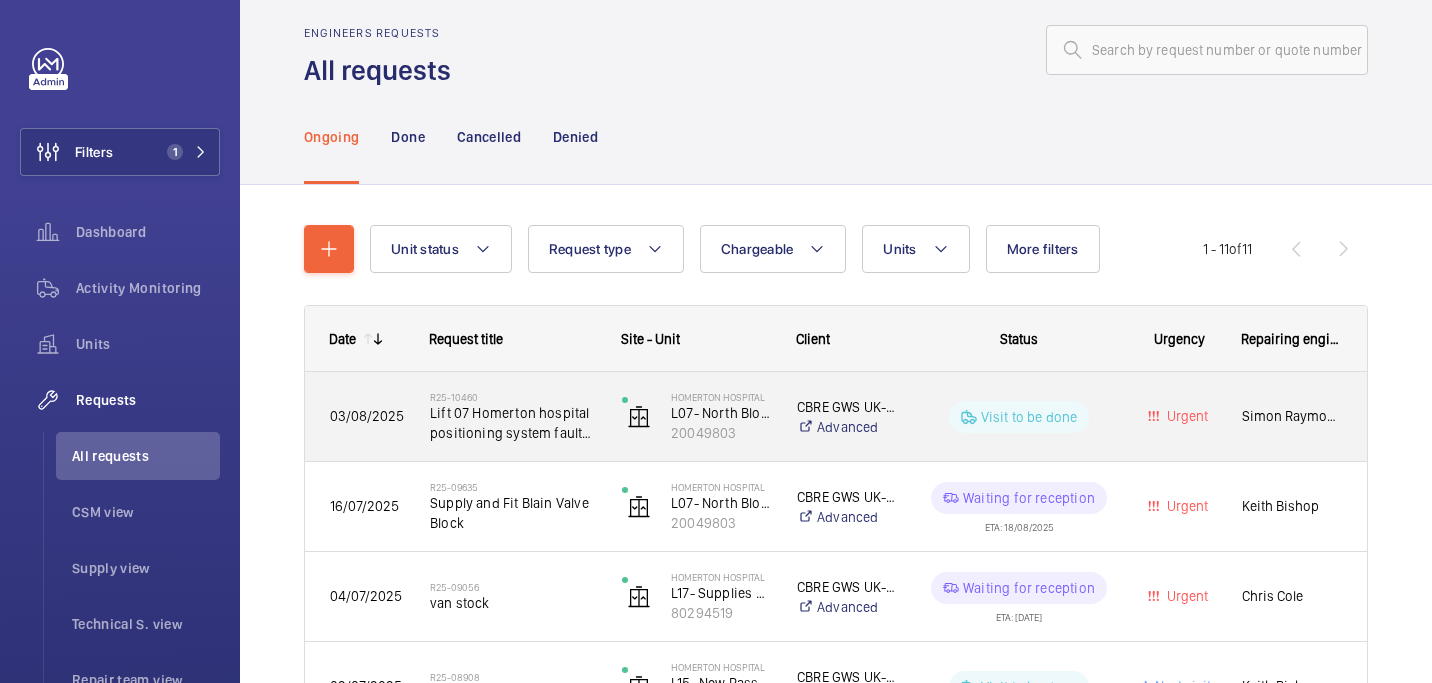 click on "Lift 07 Homerton hospital positioning system fault (Ongoing)" 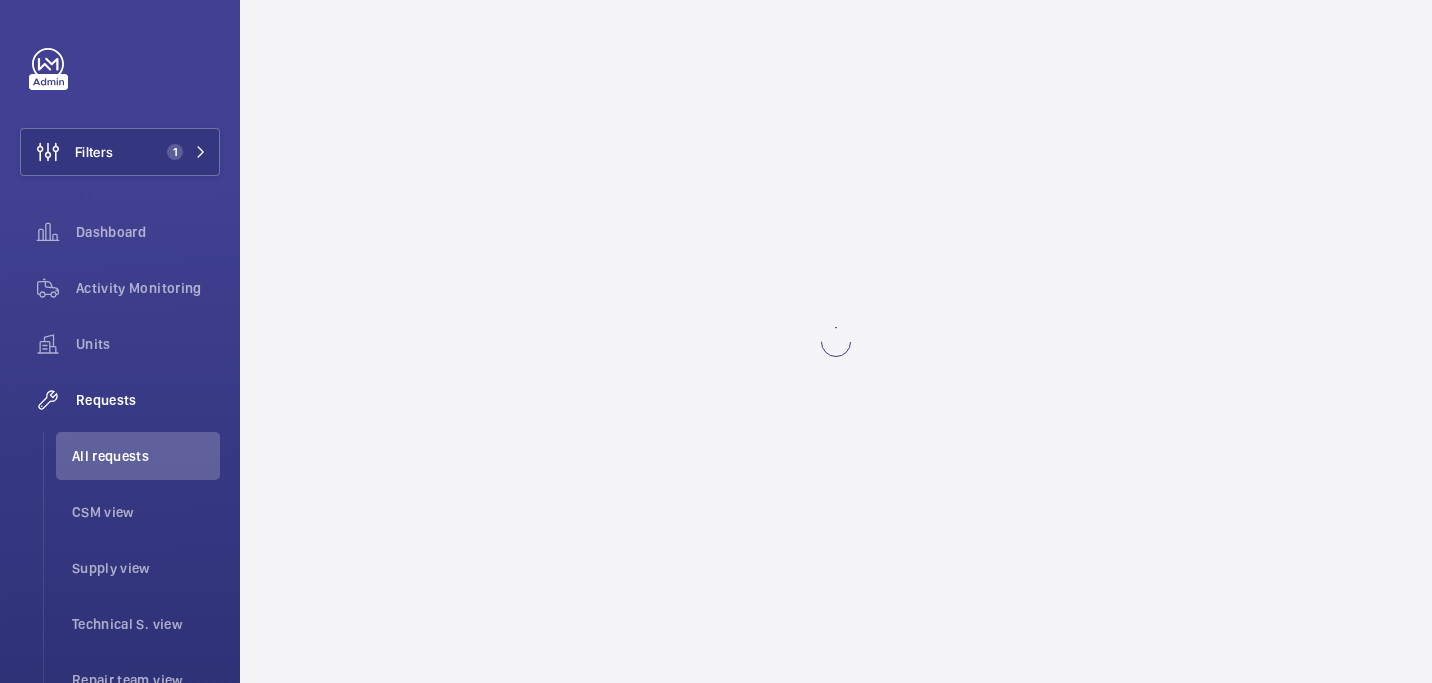 scroll, scrollTop: 0, scrollLeft: 0, axis: both 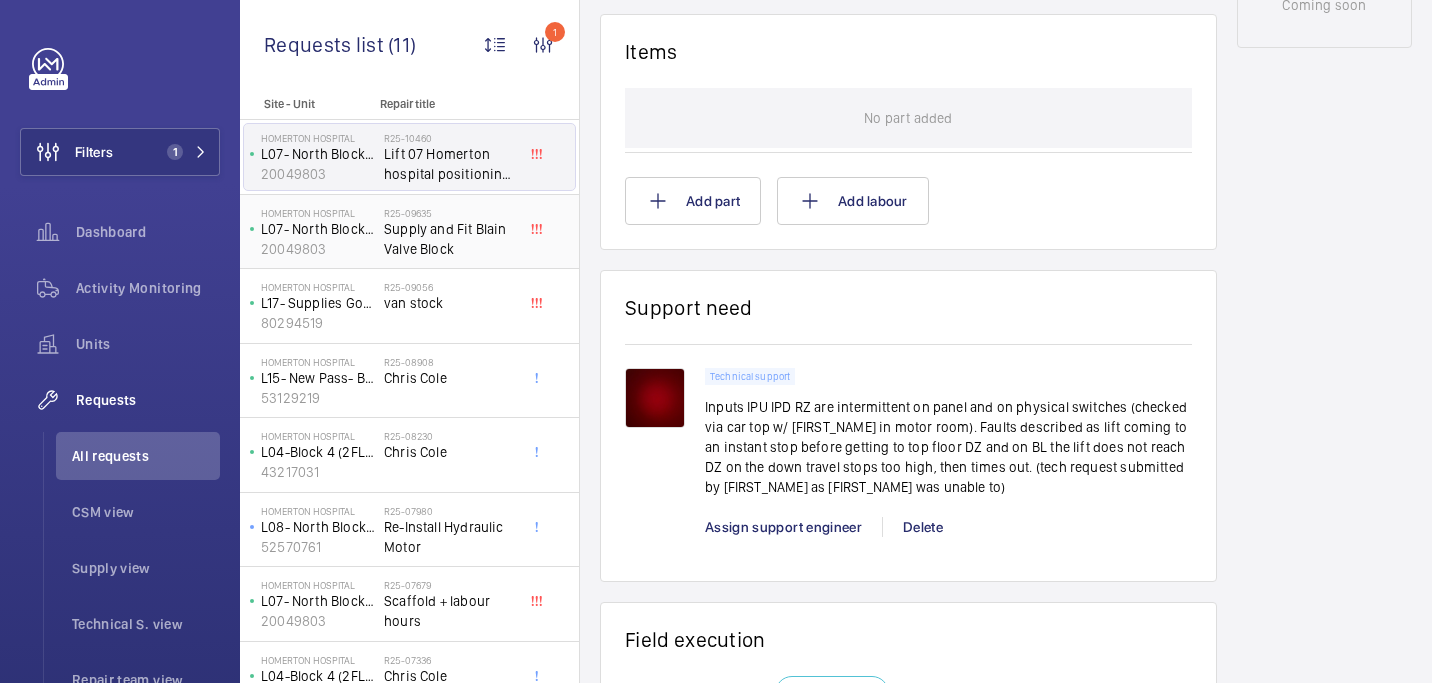 click on "R25-09635   Supply and Fit Blain Valve Block" 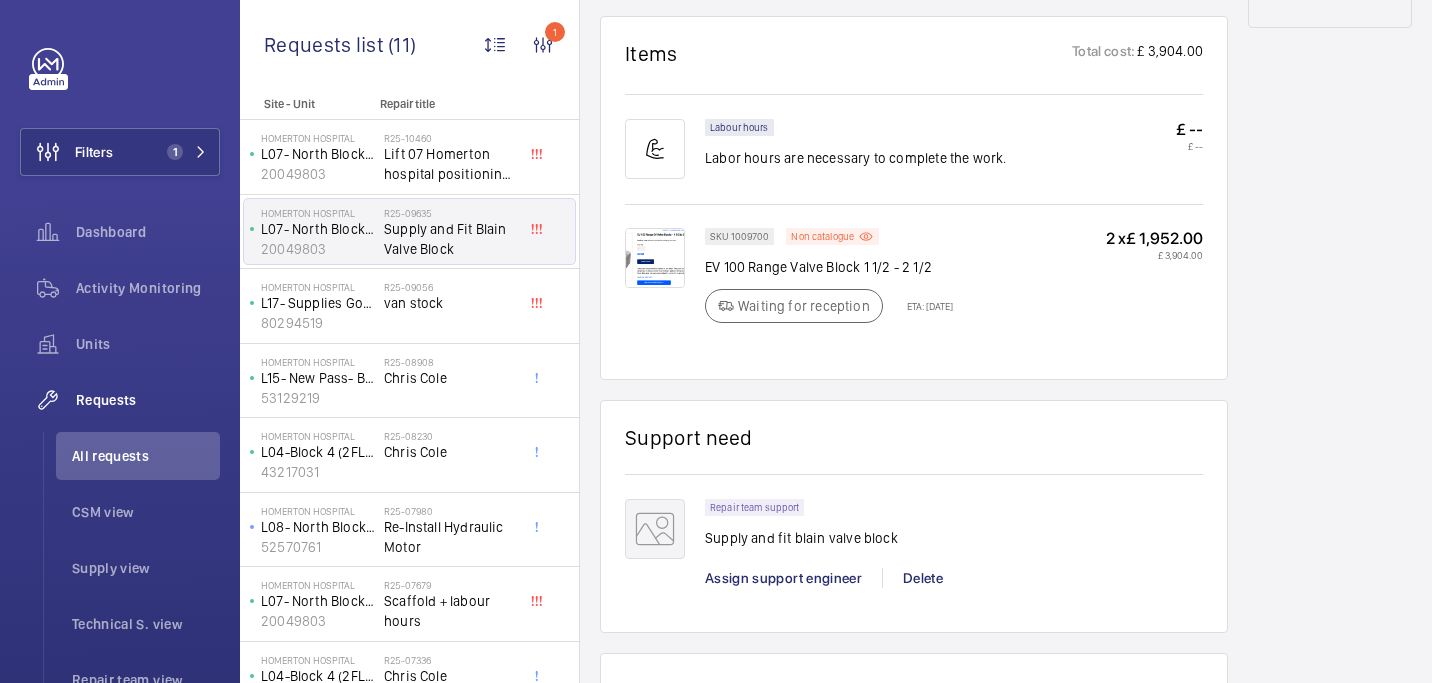scroll, scrollTop: 1190, scrollLeft: 0, axis: vertical 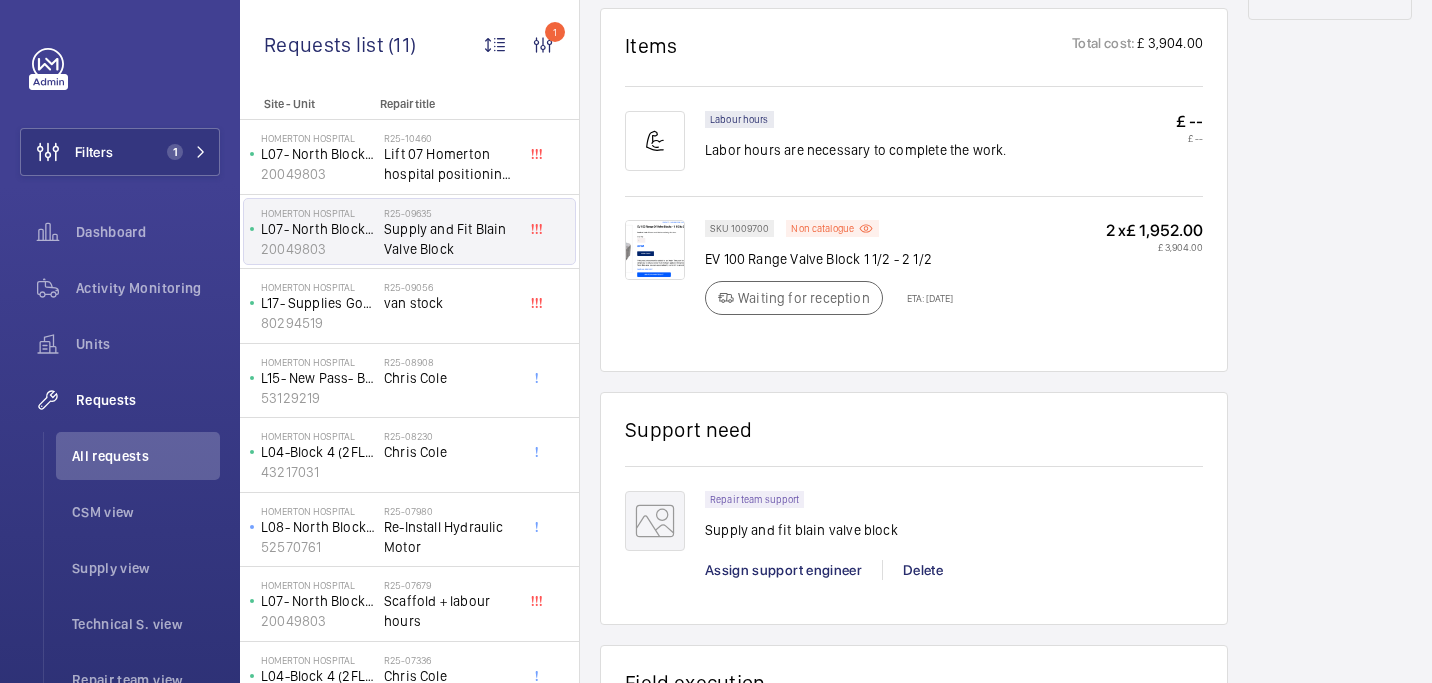 click 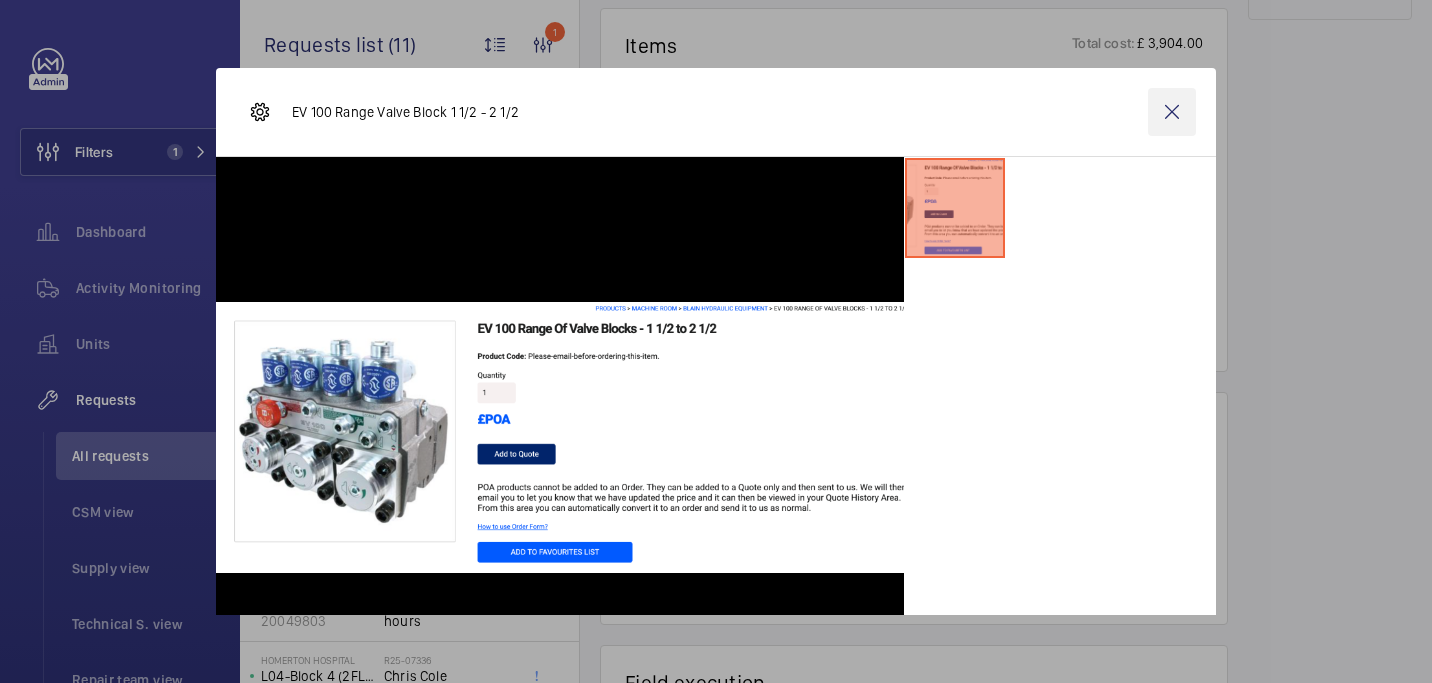 click at bounding box center [1172, 112] 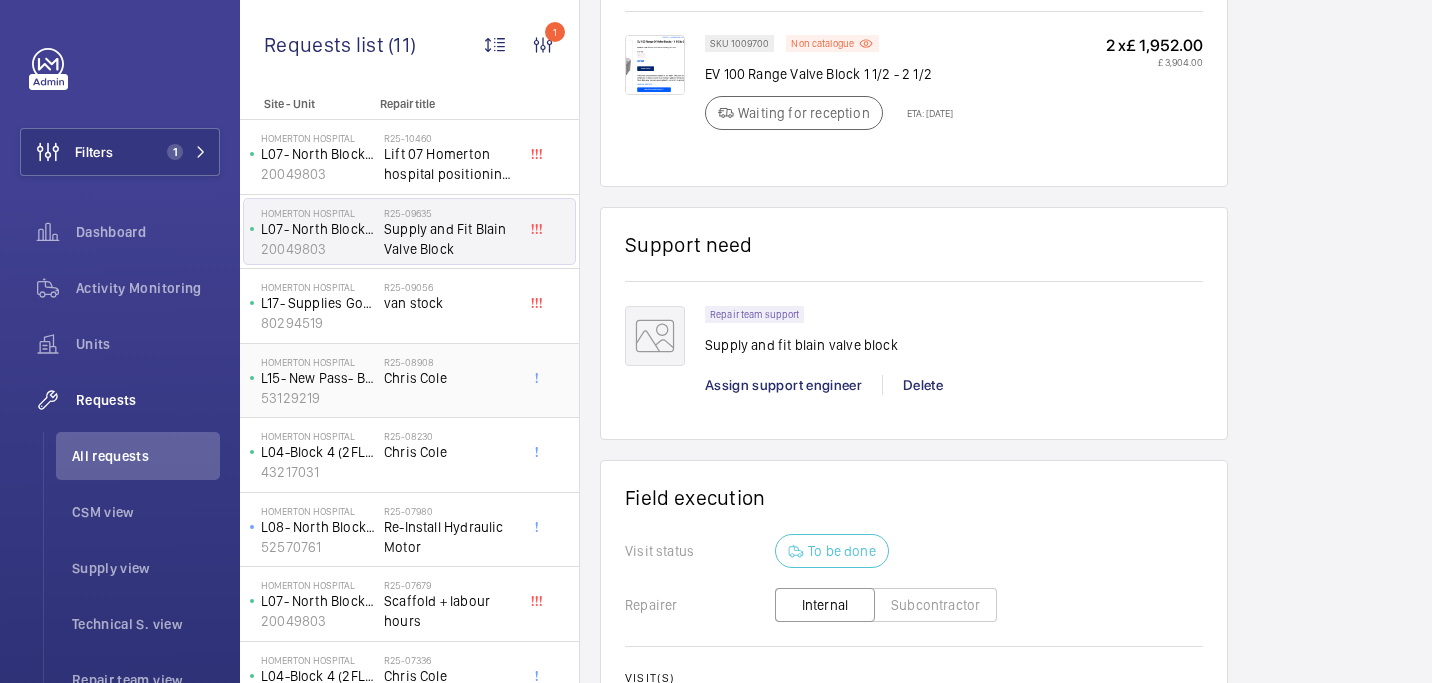 scroll, scrollTop: 1397, scrollLeft: 0, axis: vertical 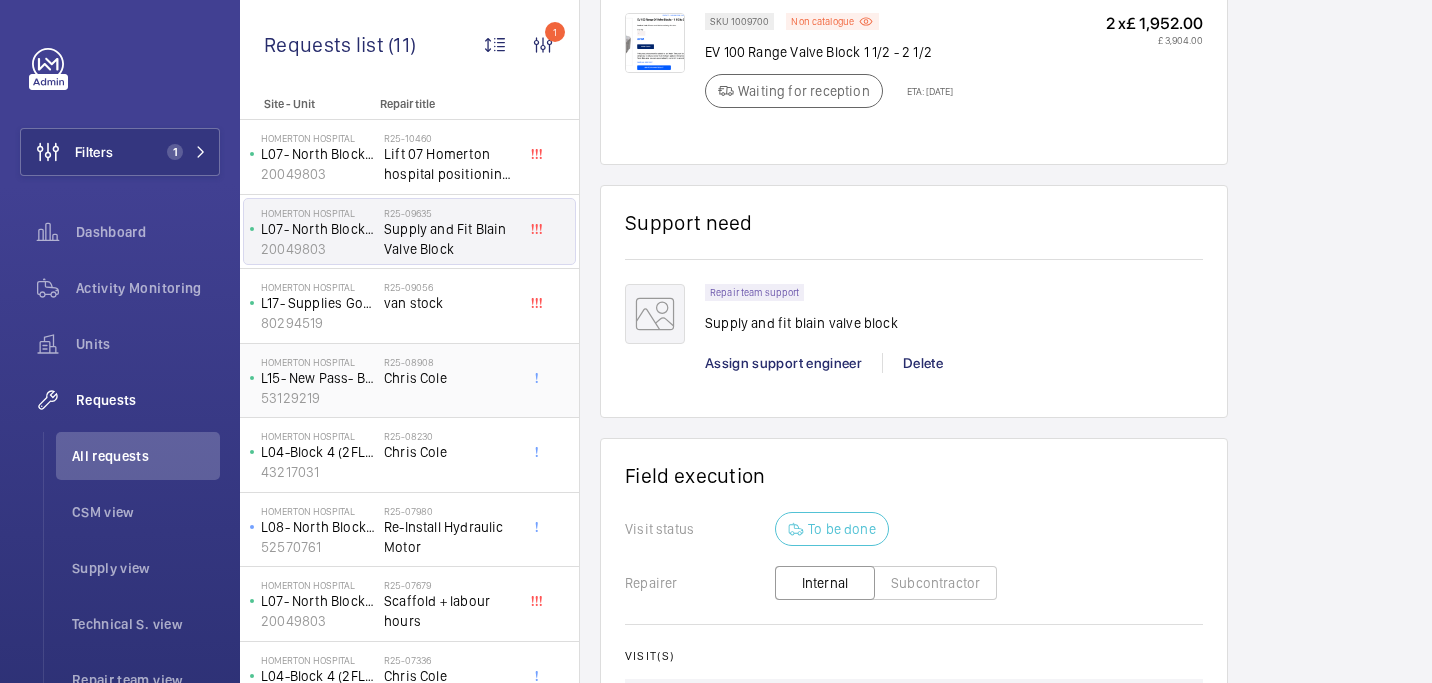 click on "R25-08908" 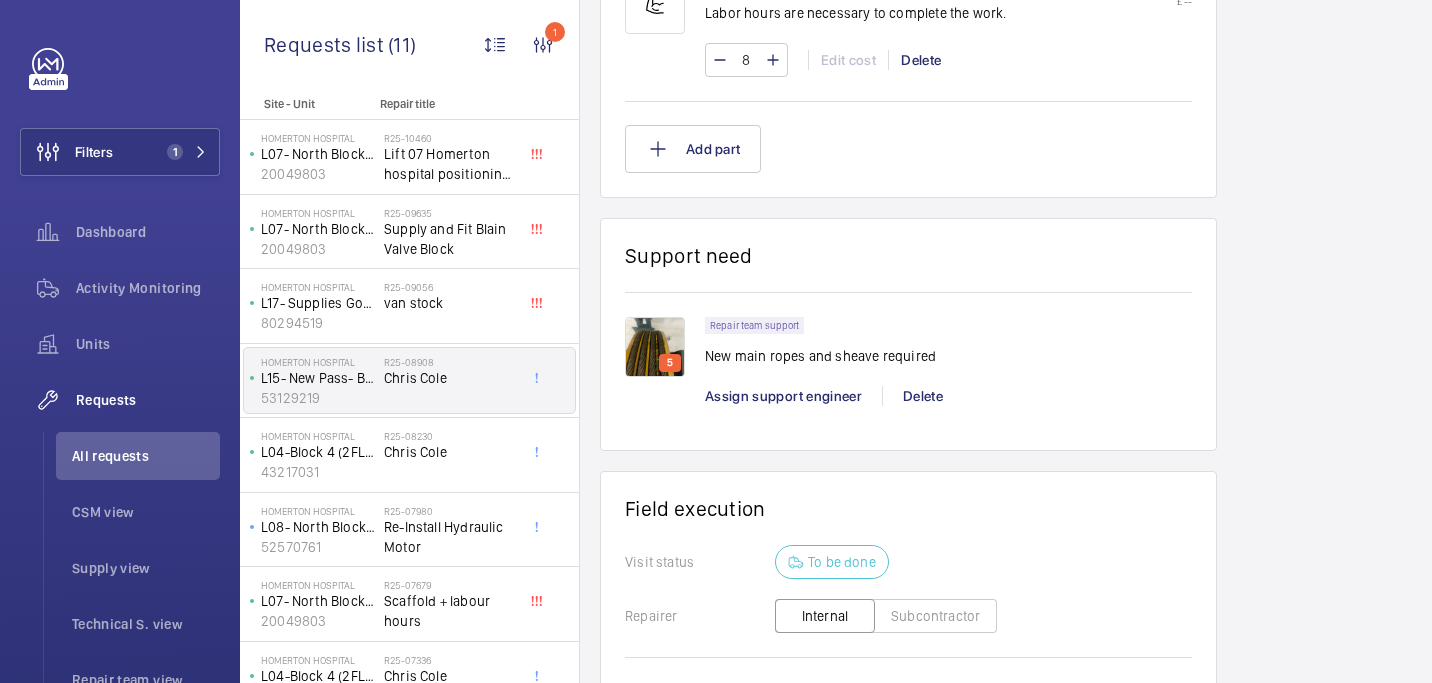 scroll, scrollTop: 1314, scrollLeft: 0, axis: vertical 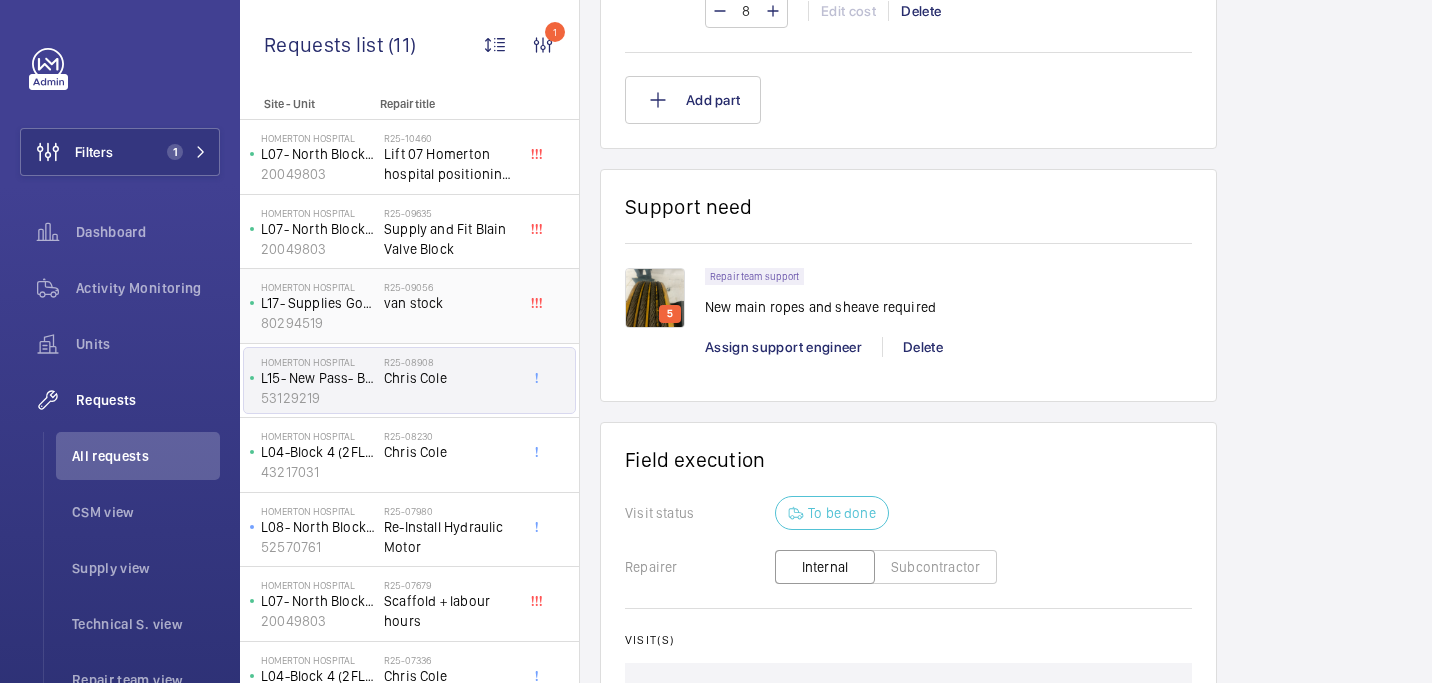 click on "R25-09056   van stock" 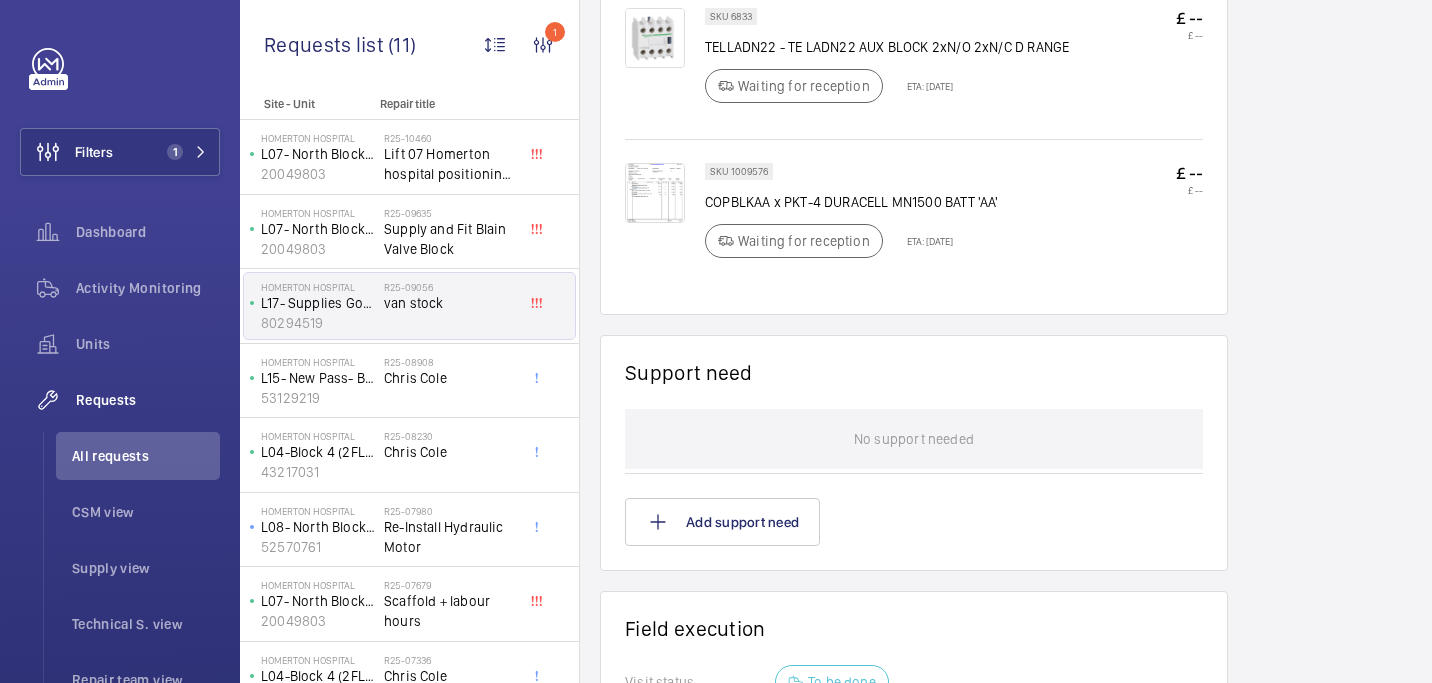 scroll, scrollTop: 1690, scrollLeft: 0, axis: vertical 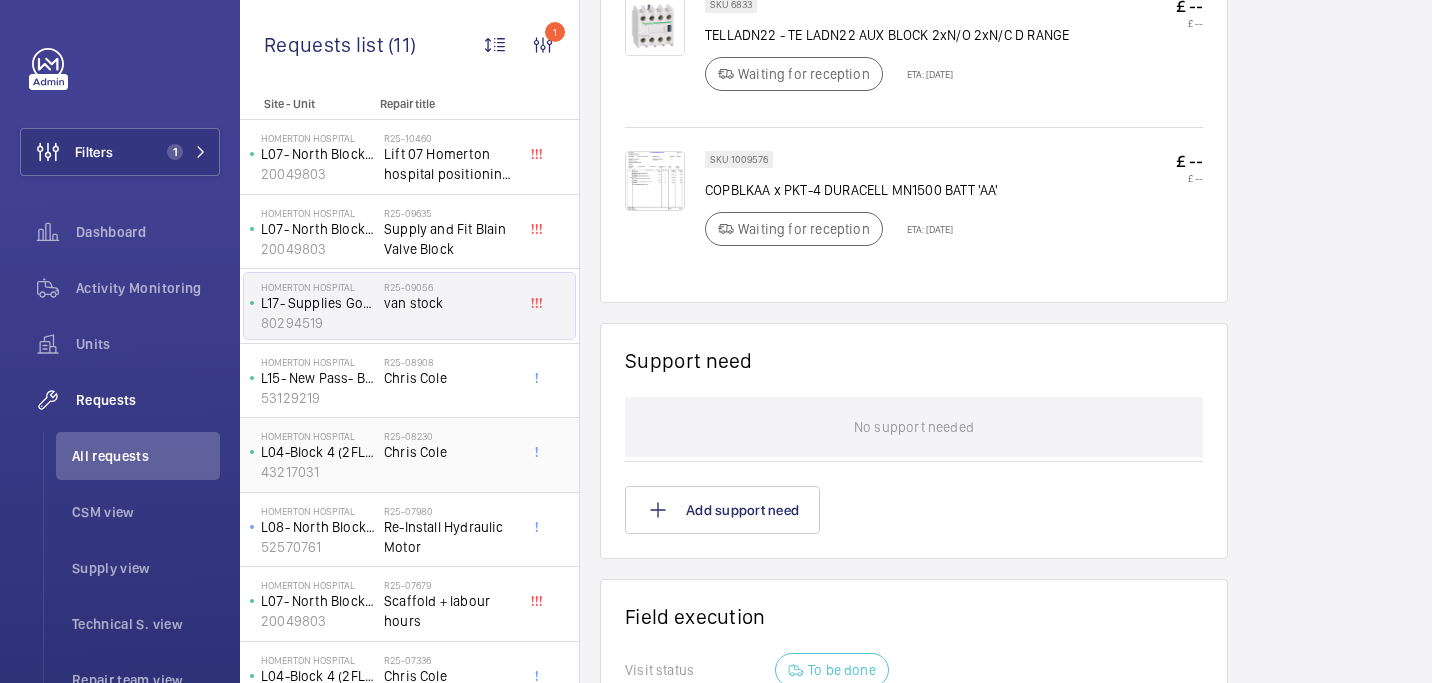 click on "Chris Cole" 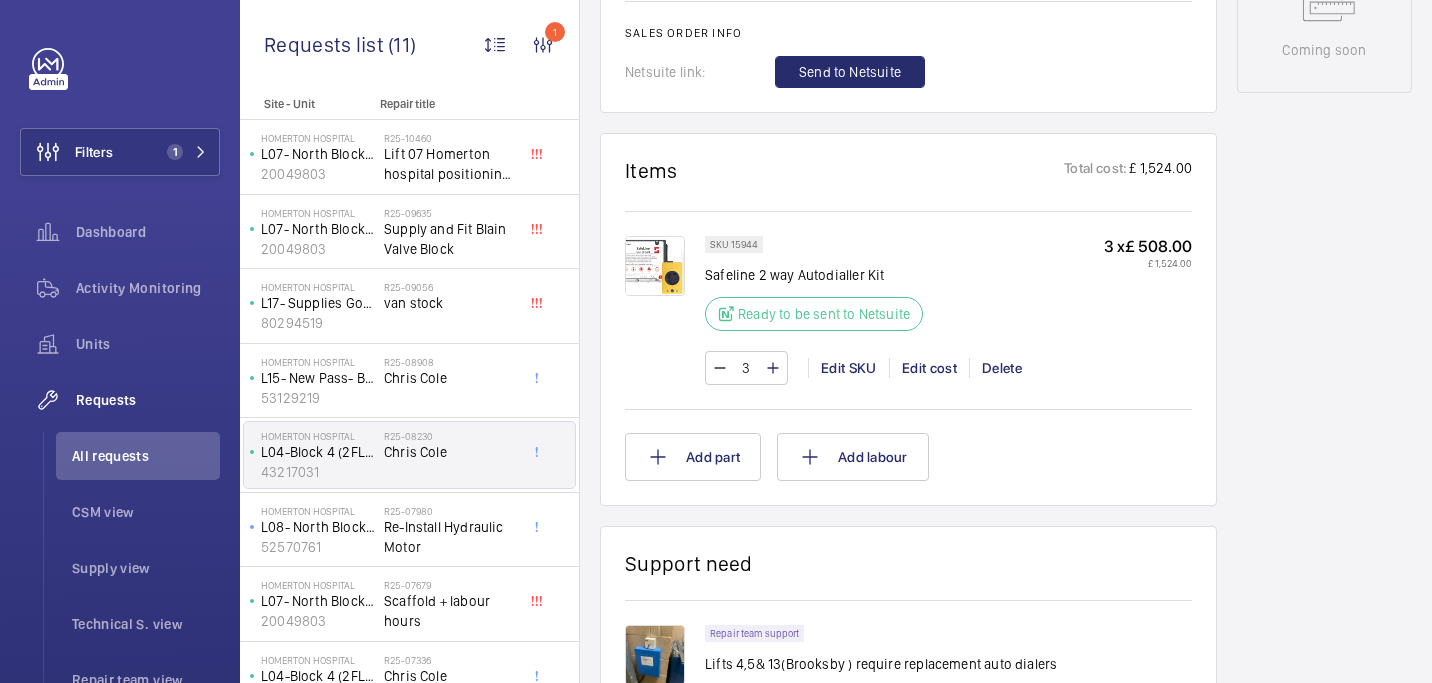 scroll, scrollTop: 1060, scrollLeft: 0, axis: vertical 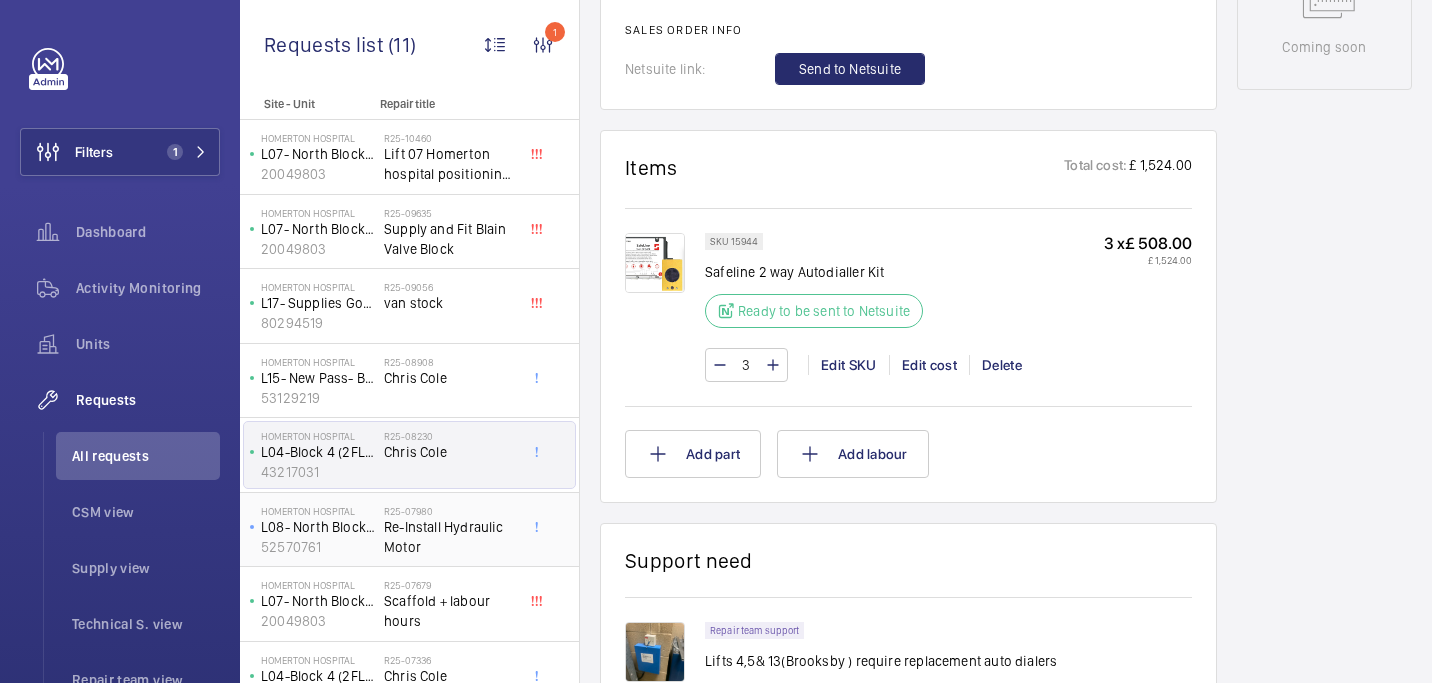 click on "Re-Install Hydraulic Motor" 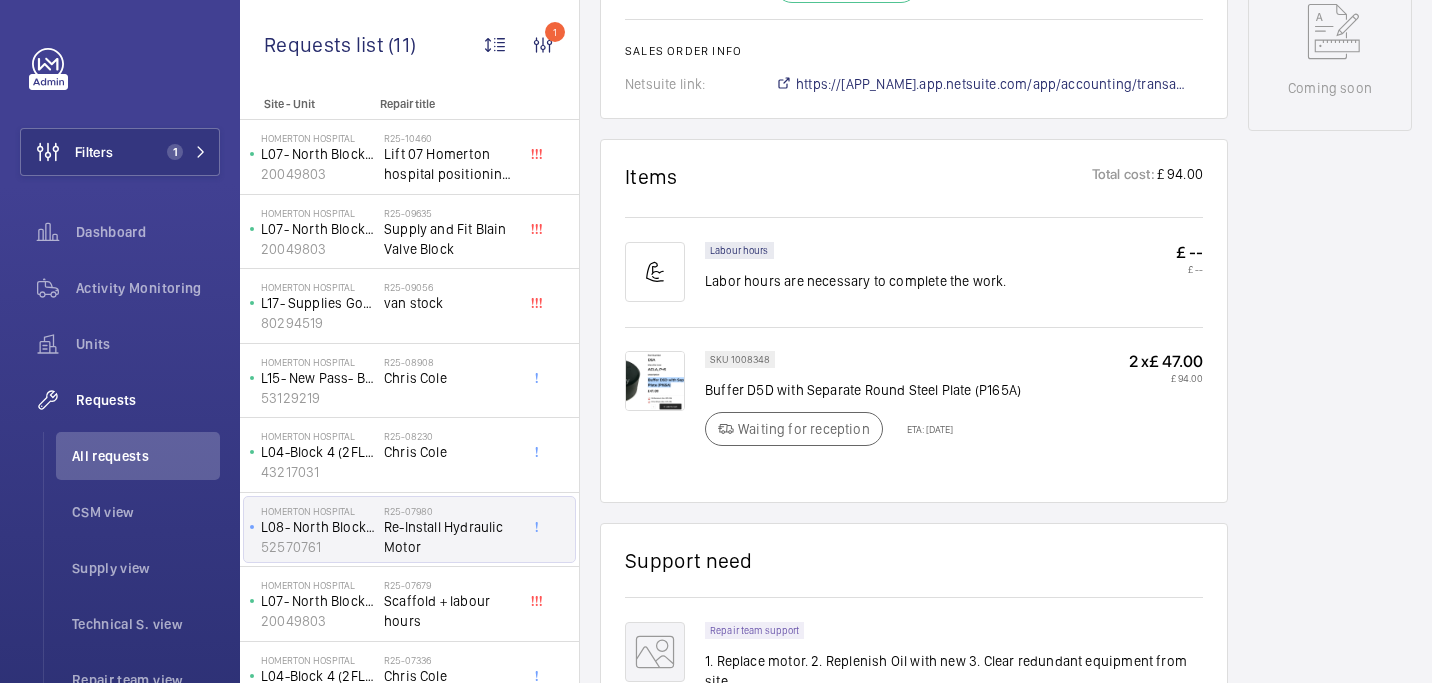scroll, scrollTop: 1099, scrollLeft: 0, axis: vertical 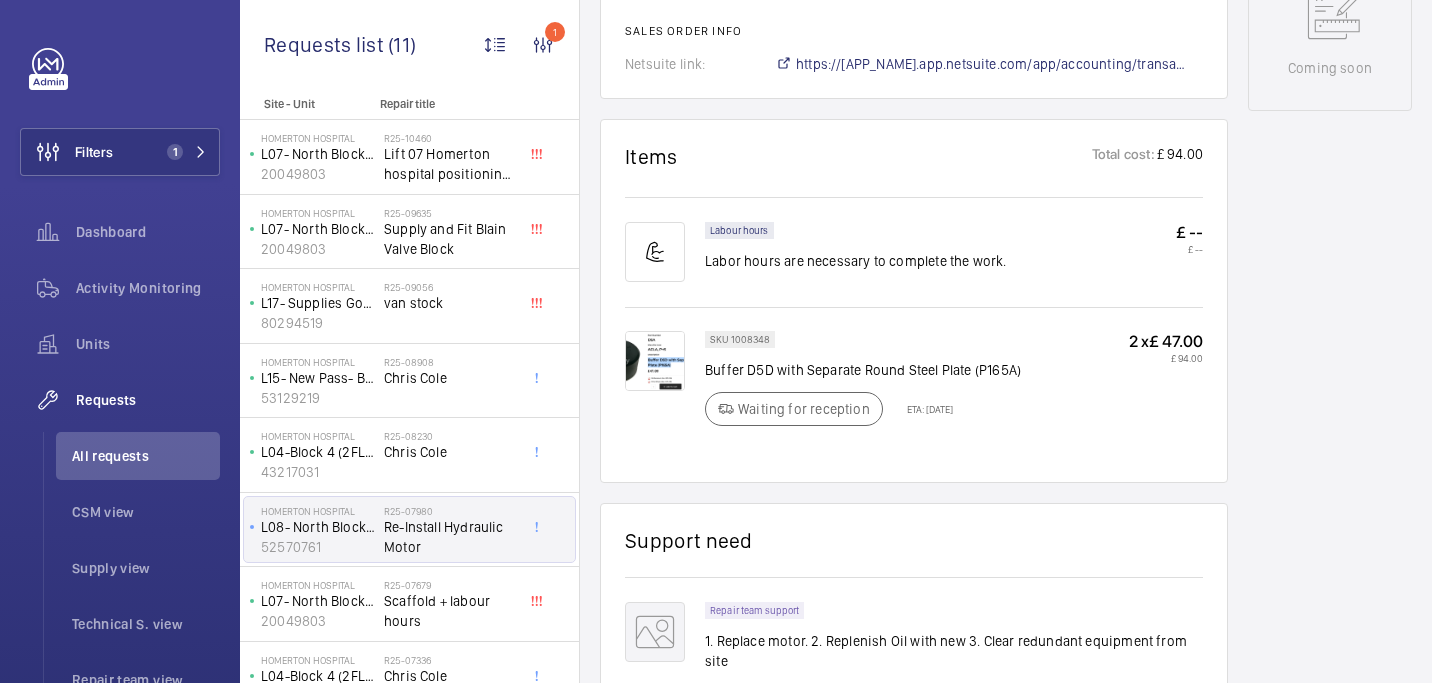 click 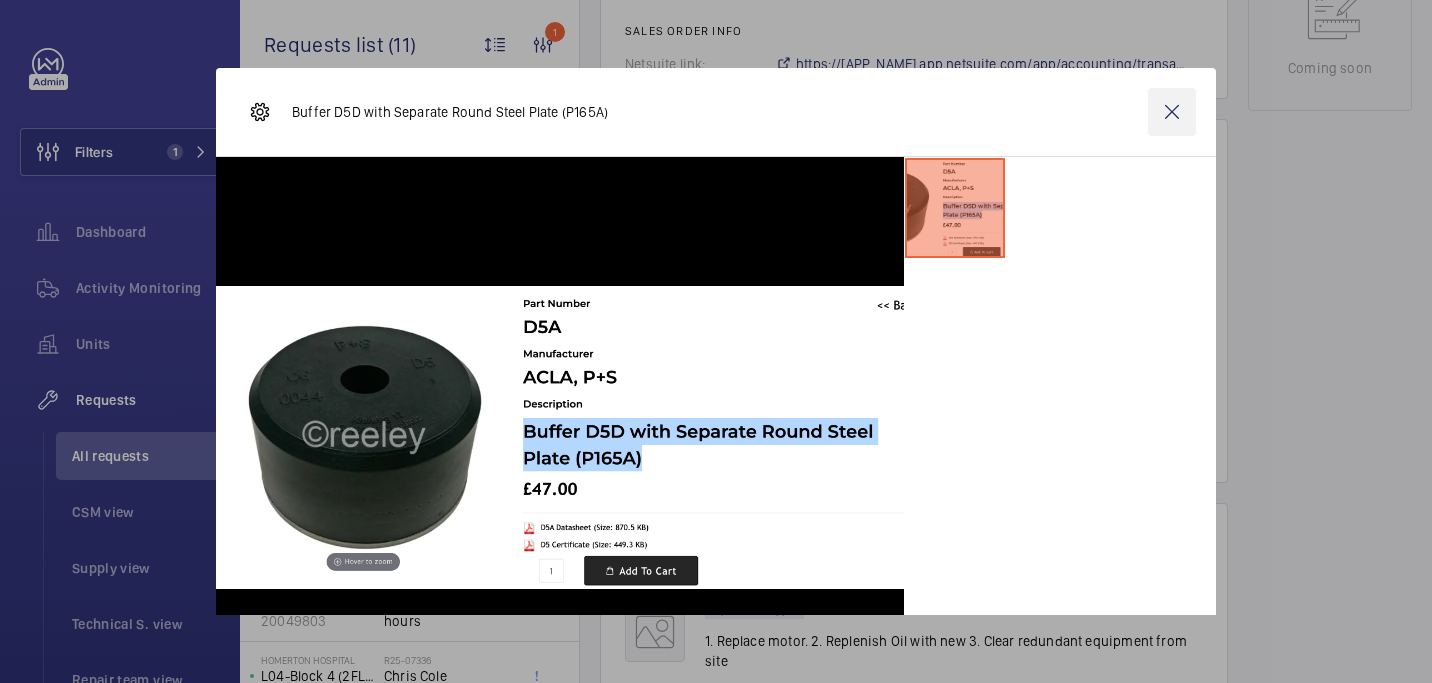 click at bounding box center (1172, 112) 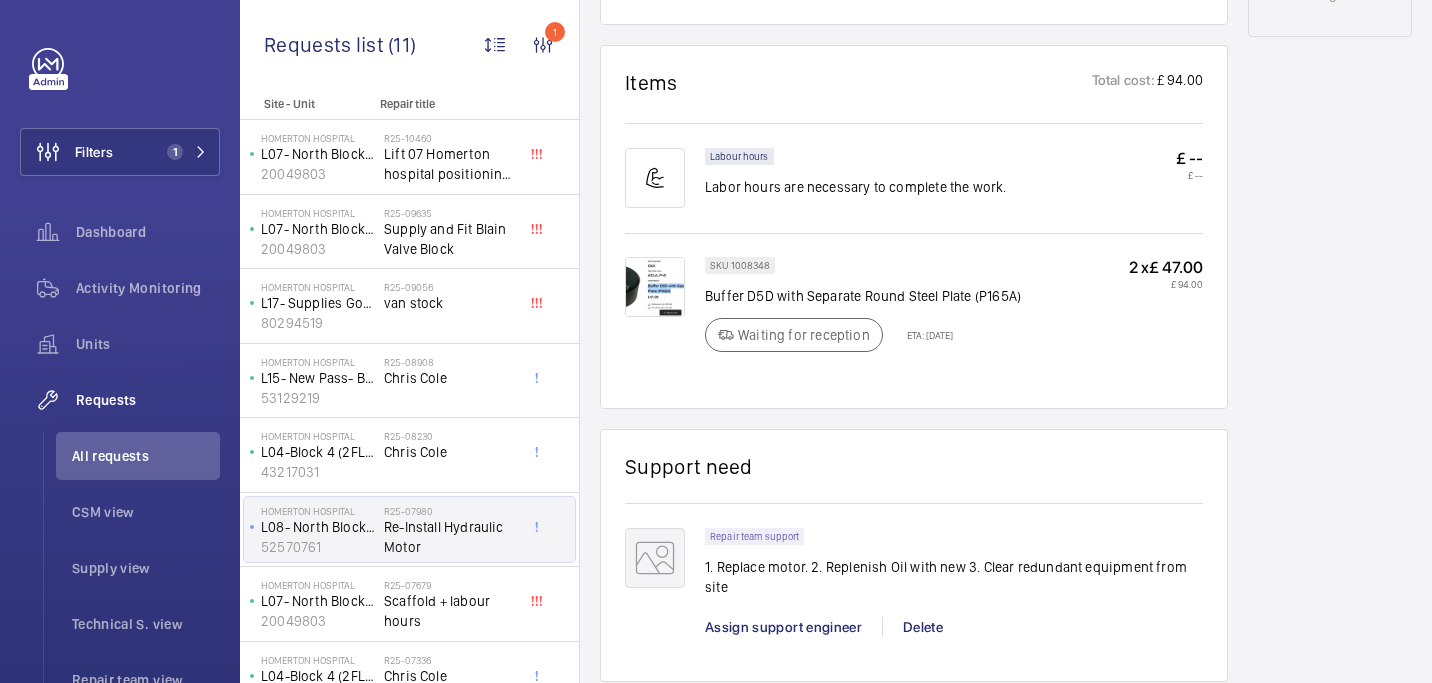 scroll, scrollTop: 1197, scrollLeft: 0, axis: vertical 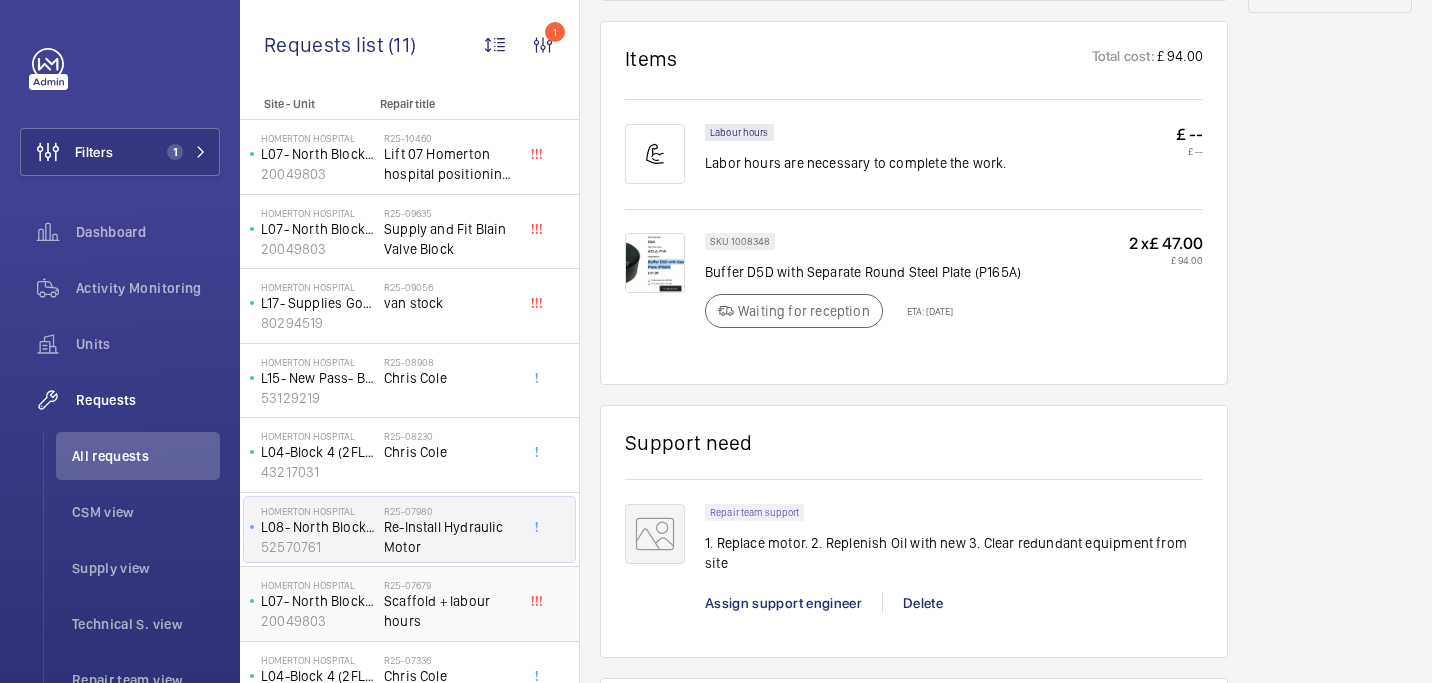 click on "Scaffold + labour hours" 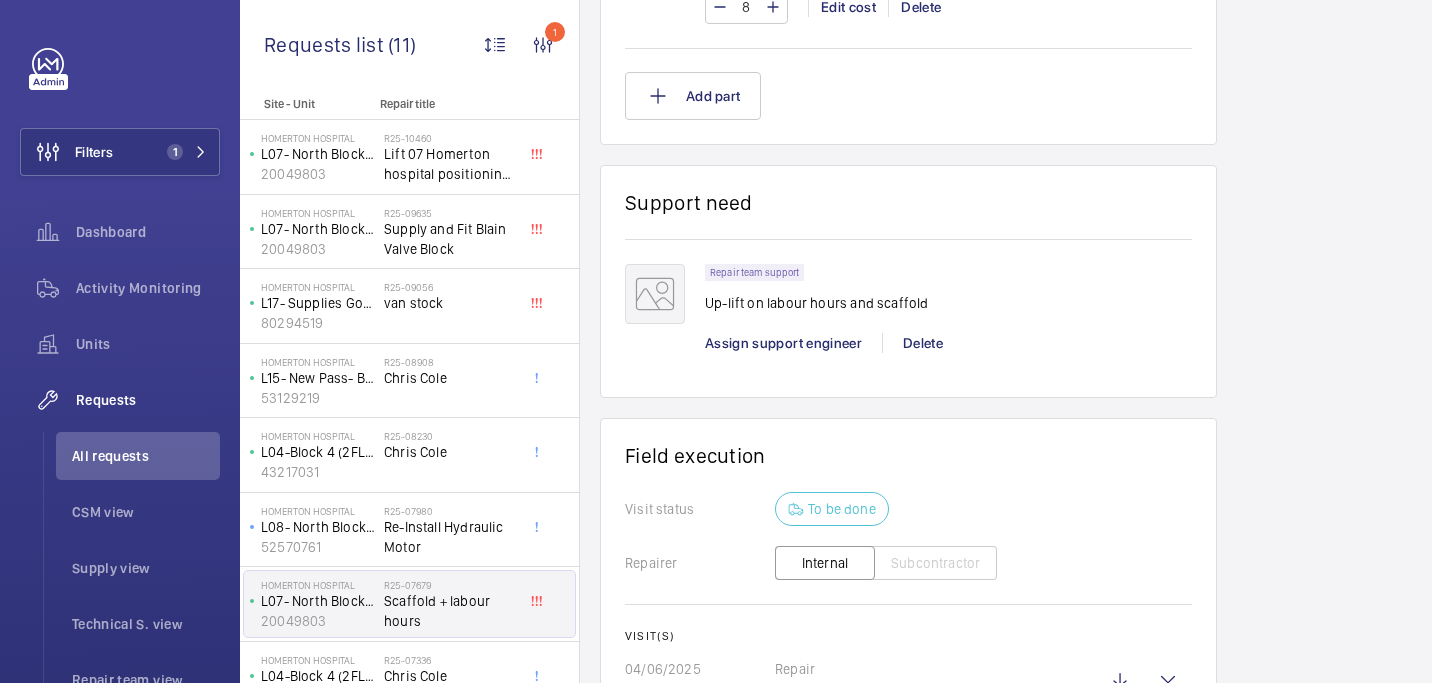 scroll, scrollTop: 1461, scrollLeft: 0, axis: vertical 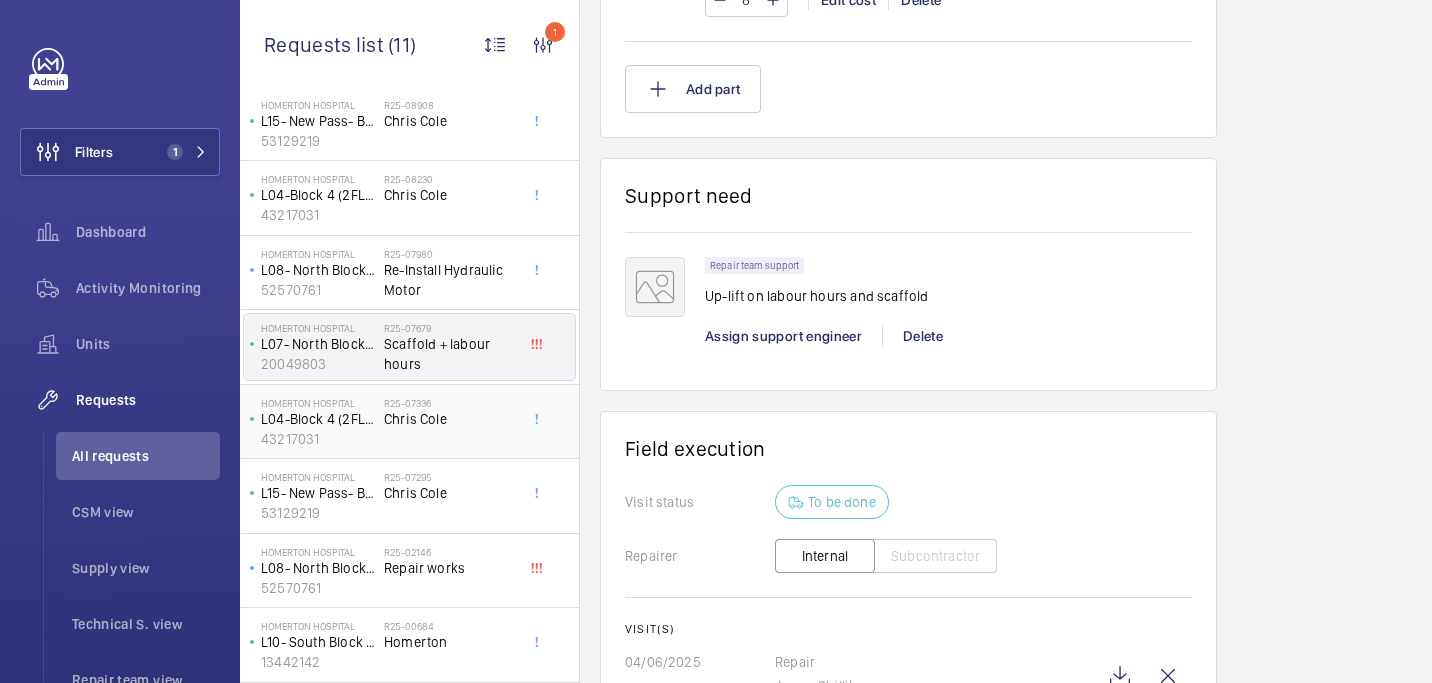 click on "R25-07336" 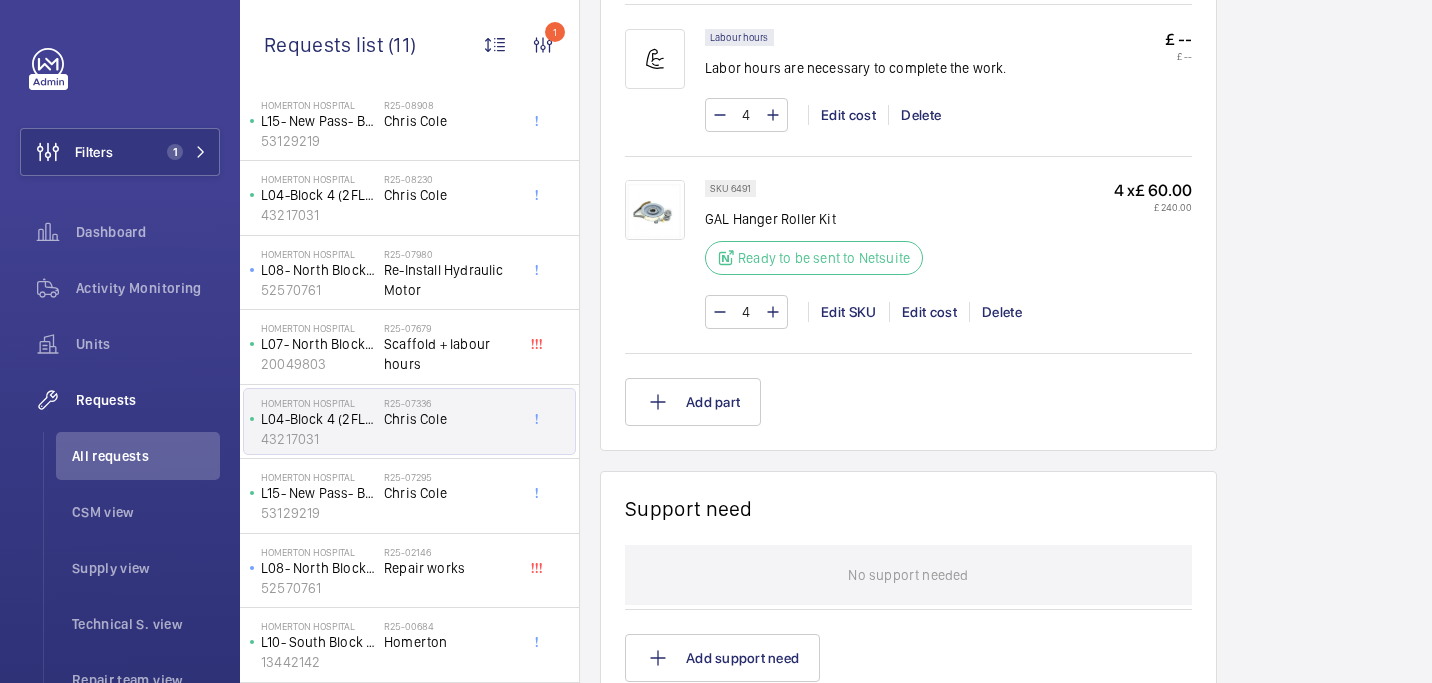 scroll, scrollTop: 1213, scrollLeft: 0, axis: vertical 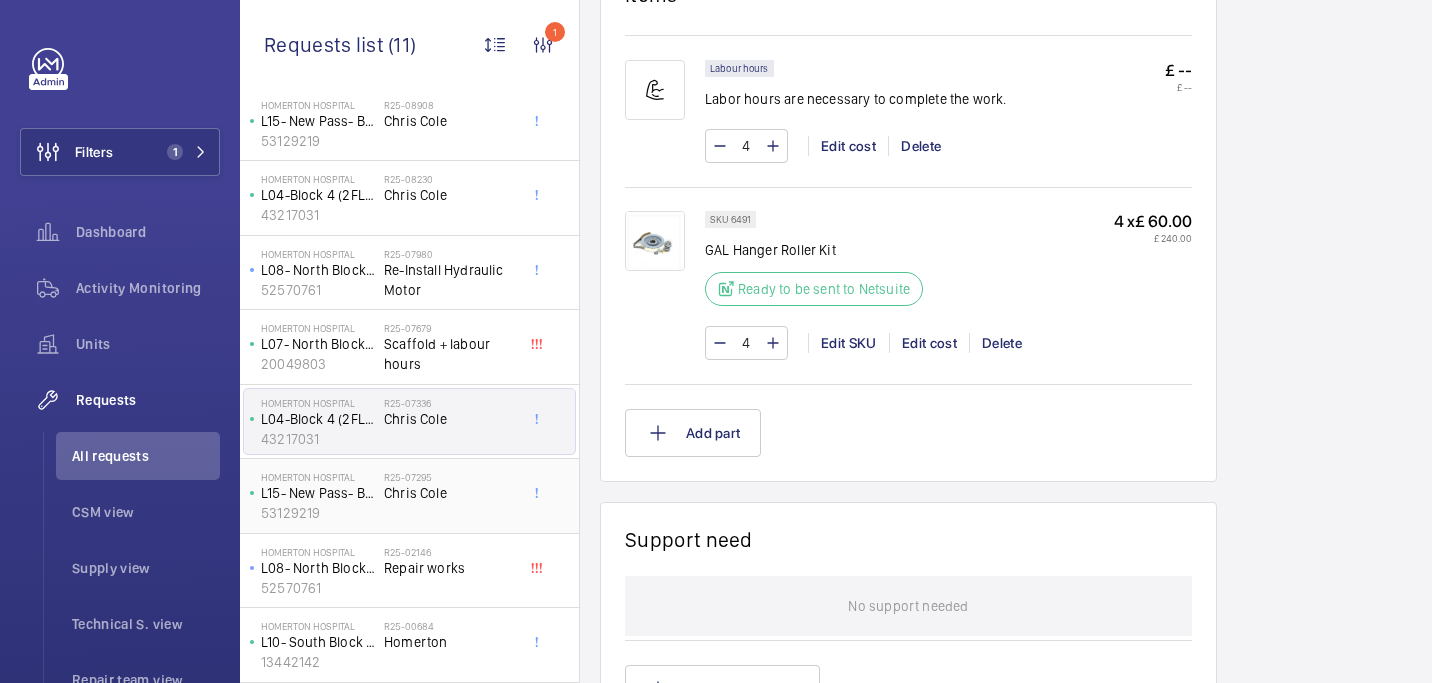 click on "R25-07295   Chris Cole" 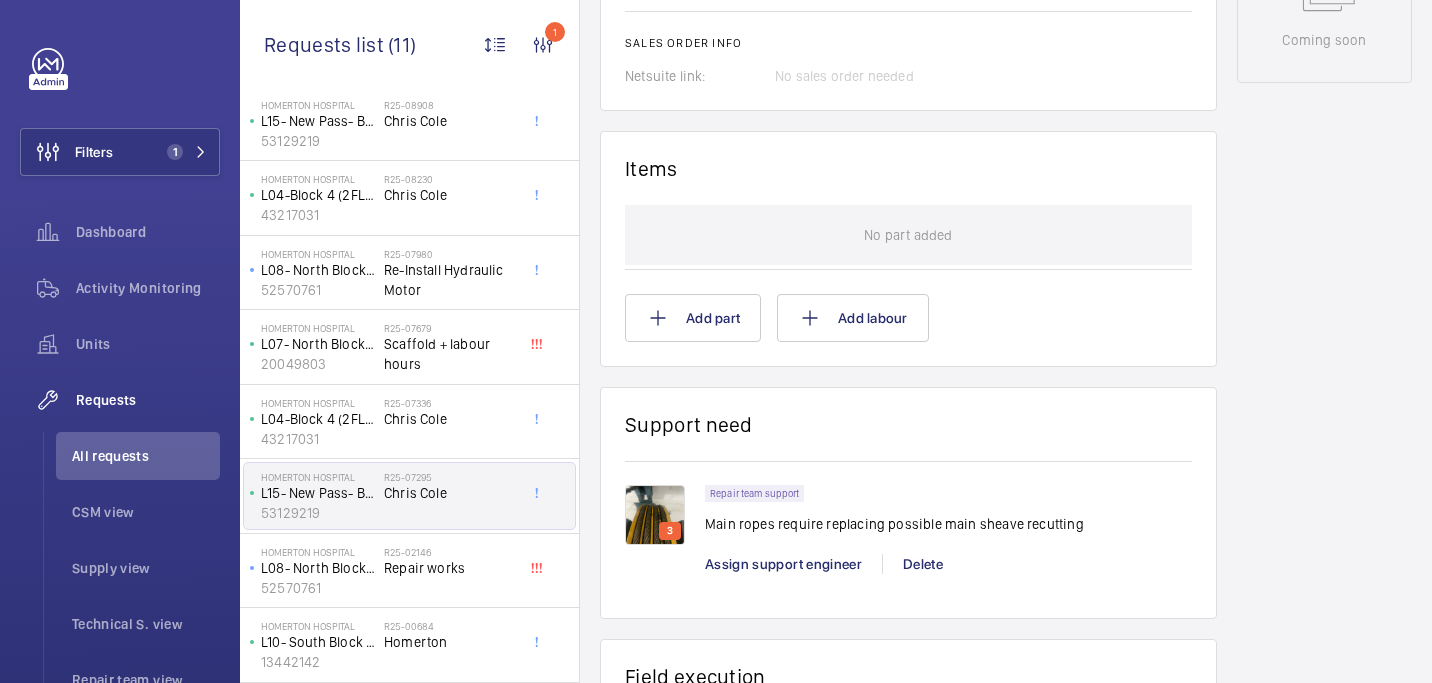 scroll, scrollTop: 1121, scrollLeft: 0, axis: vertical 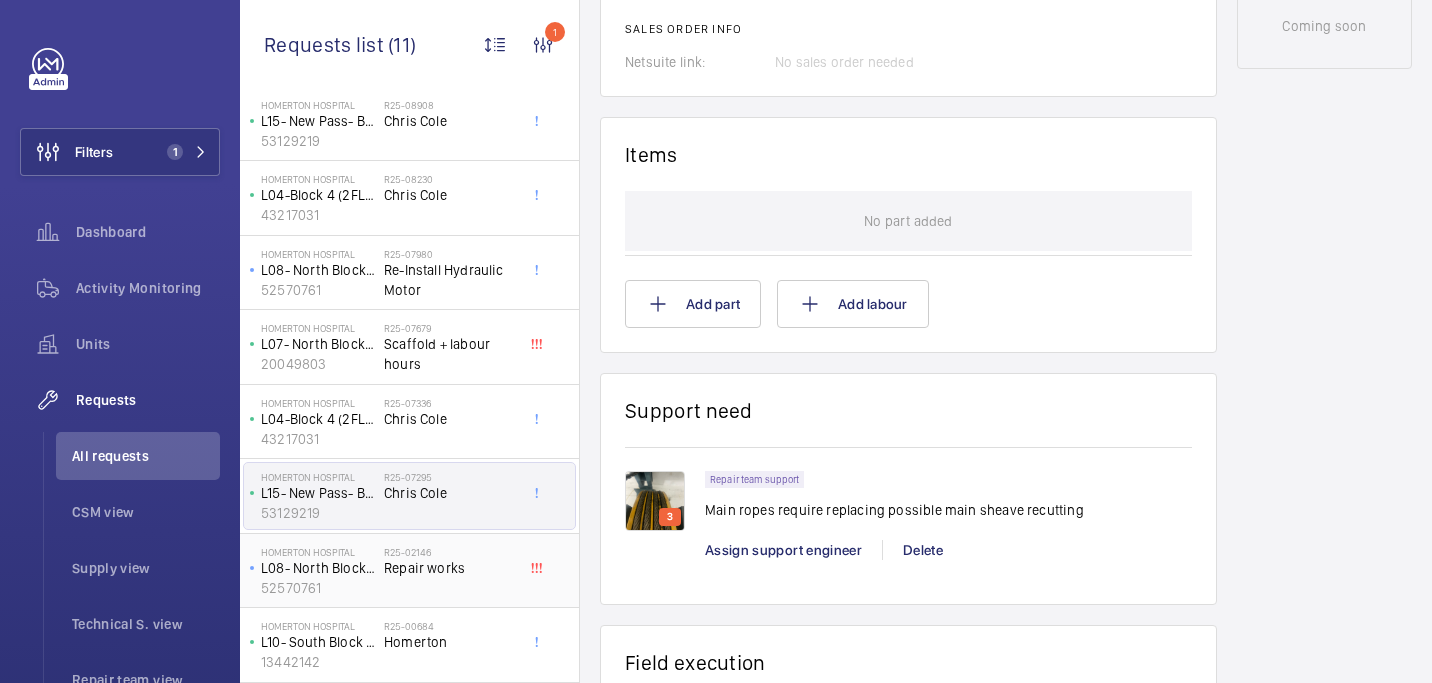 click on "Repair works" 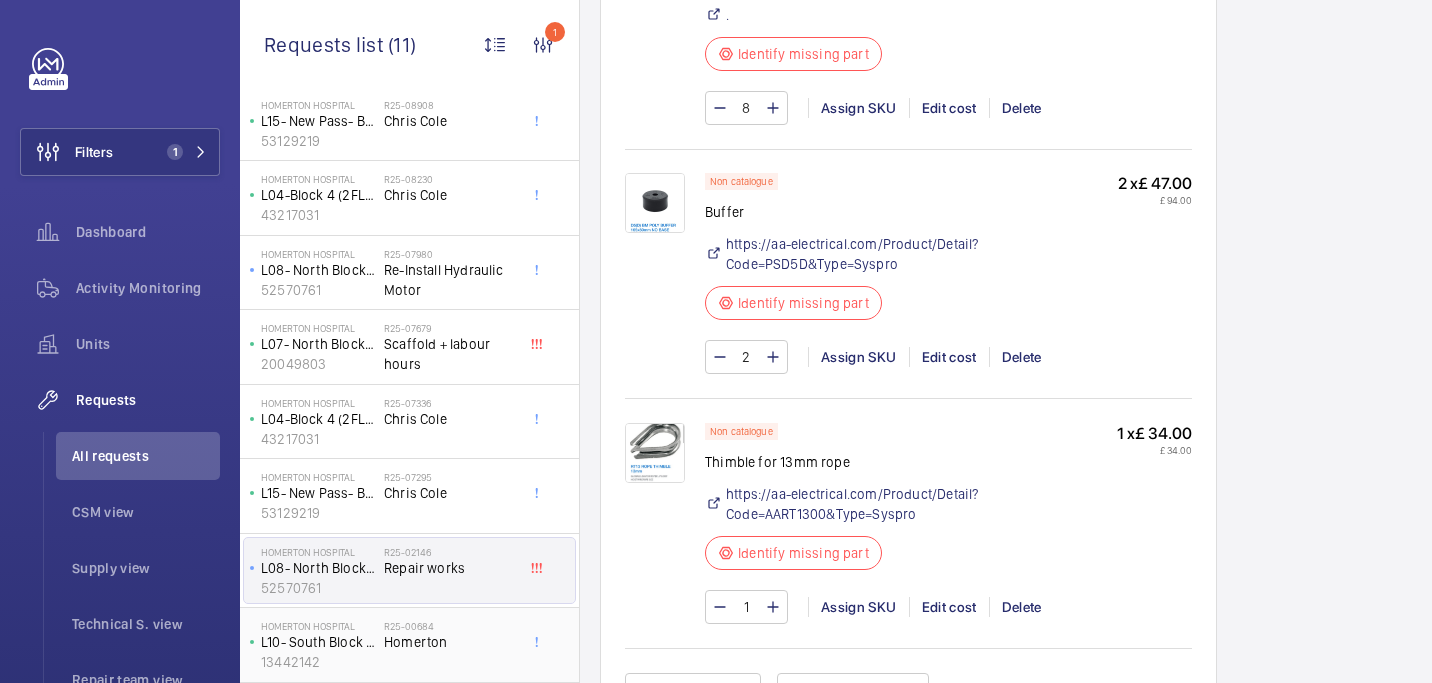 scroll, scrollTop: 1469, scrollLeft: 0, axis: vertical 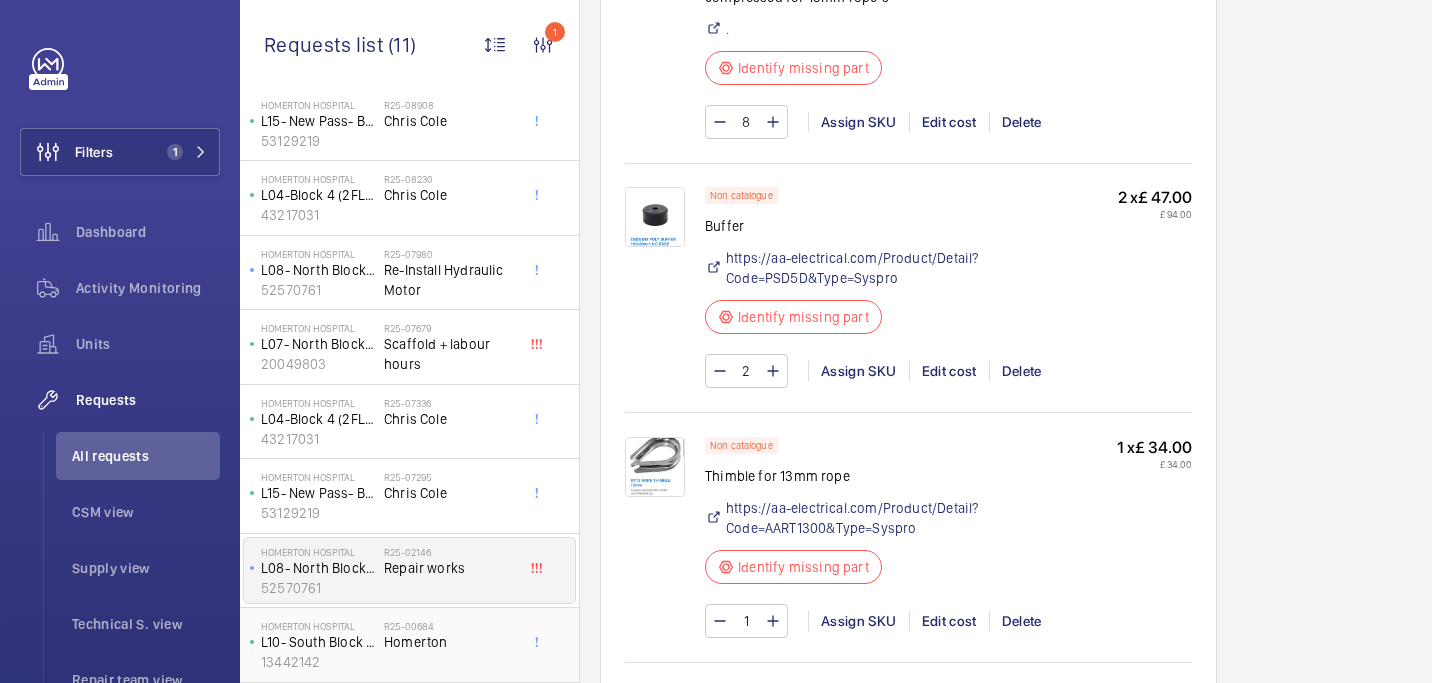 click on "Homerton" 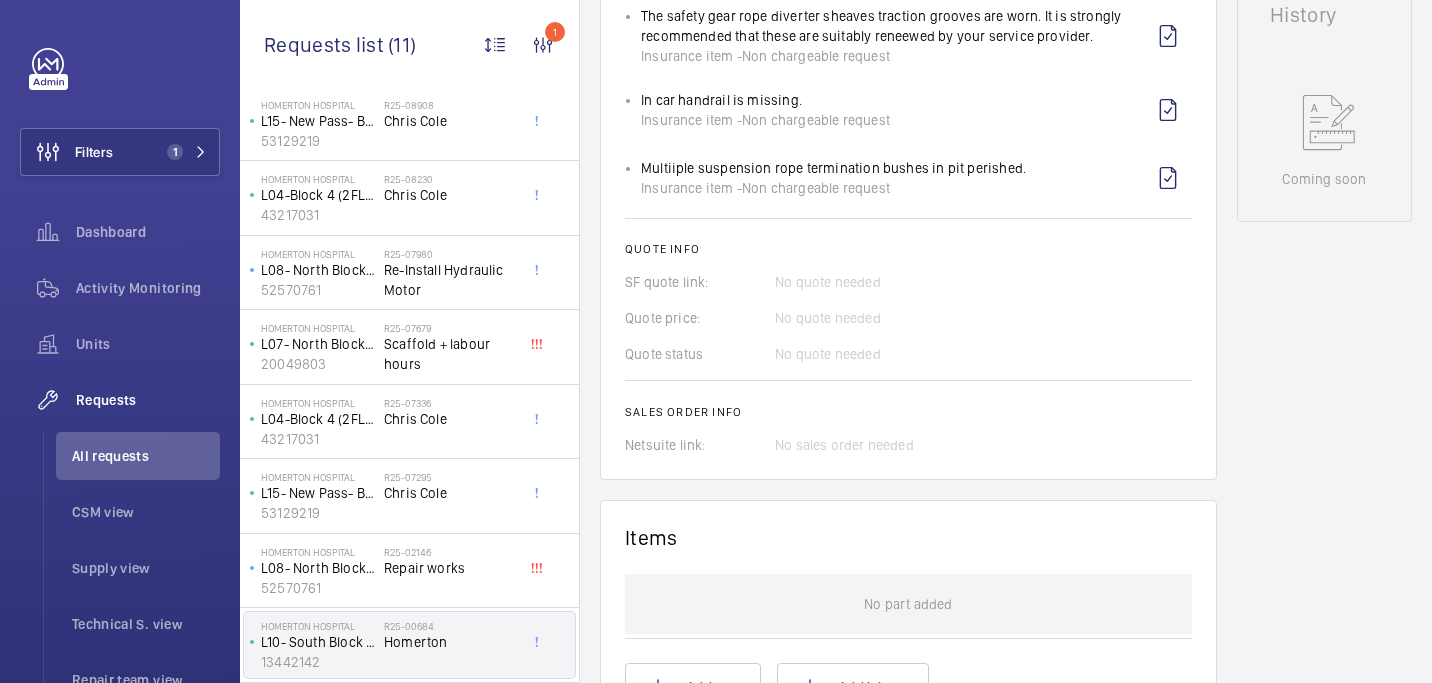 scroll, scrollTop: 993, scrollLeft: 0, axis: vertical 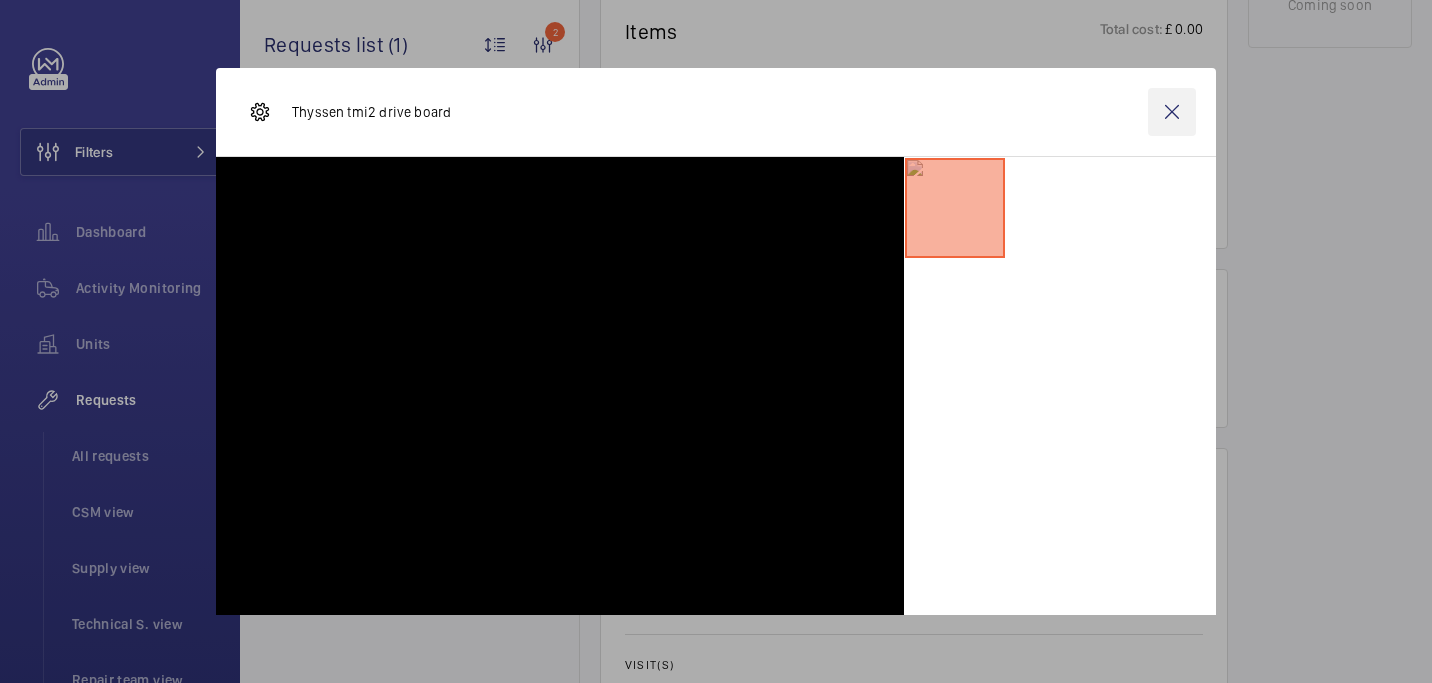 click at bounding box center [1172, 112] 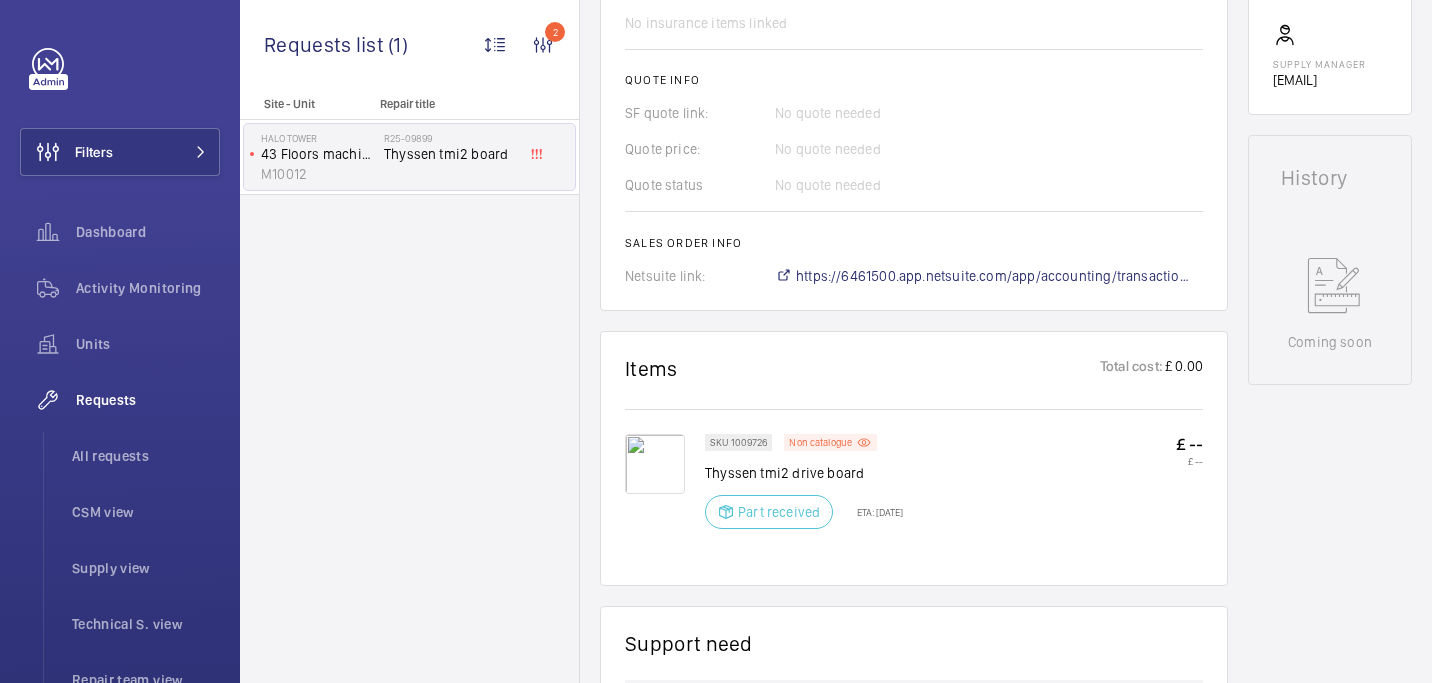 scroll, scrollTop: 813, scrollLeft: 0, axis: vertical 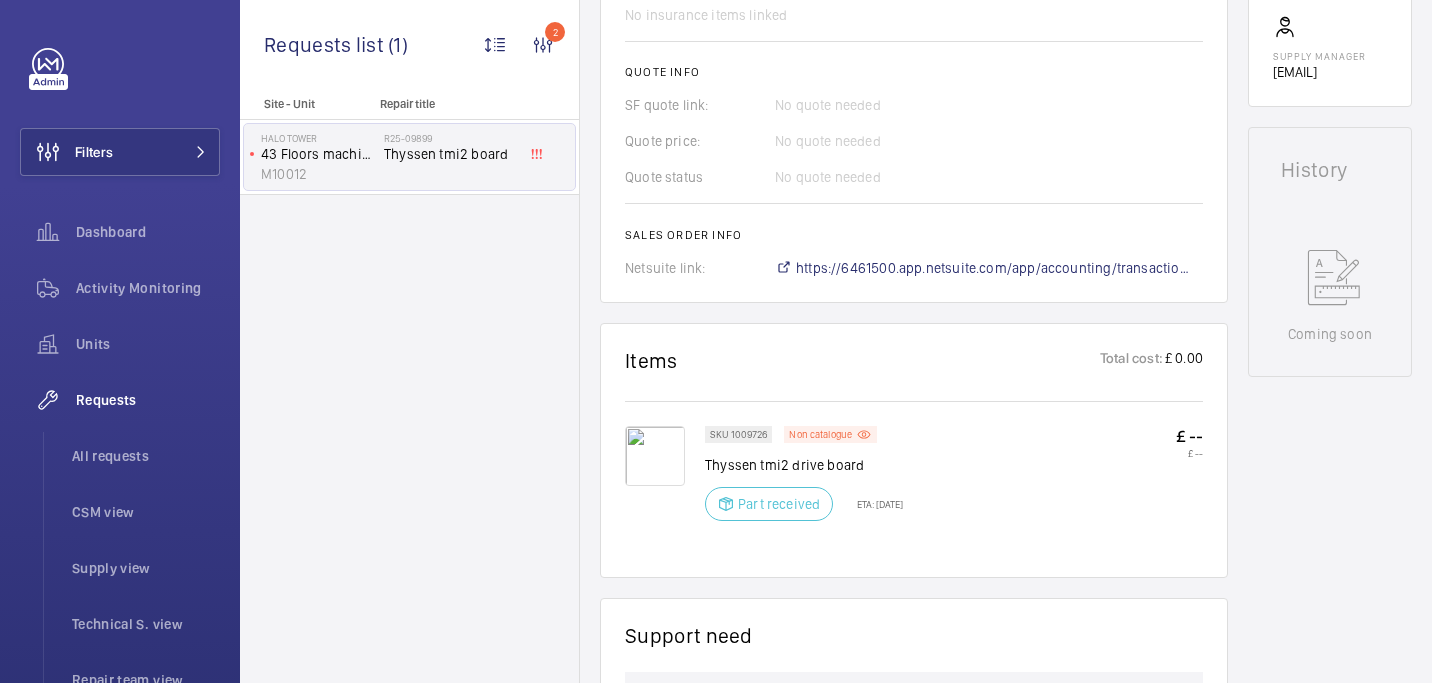 click 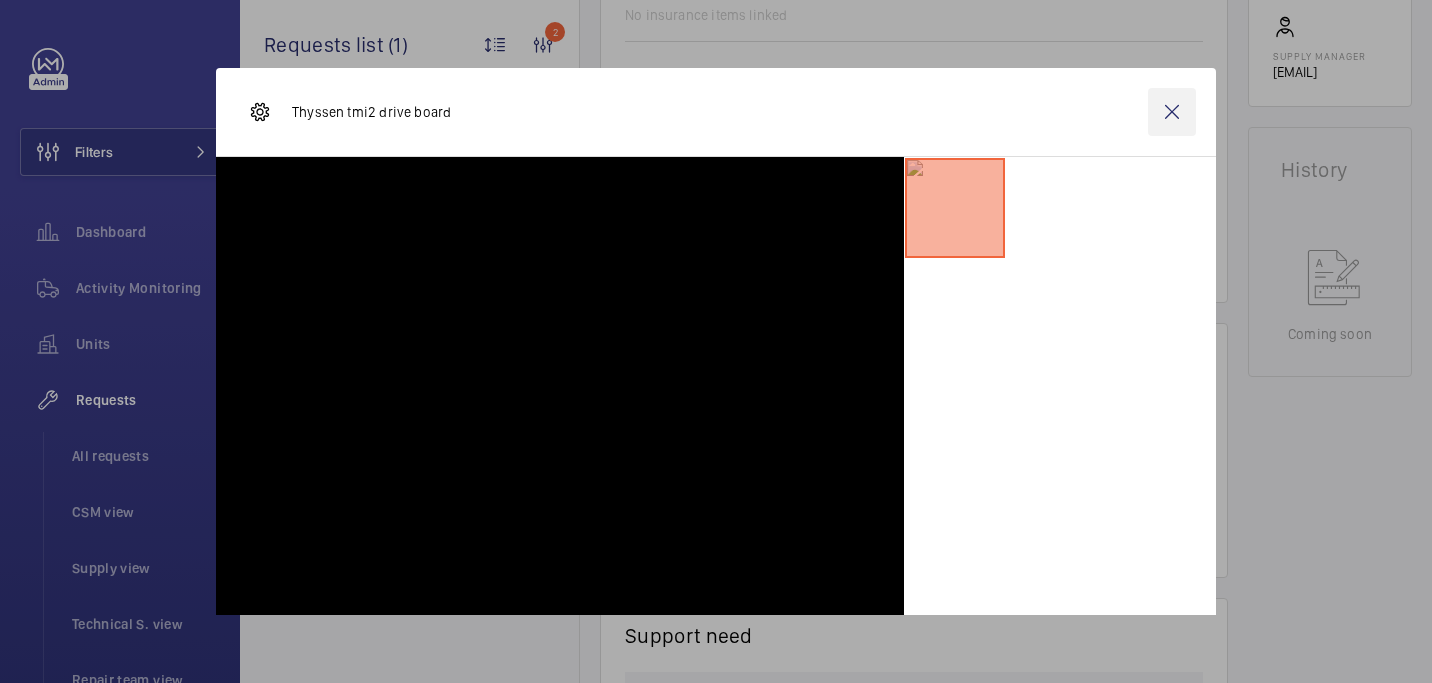 click at bounding box center (1172, 112) 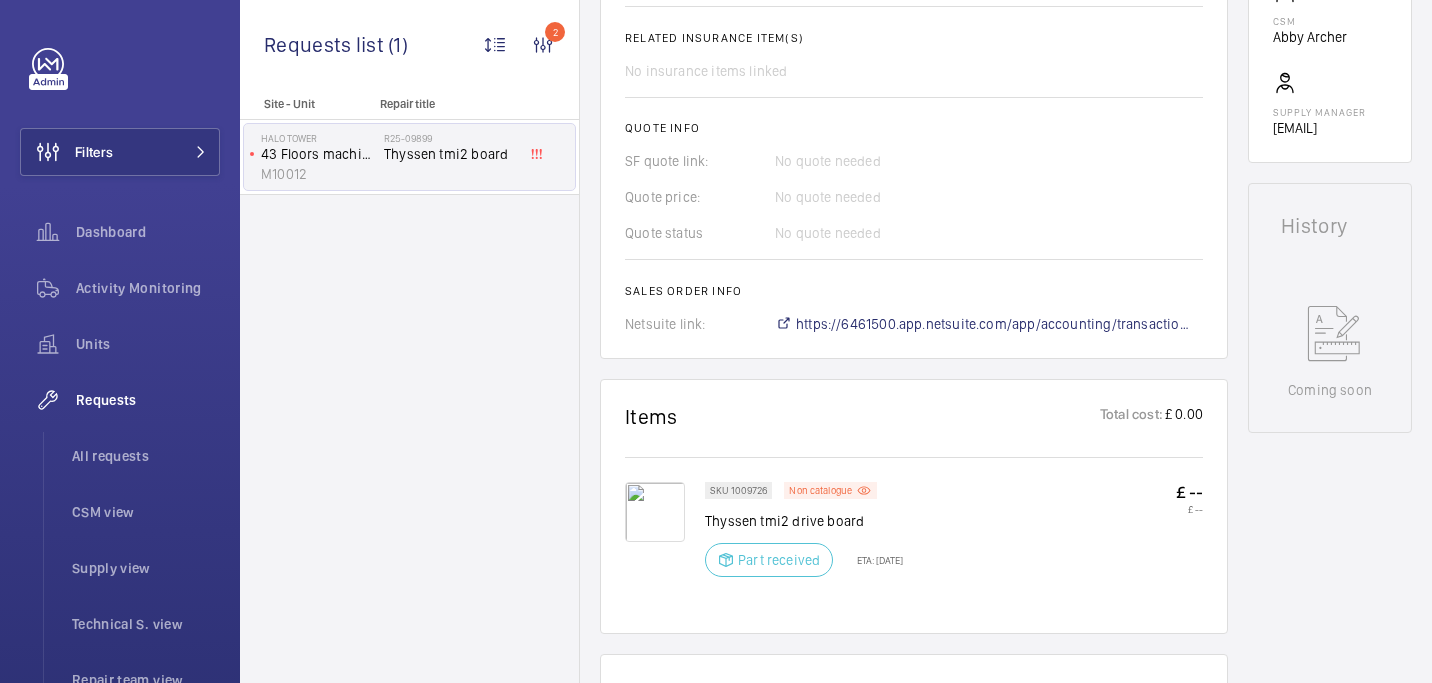 scroll, scrollTop: 759, scrollLeft: 0, axis: vertical 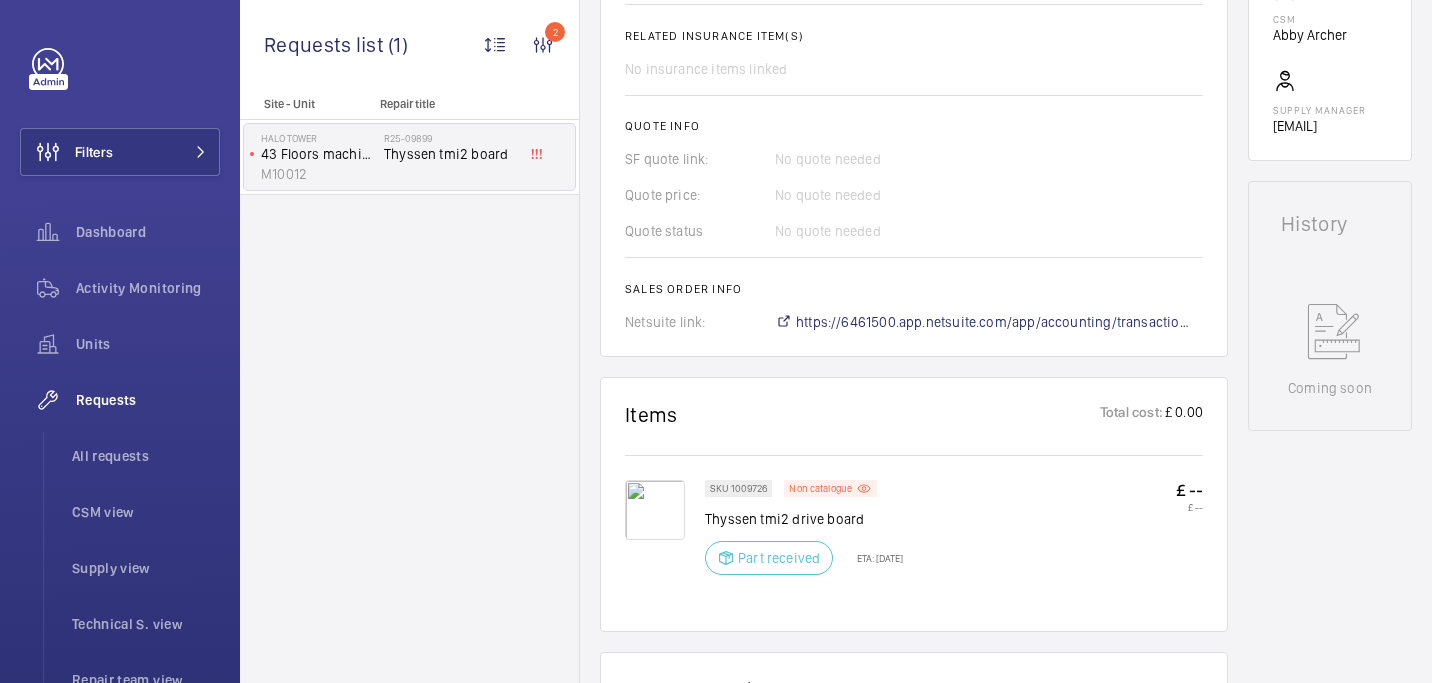click on "Thyssen tmi2 drive board" 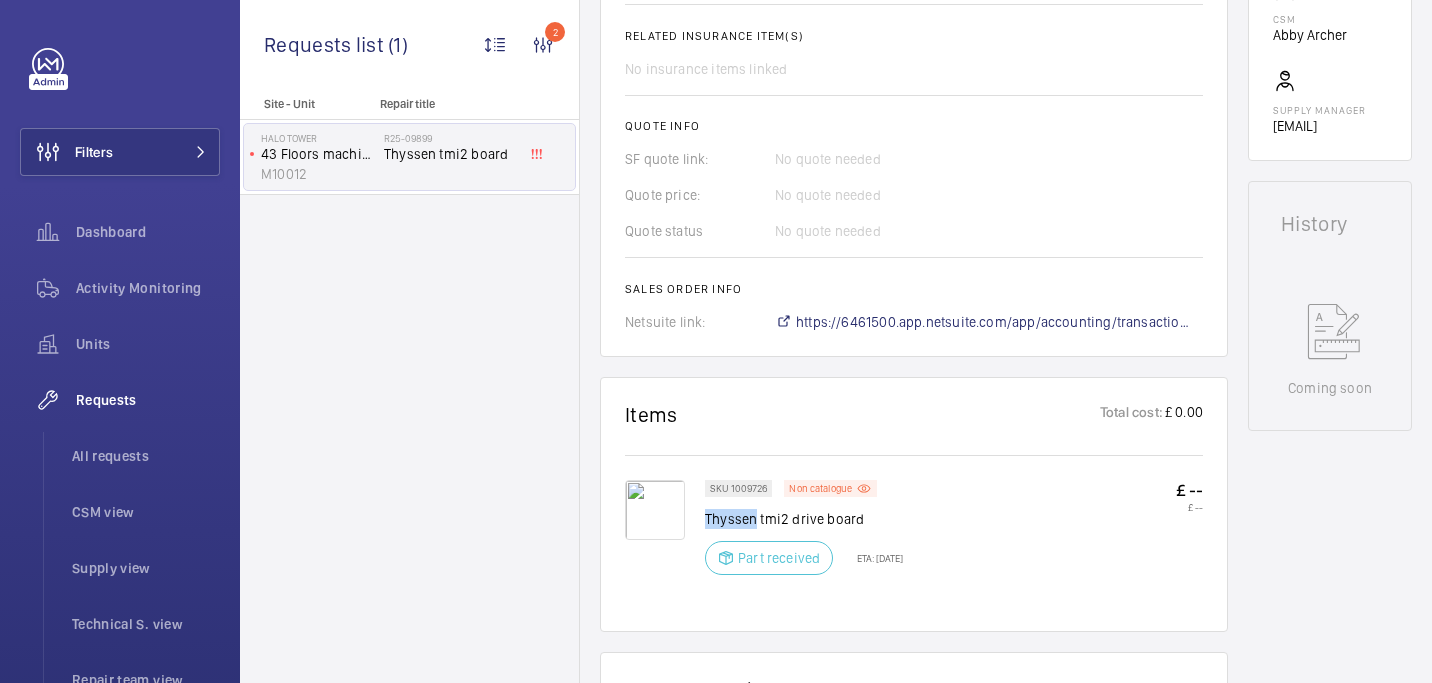 click on "Thyssen tmi2 drive board" 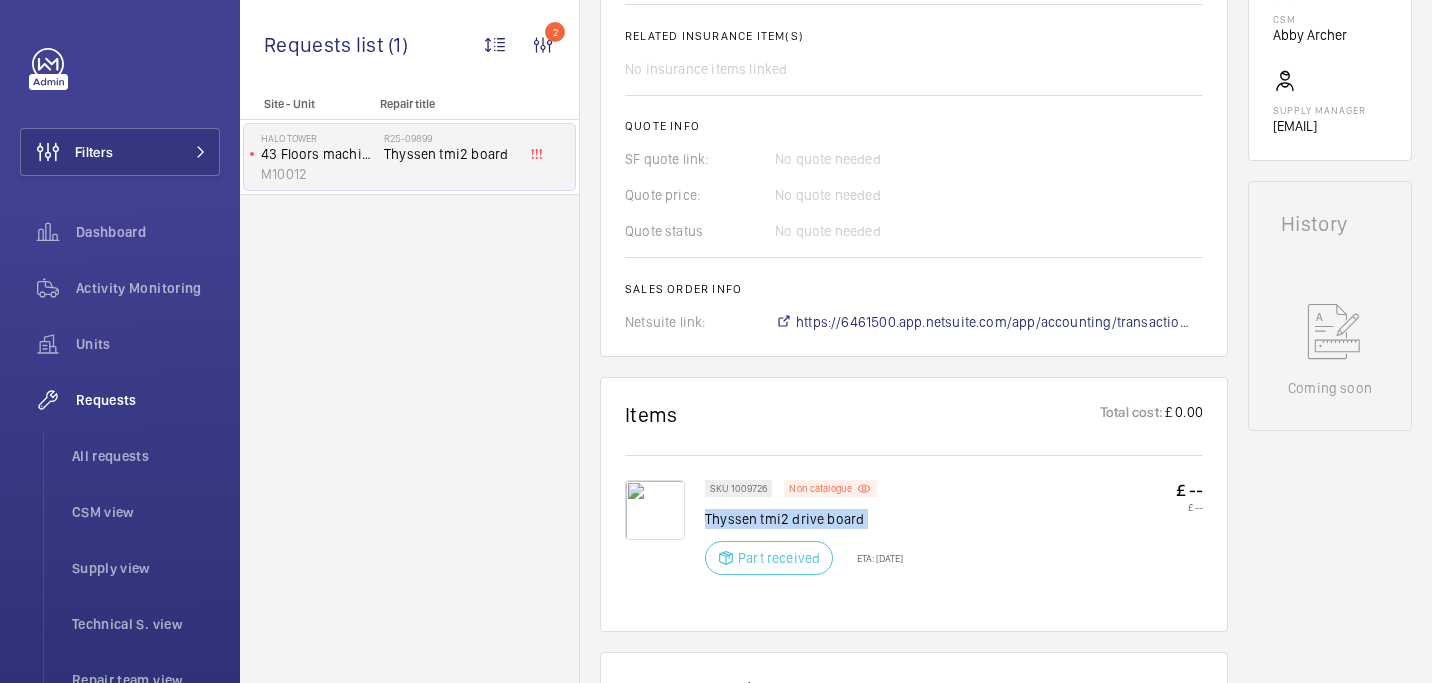 click on "Thyssen tmi2 drive board" 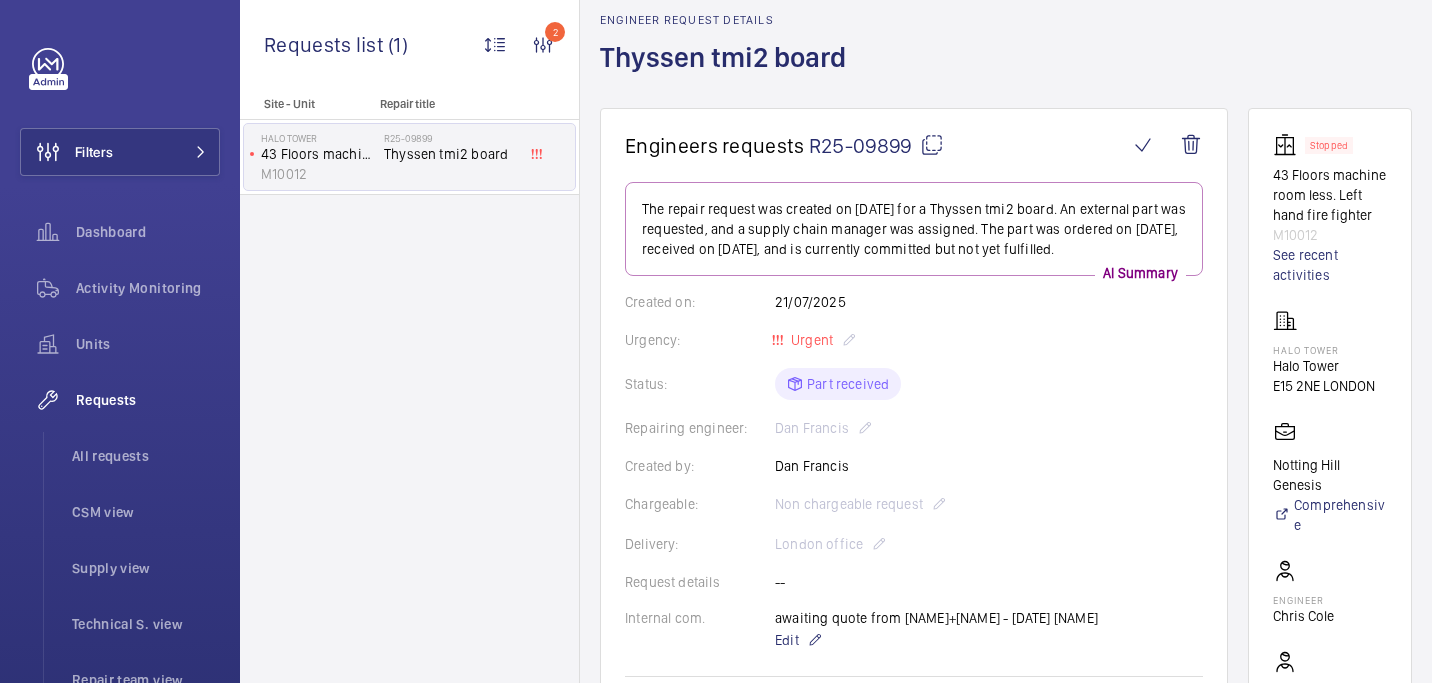 click on "Halo Tower" 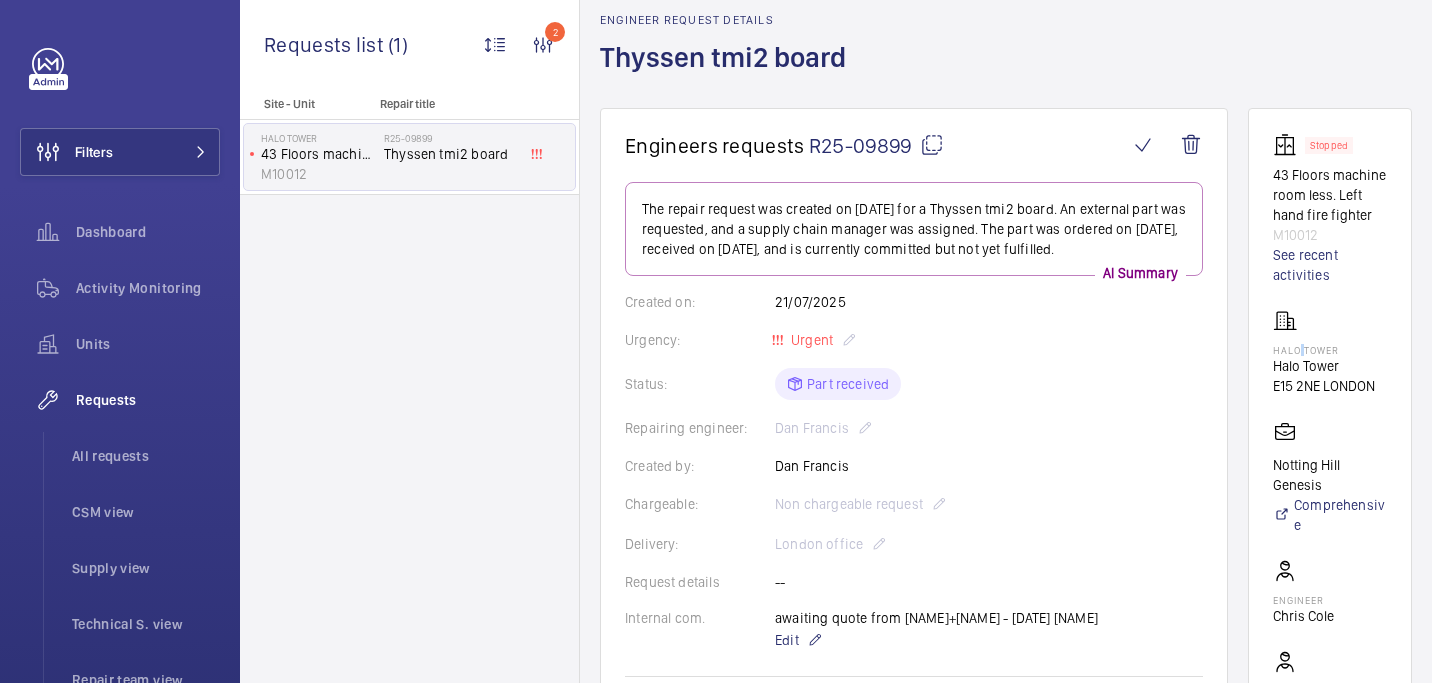 click on "Halo Tower" 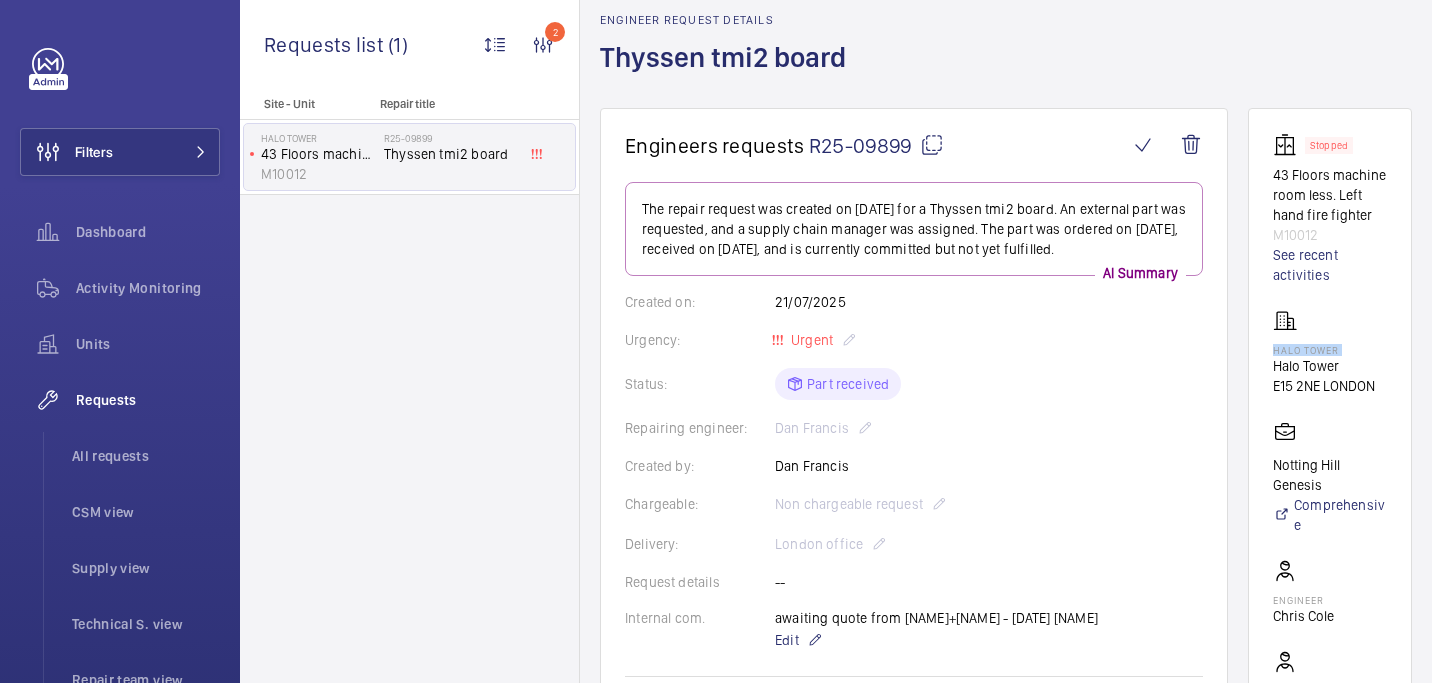 click on "Halo Tower" 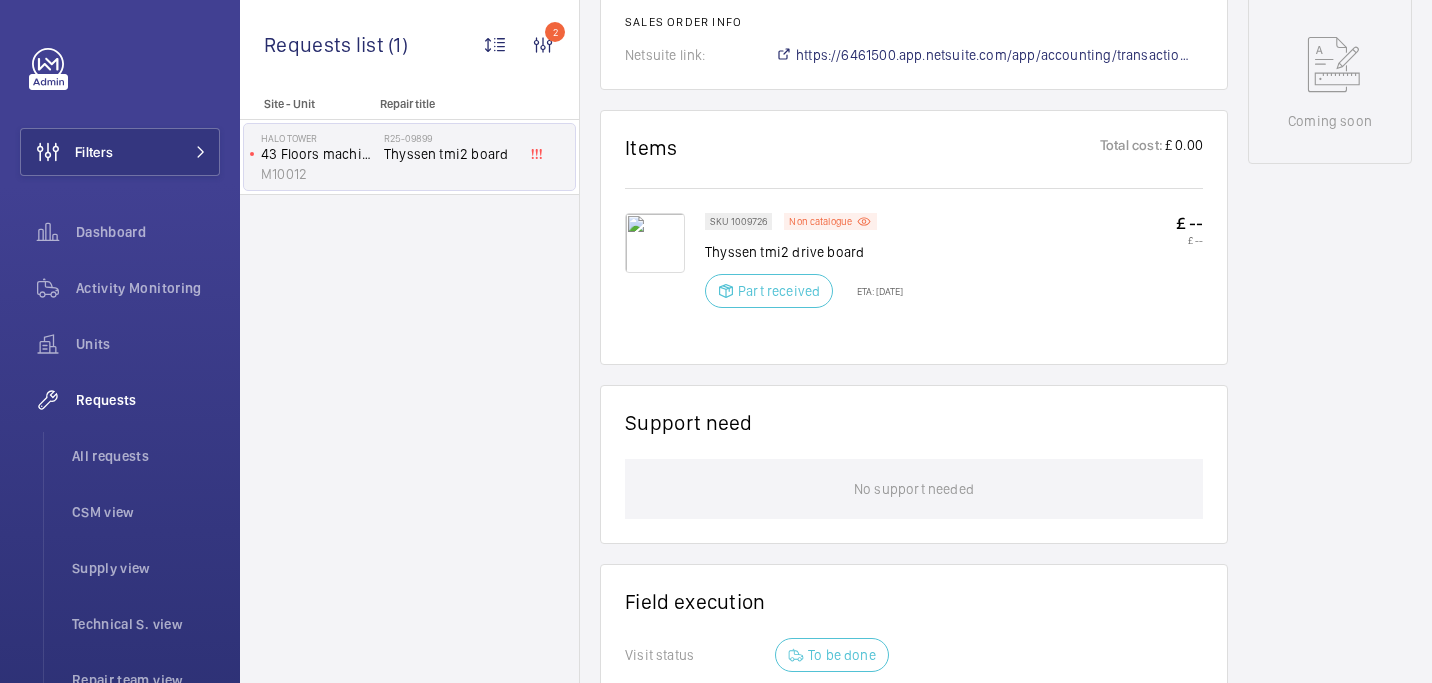 scroll, scrollTop: 1027, scrollLeft: 0, axis: vertical 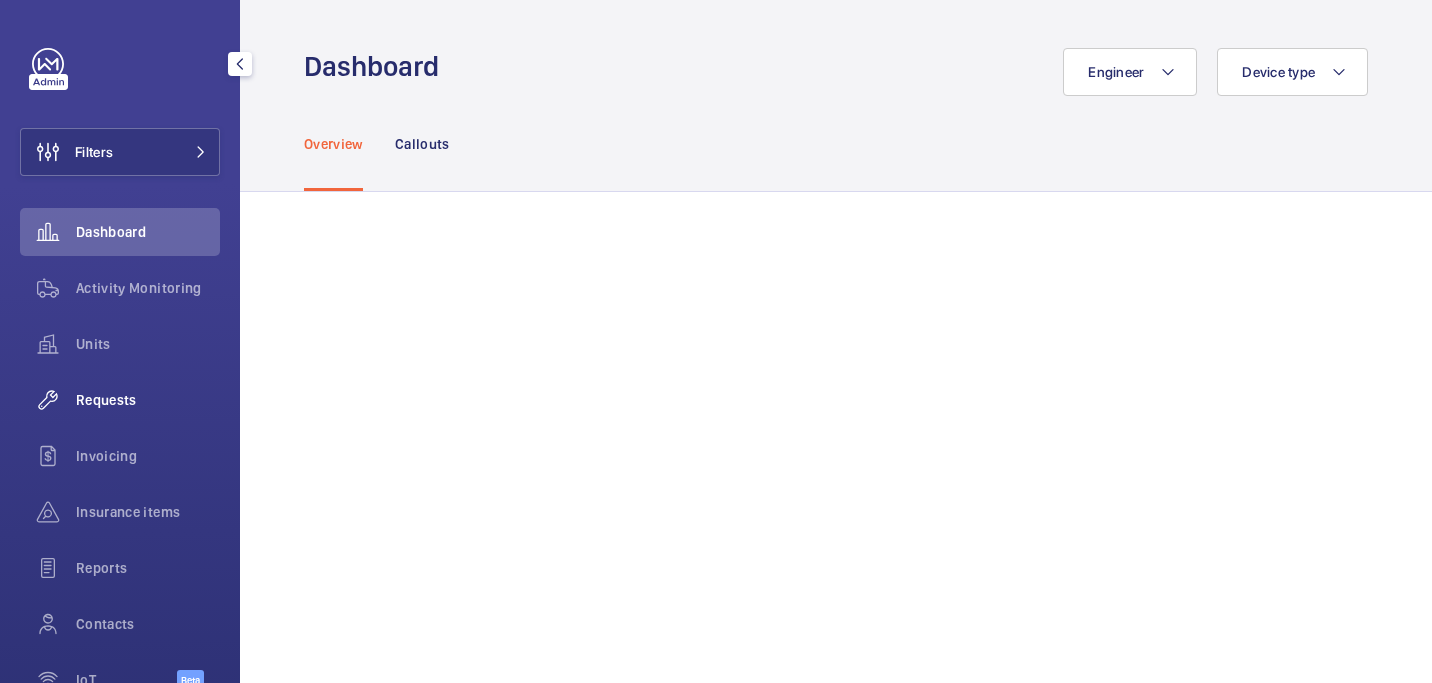 click on "Requests" 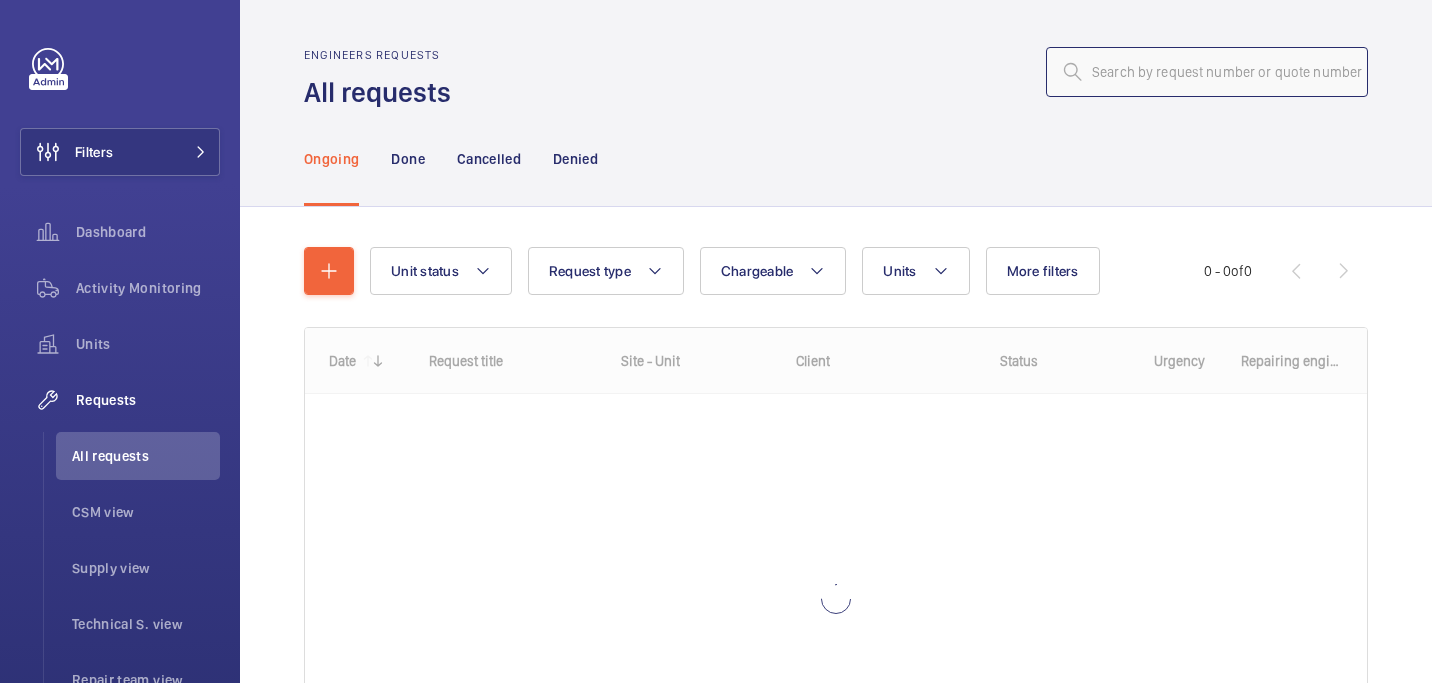 click 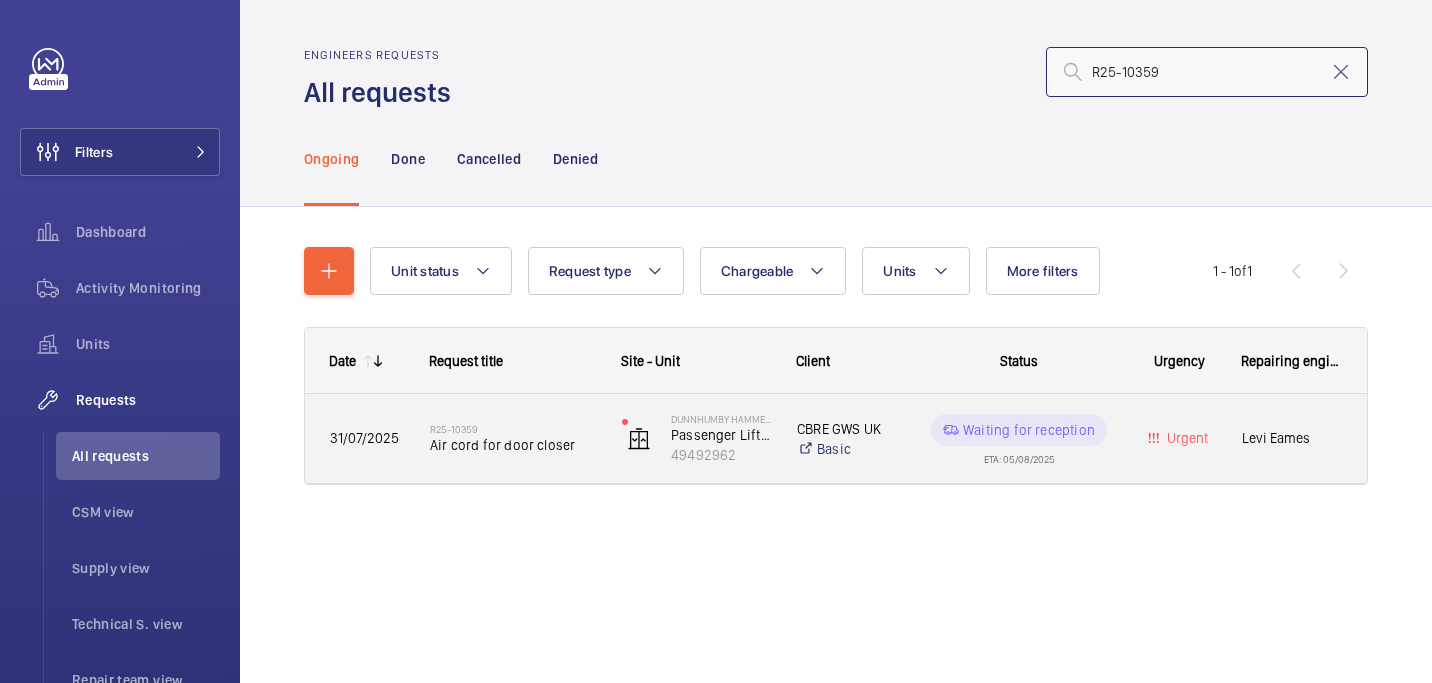 type on "R25-10359" 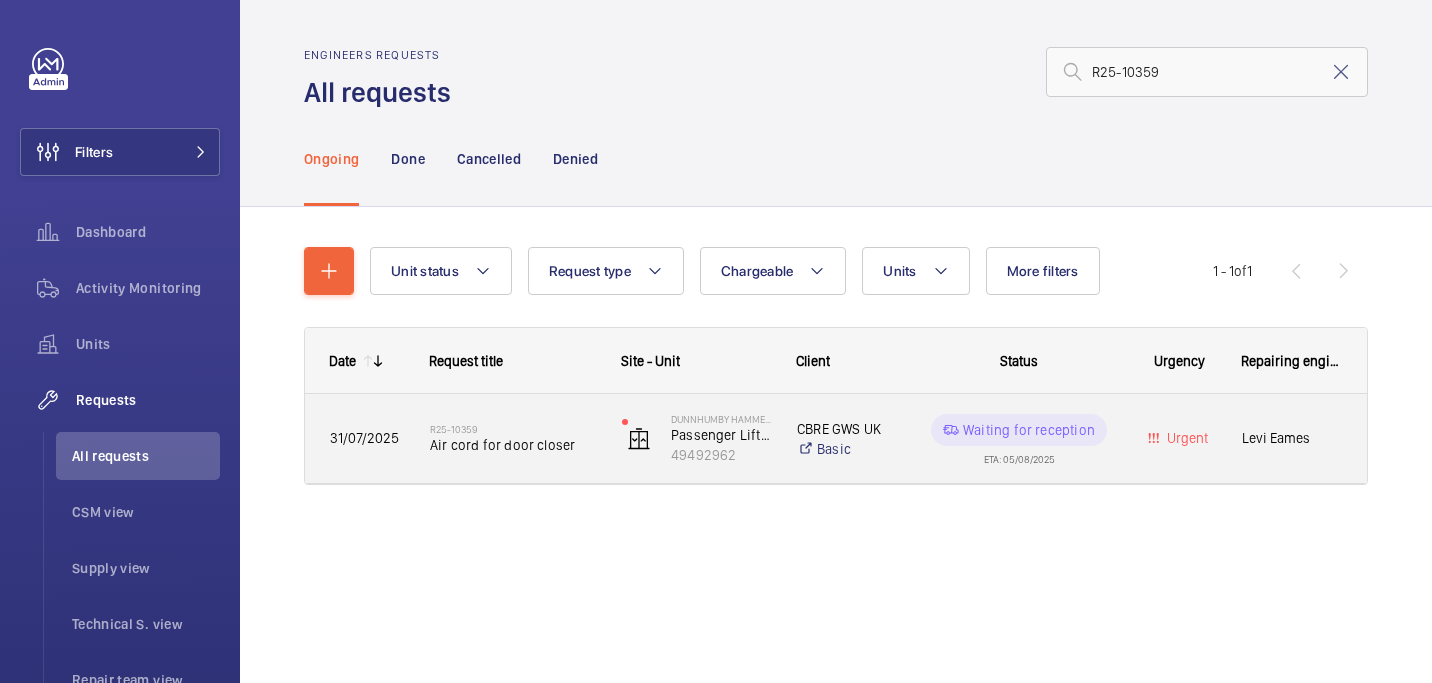 click on "R25-10359" 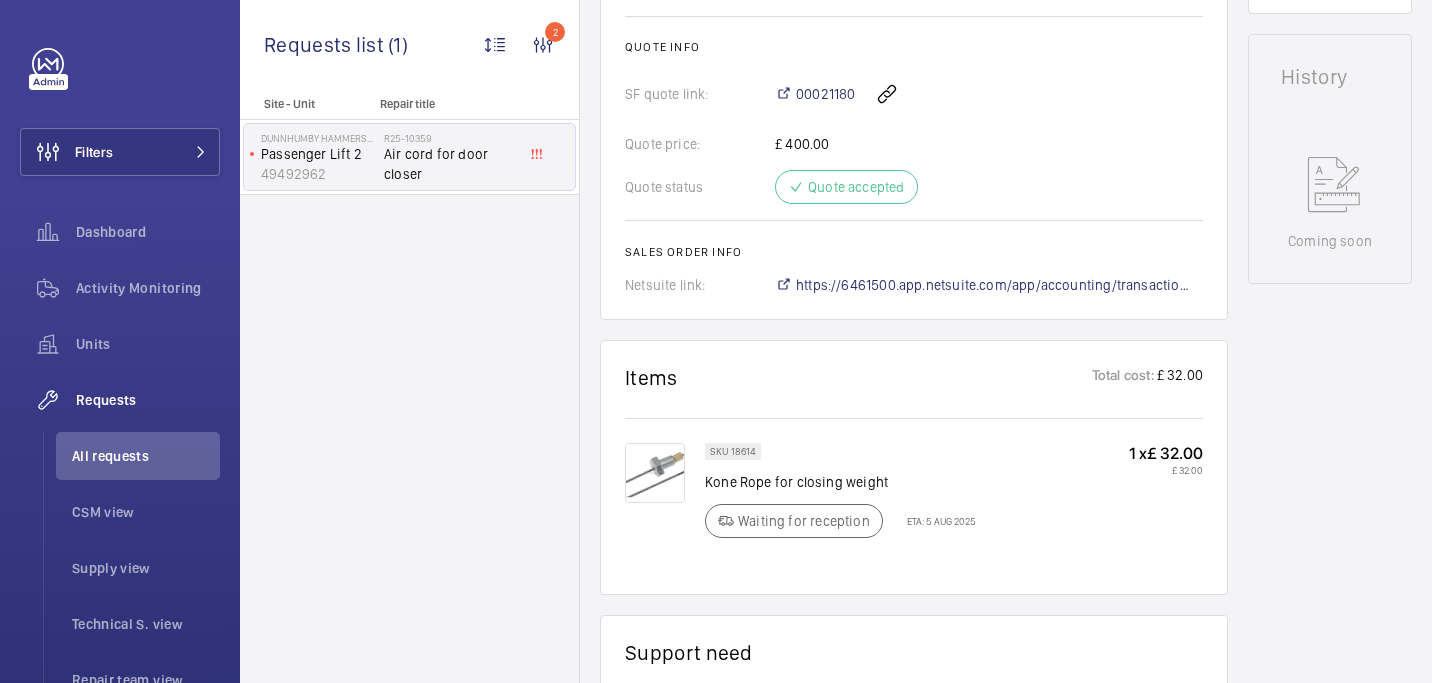 scroll, scrollTop: 864, scrollLeft: 0, axis: vertical 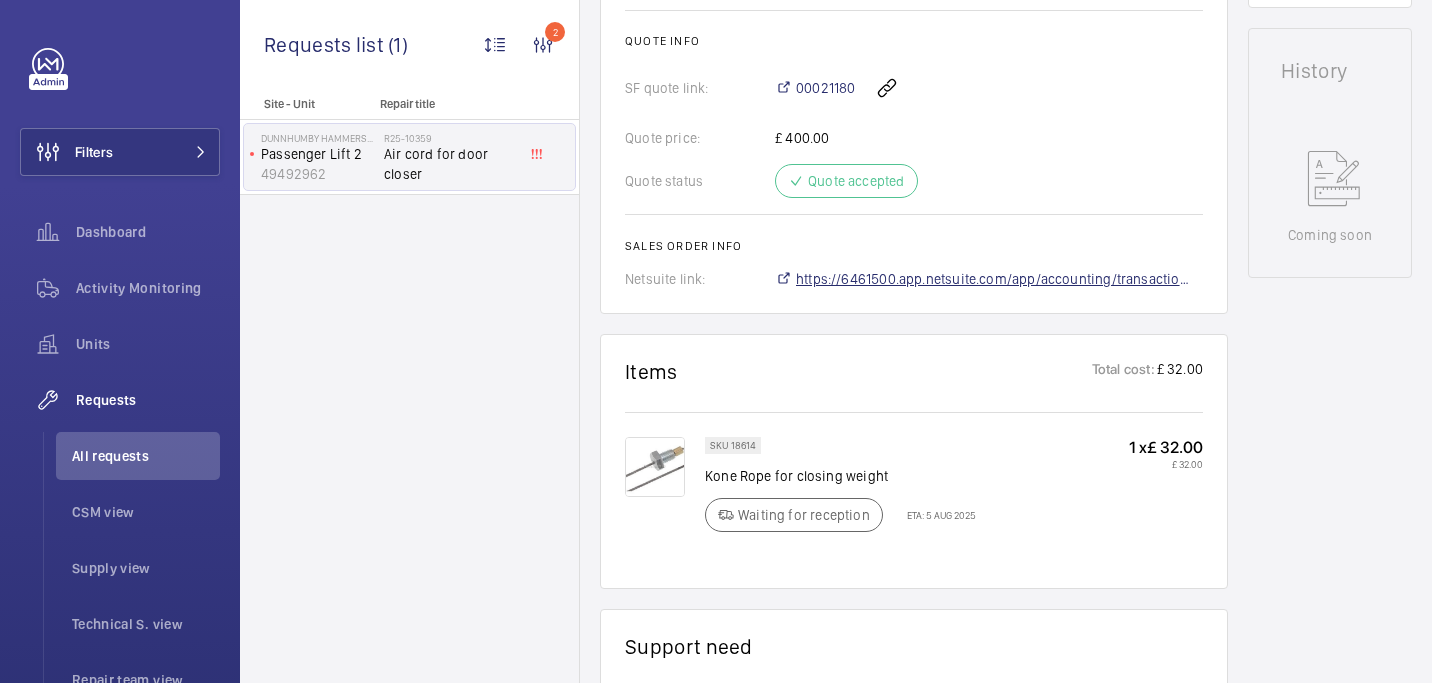 click on "https://6461500.app.netsuite.com/app/accounting/transactions/salesord.nl?id=2869966" 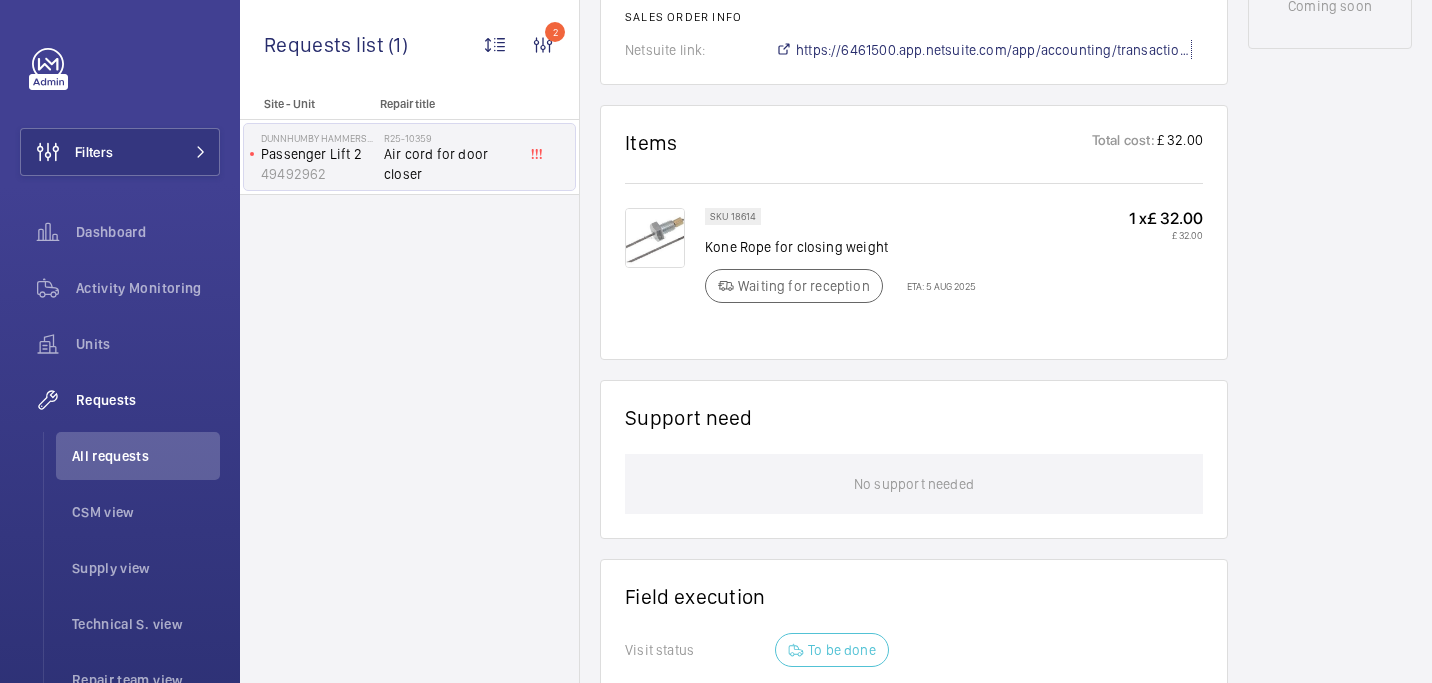 scroll, scrollTop: 1090, scrollLeft: 0, axis: vertical 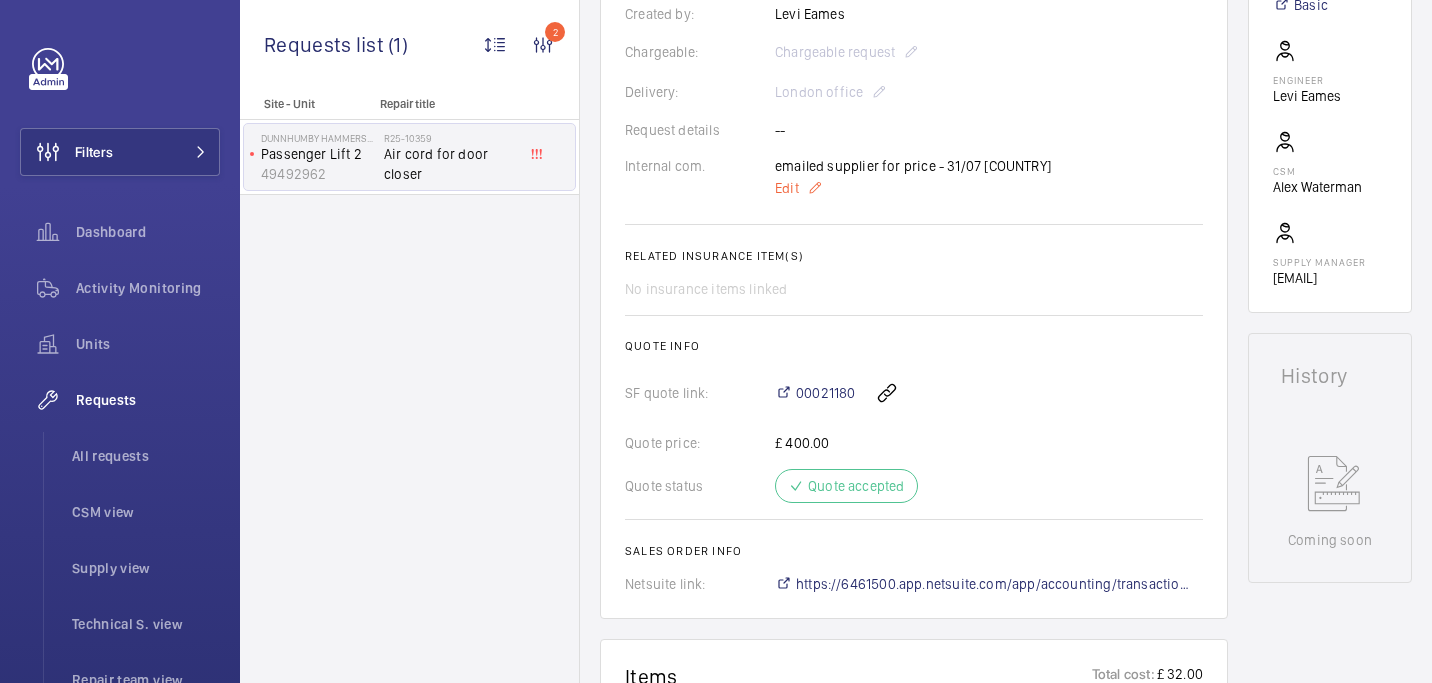 click on "Edit" 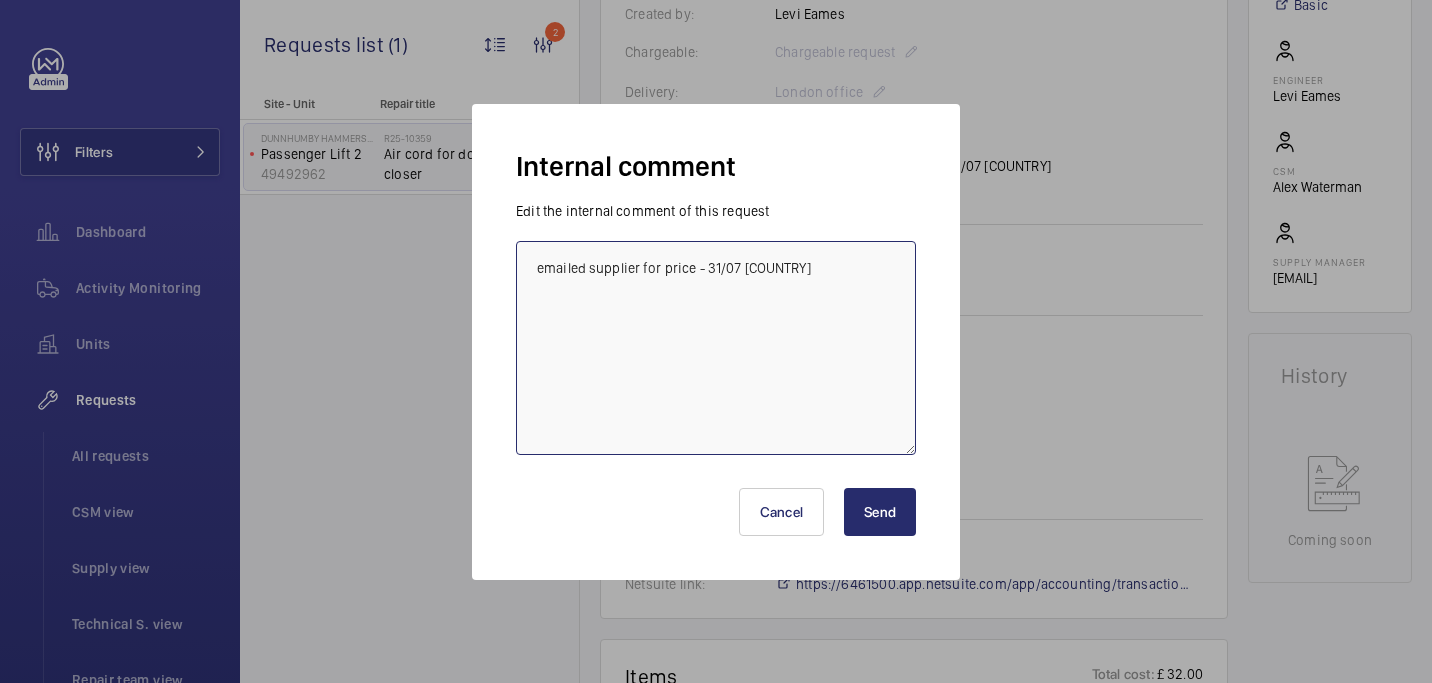 click on "emailed supplier for price - 31/07 [COUNTRY]" at bounding box center [716, 348] 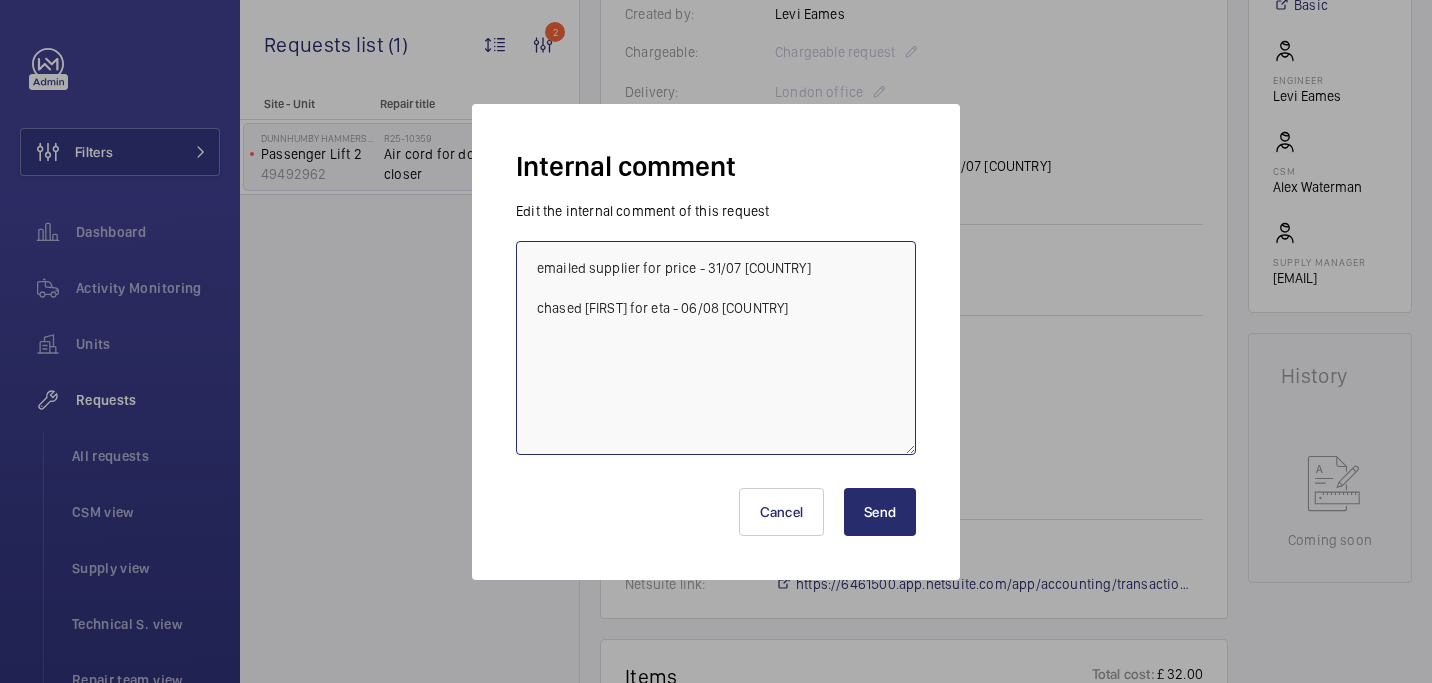 click on "emailed supplier for price - 31/07 [COUNTRY]
chased [FIRST] for eta - 06/08 [COUNTRY]" at bounding box center (716, 348) 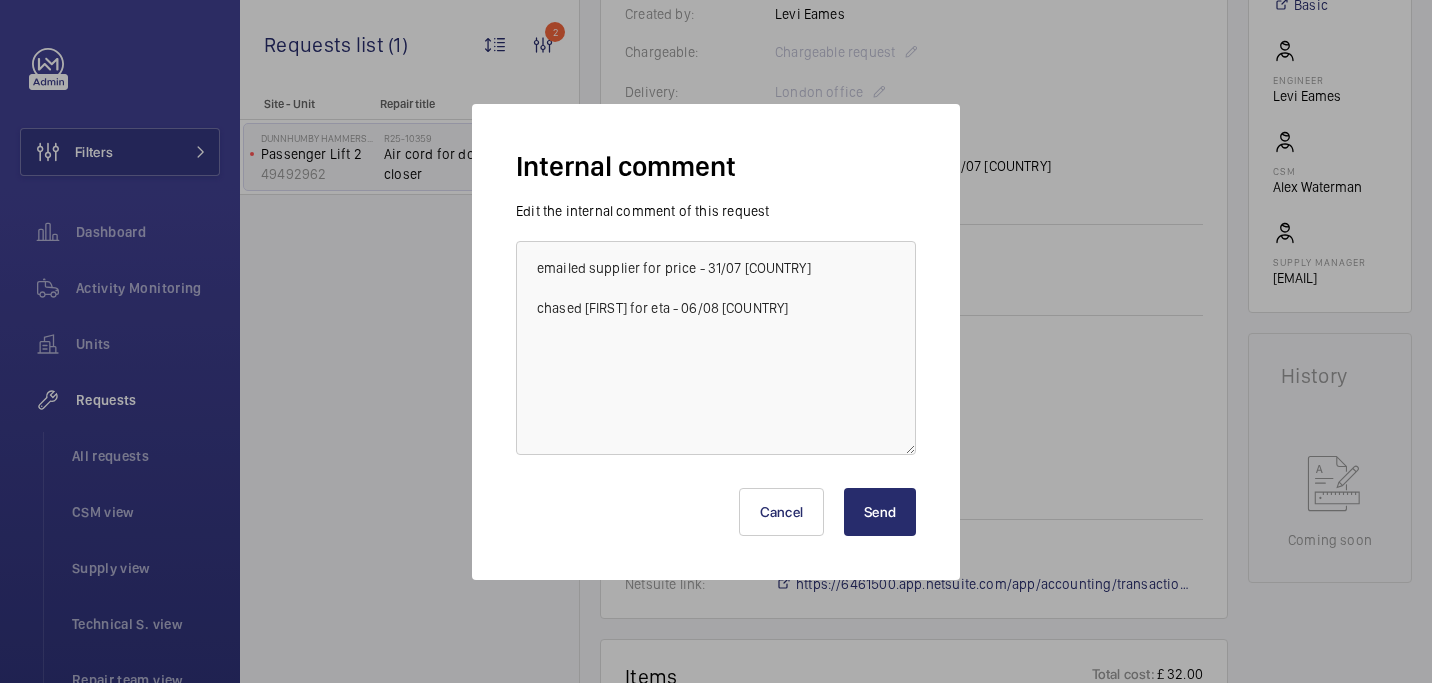 click on "Send" at bounding box center (880, 512) 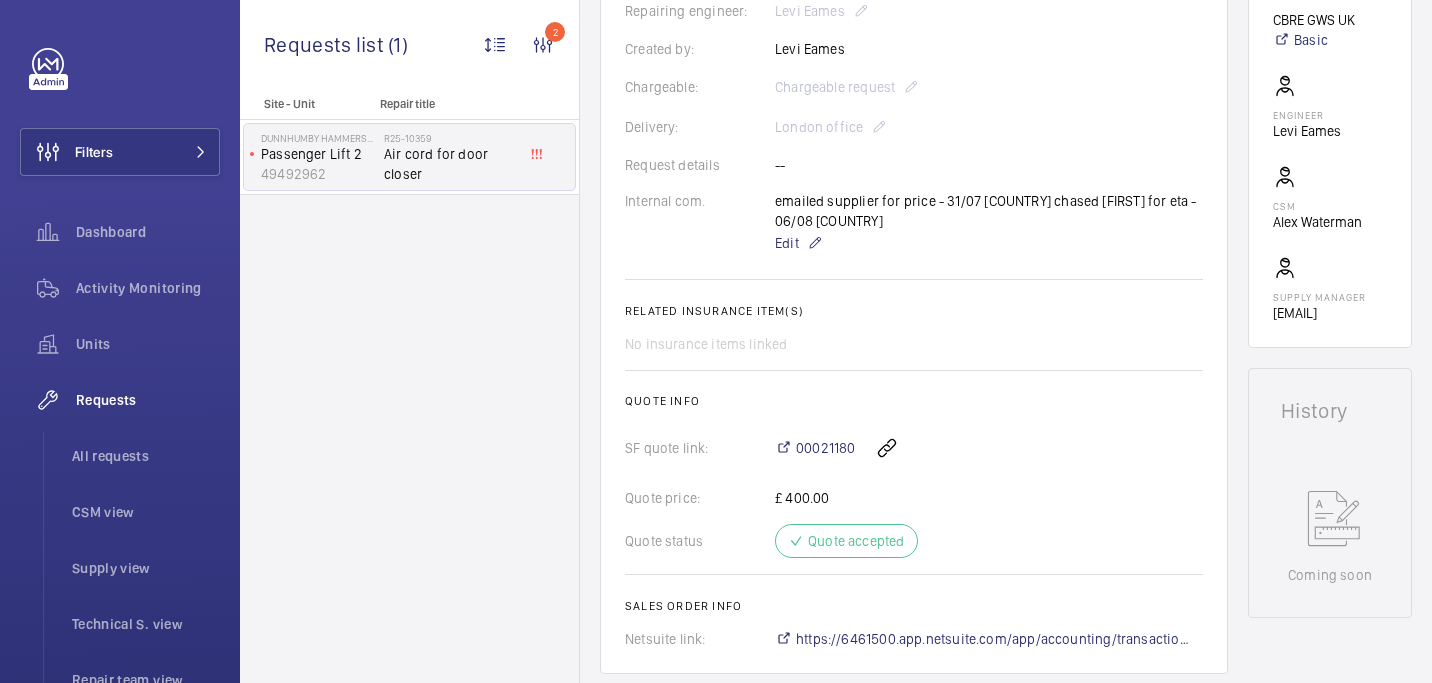 scroll, scrollTop: 507, scrollLeft: 0, axis: vertical 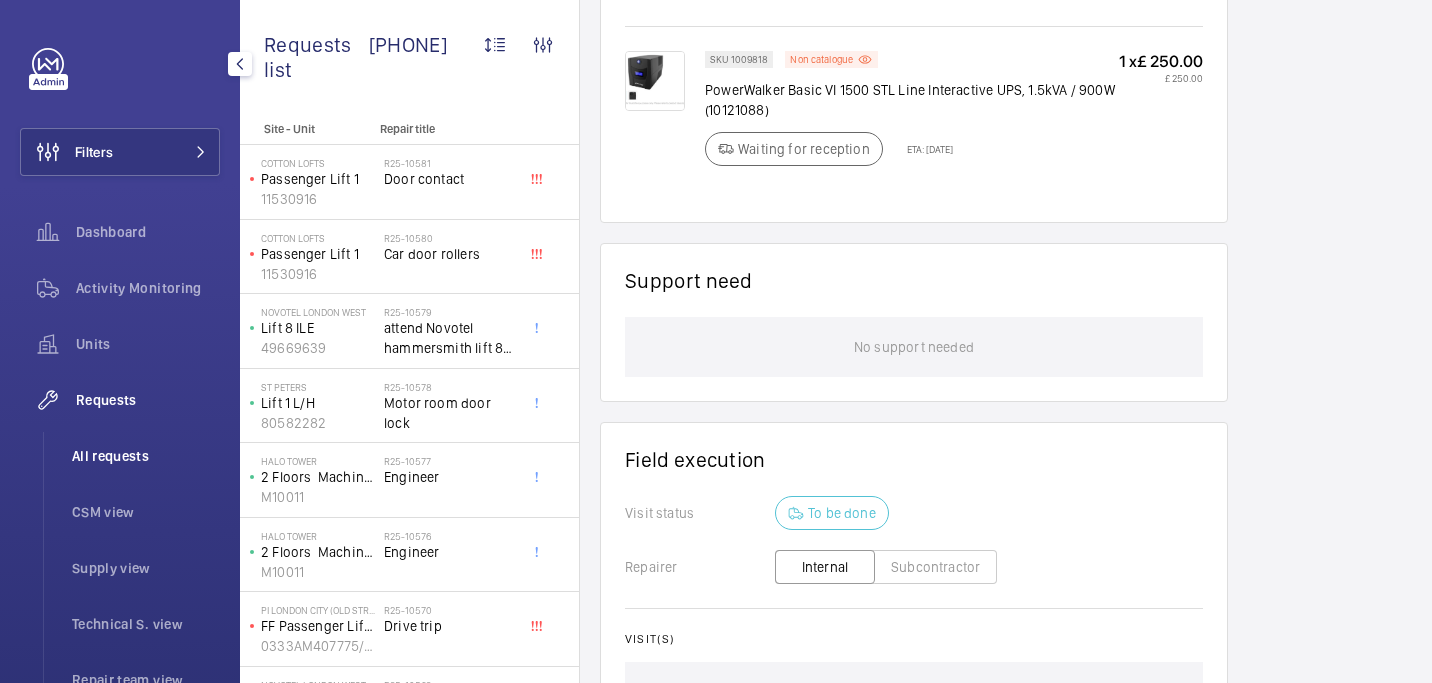 click on "All requests" 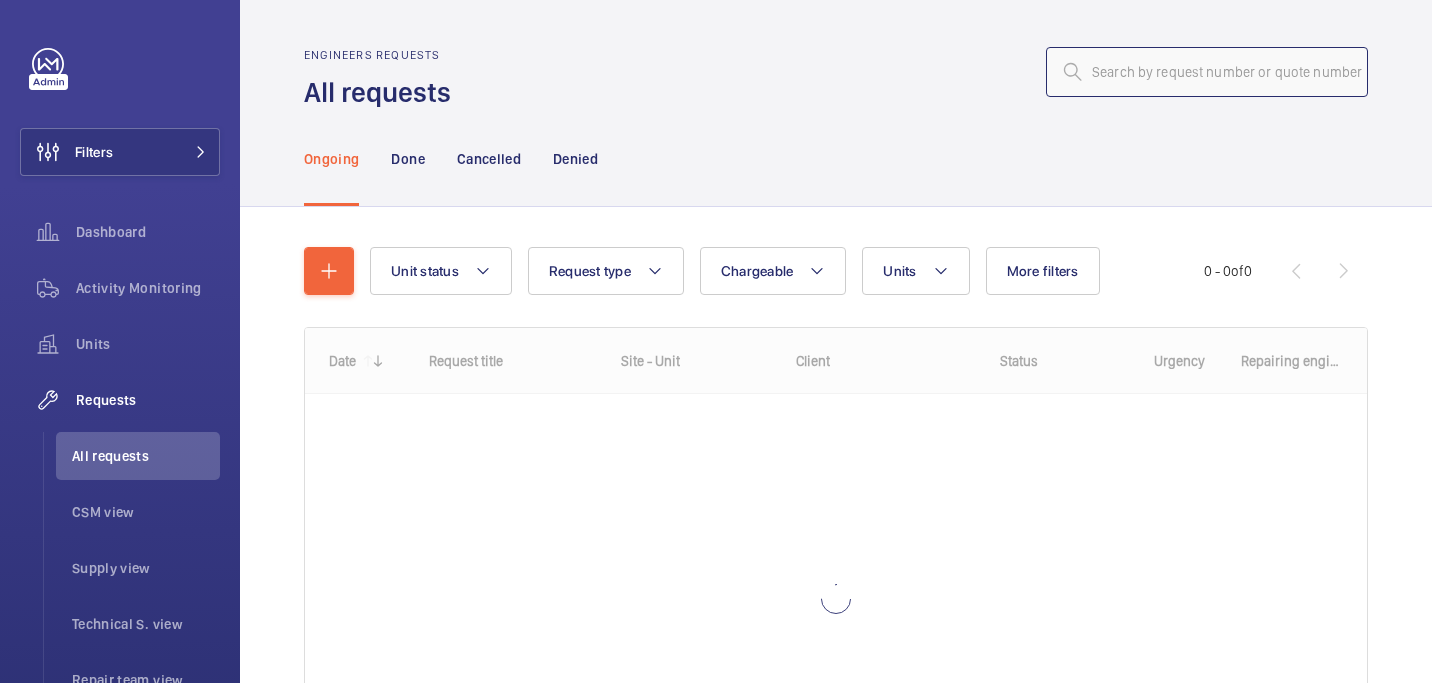 click 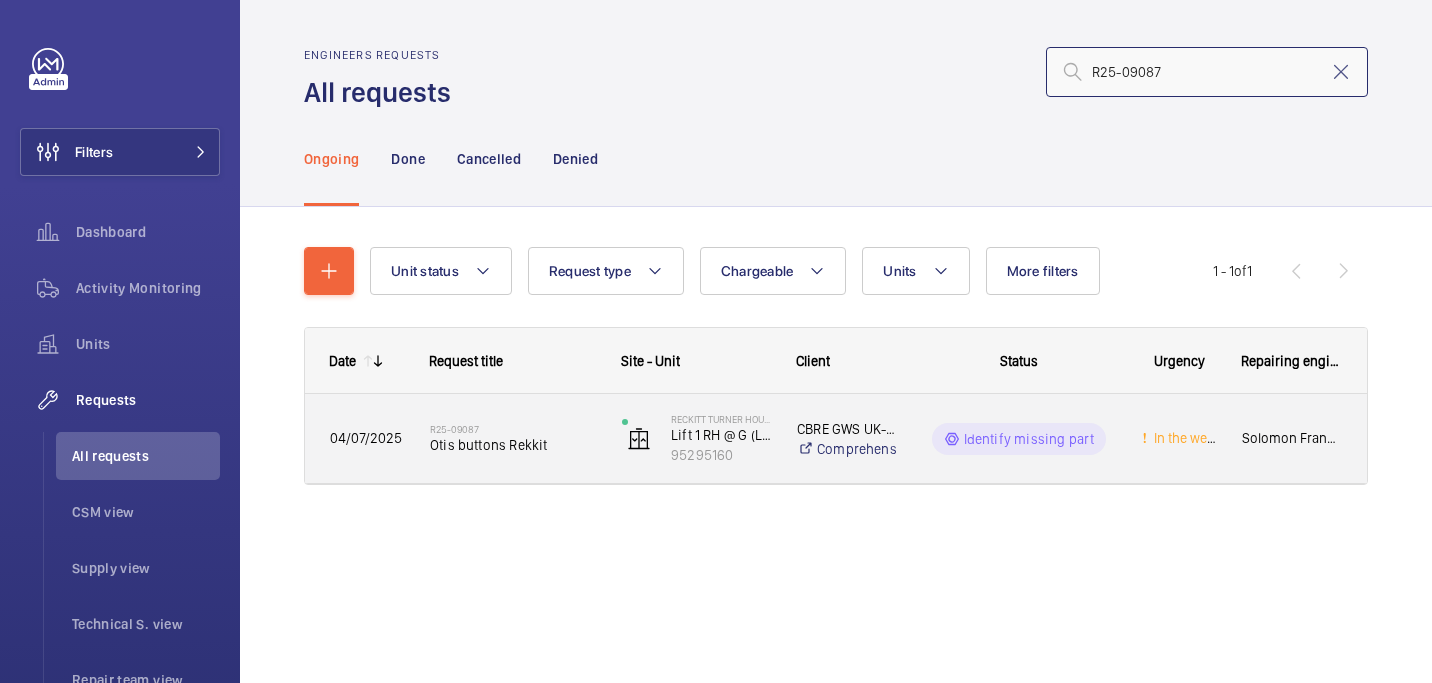 type on "R25-09087" 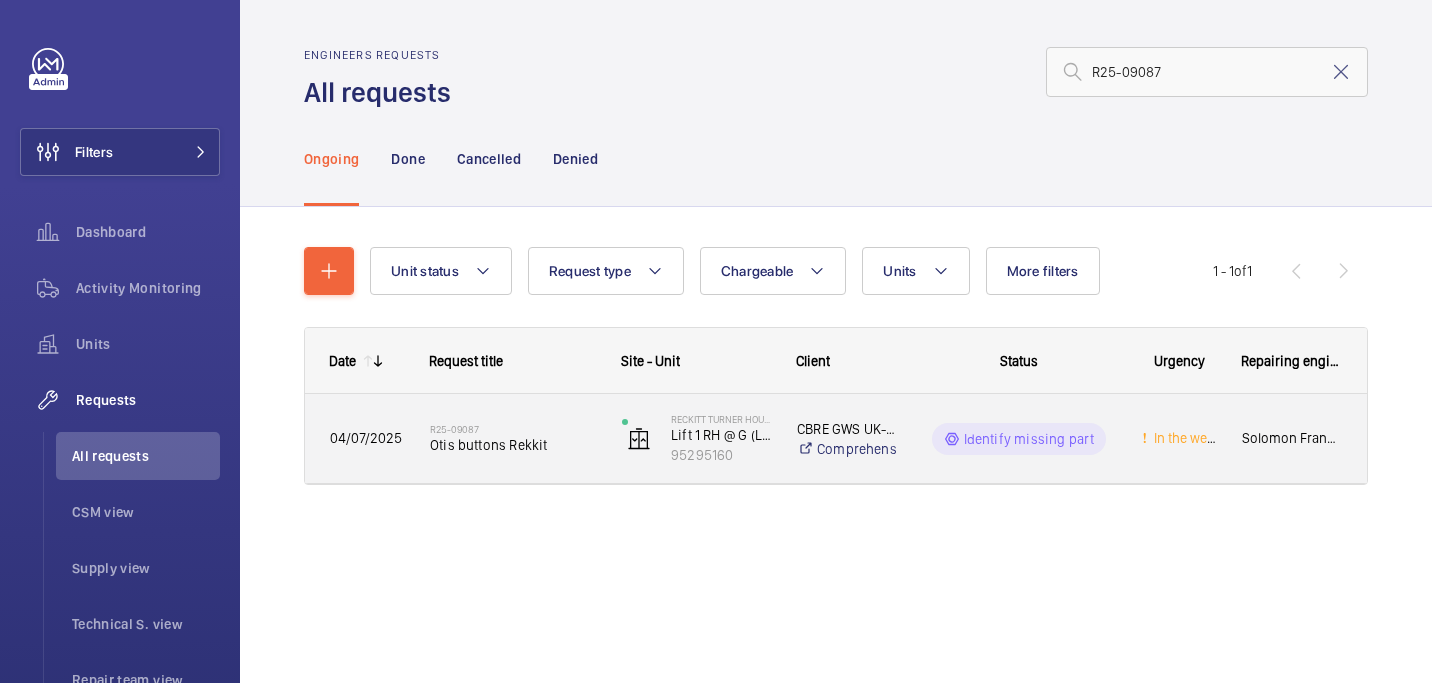 click on "Otis buttons Rekkit" 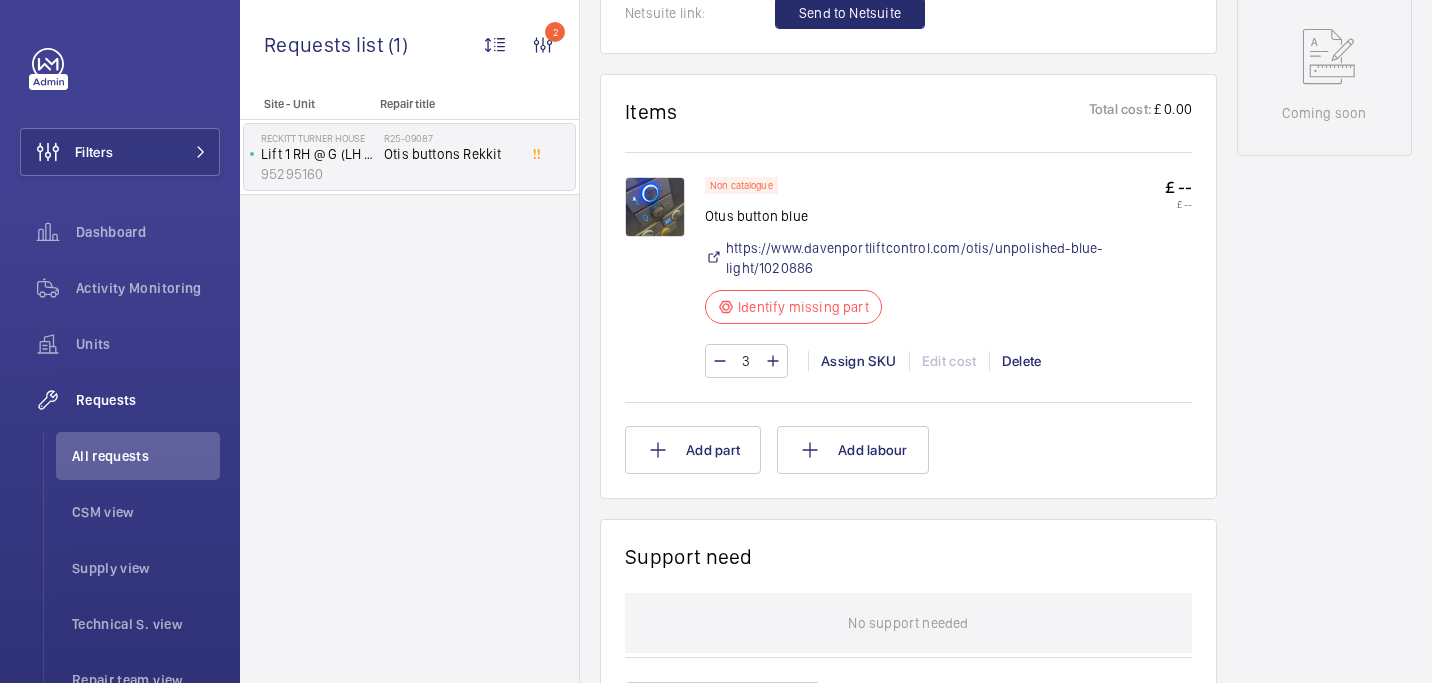 scroll, scrollTop: 1076, scrollLeft: 0, axis: vertical 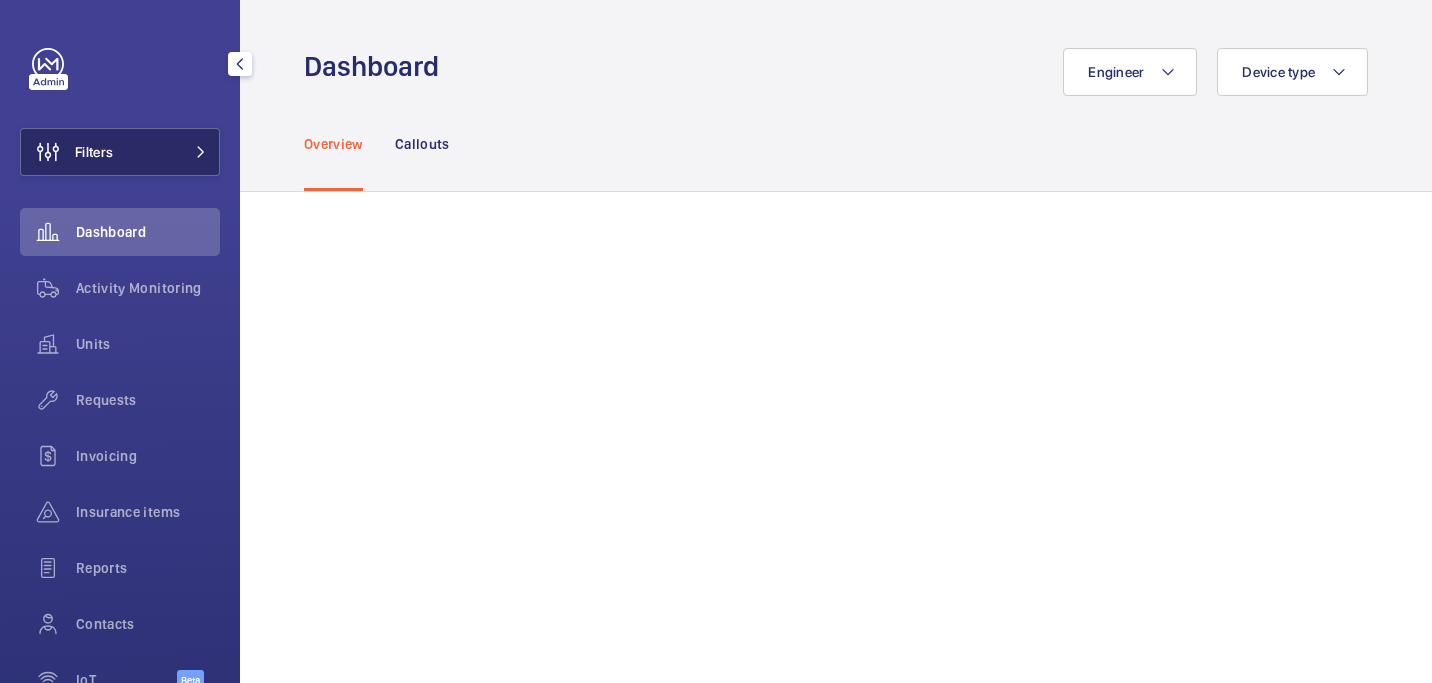click on "Filters" 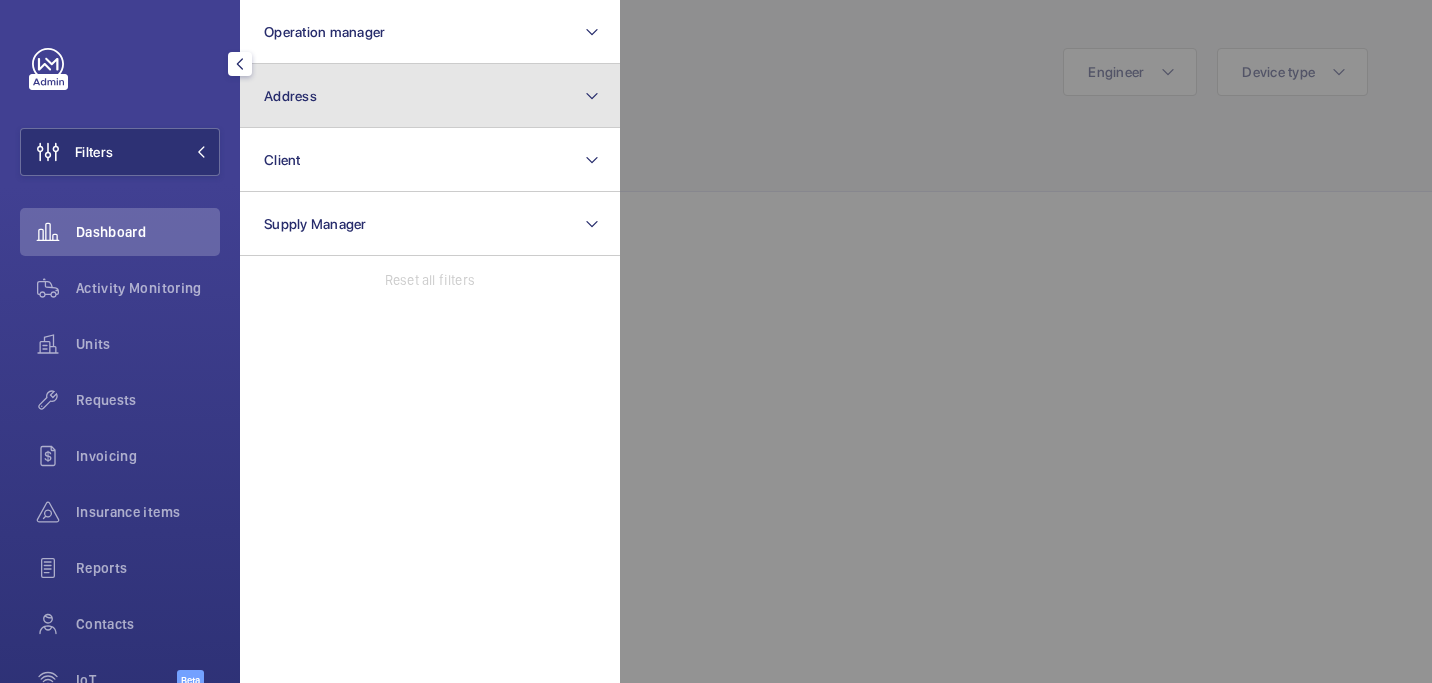 click on "Address" 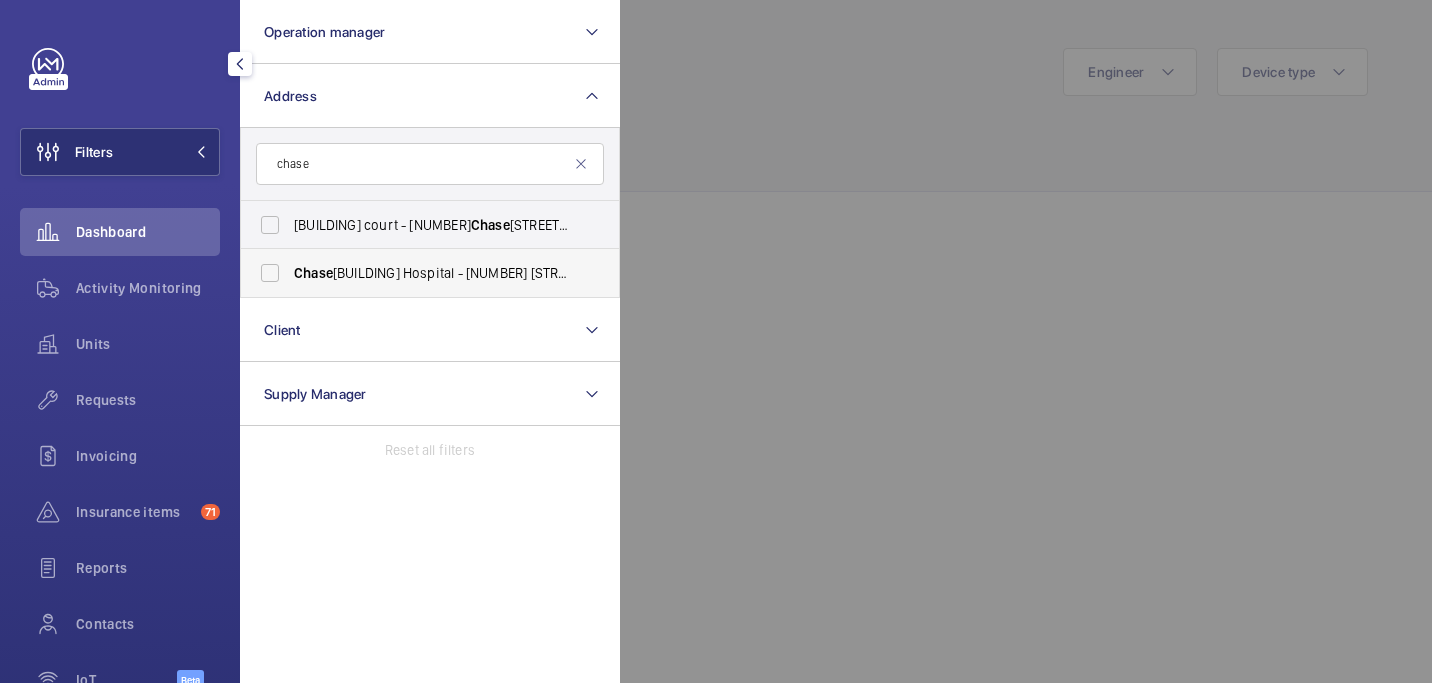 type on "chase" 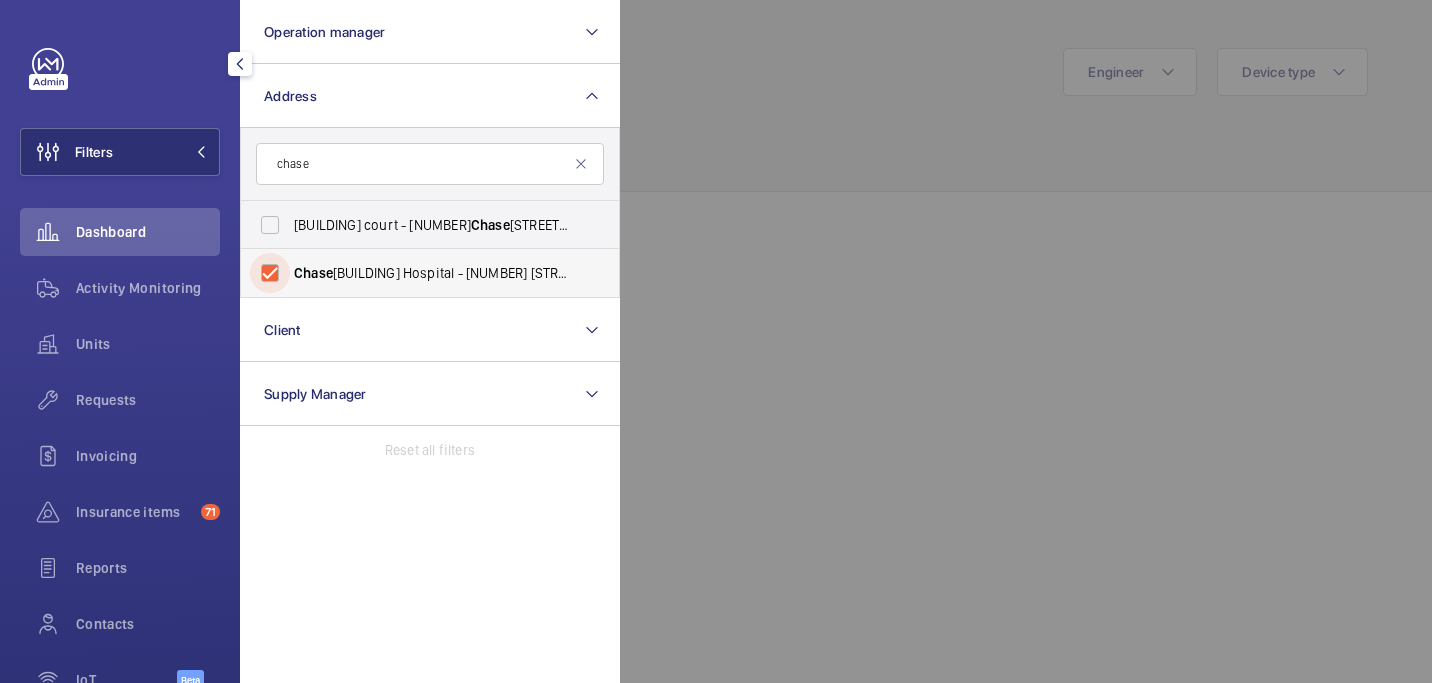 checkbox on "true" 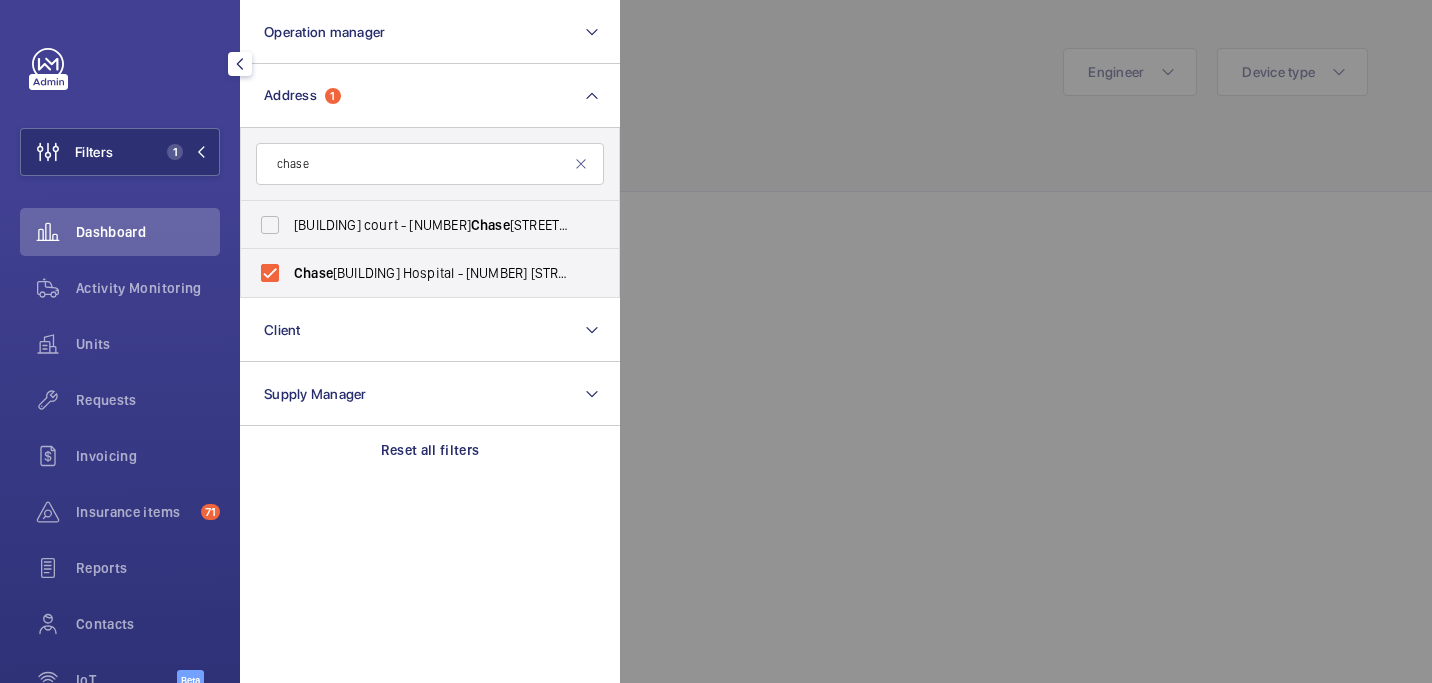 click 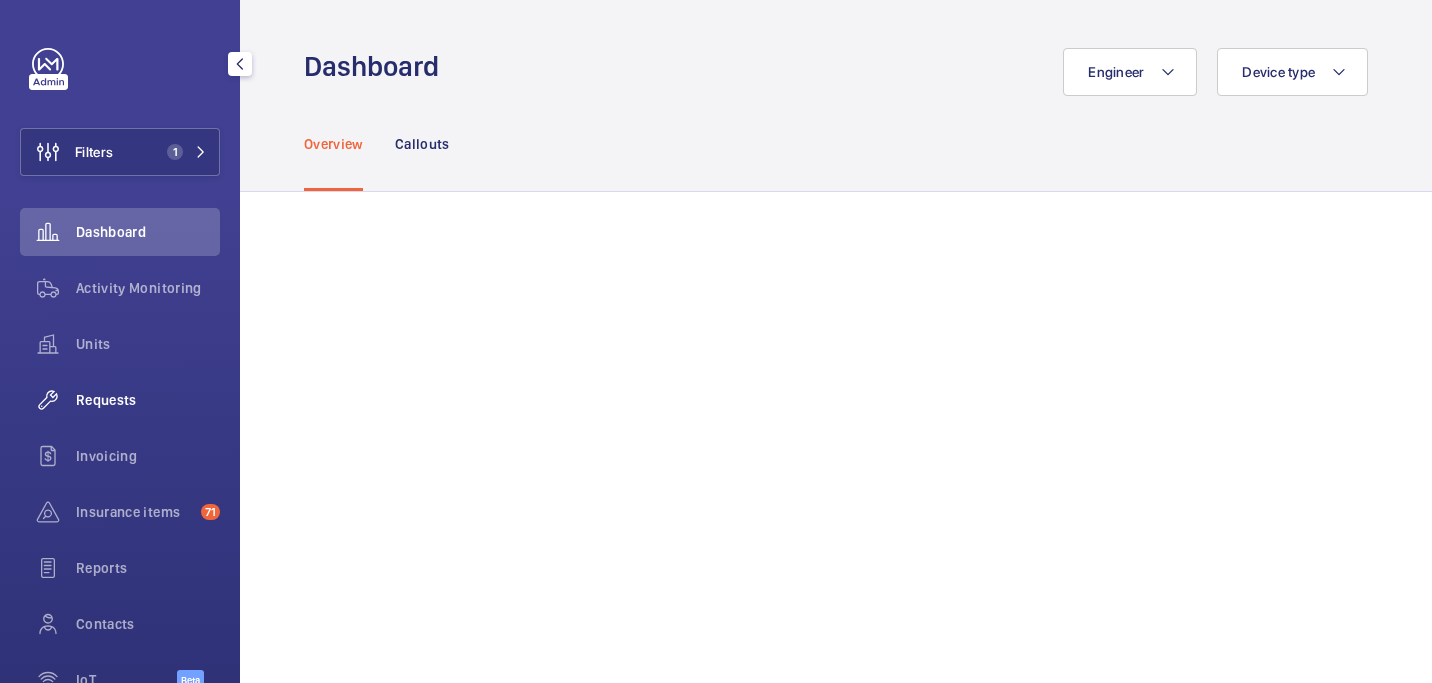 click on "Requests" 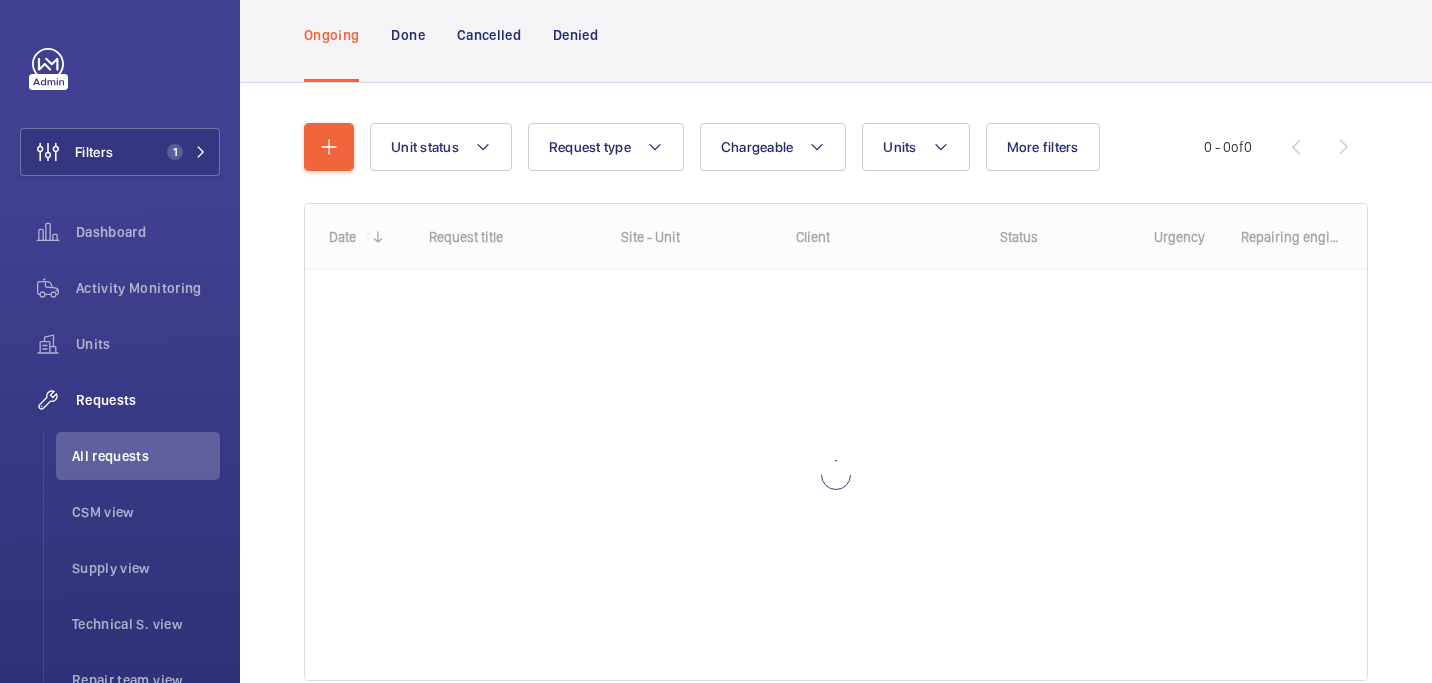 scroll, scrollTop: 218, scrollLeft: 0, axis: vertical 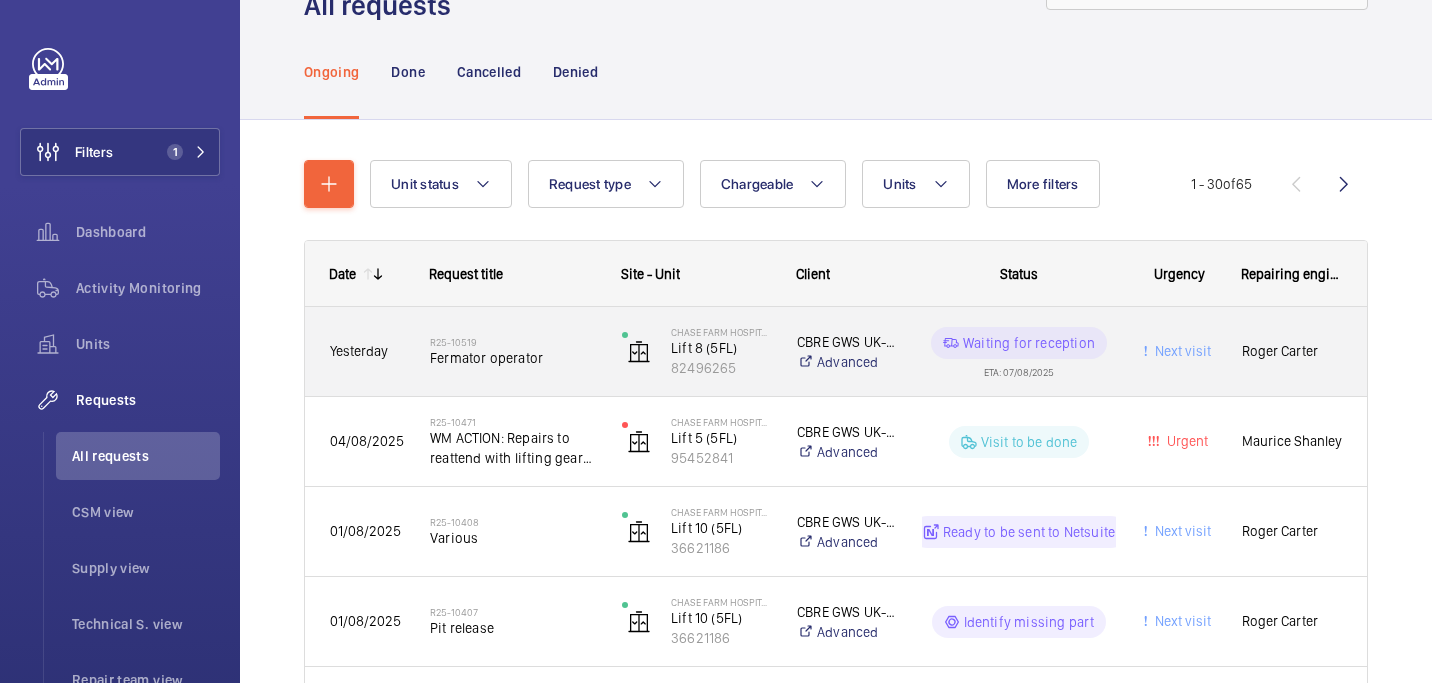 click on "Fermator operator" 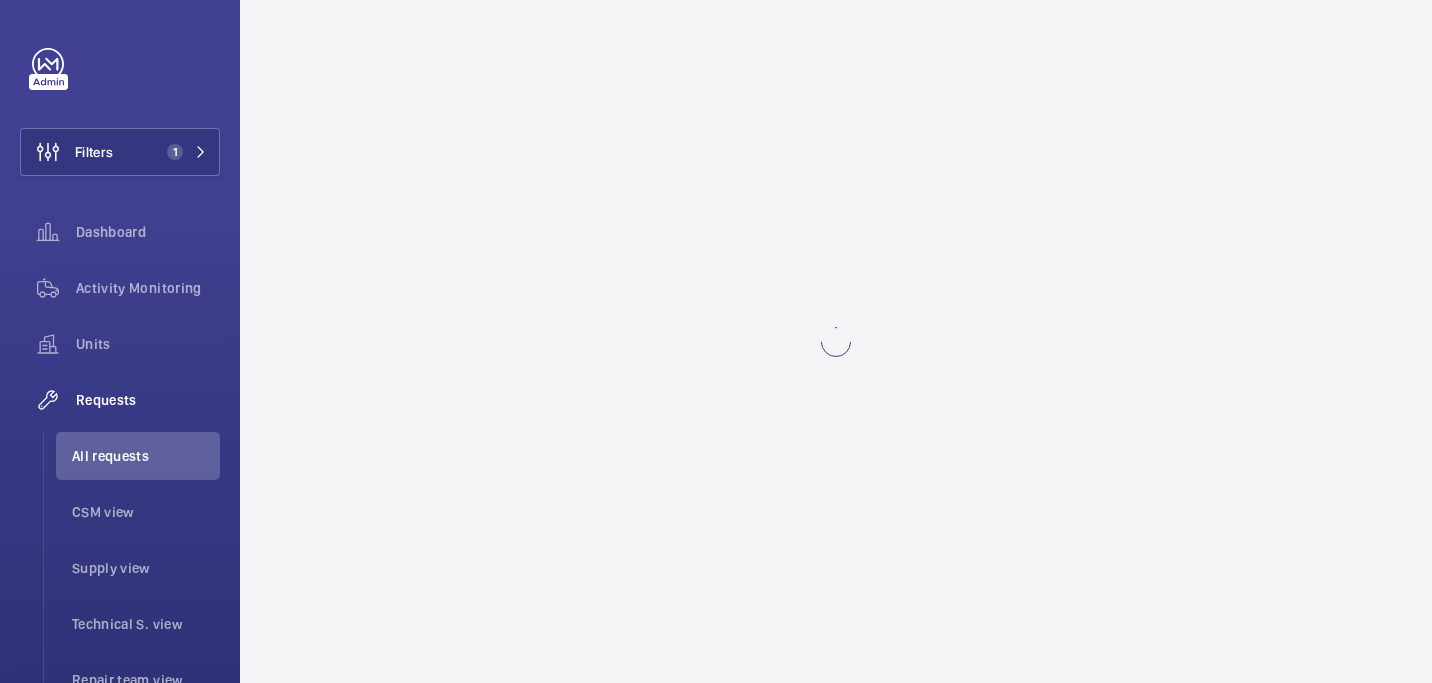 scroll, scrollTop: 0, scrollLeft: 0, axis: both 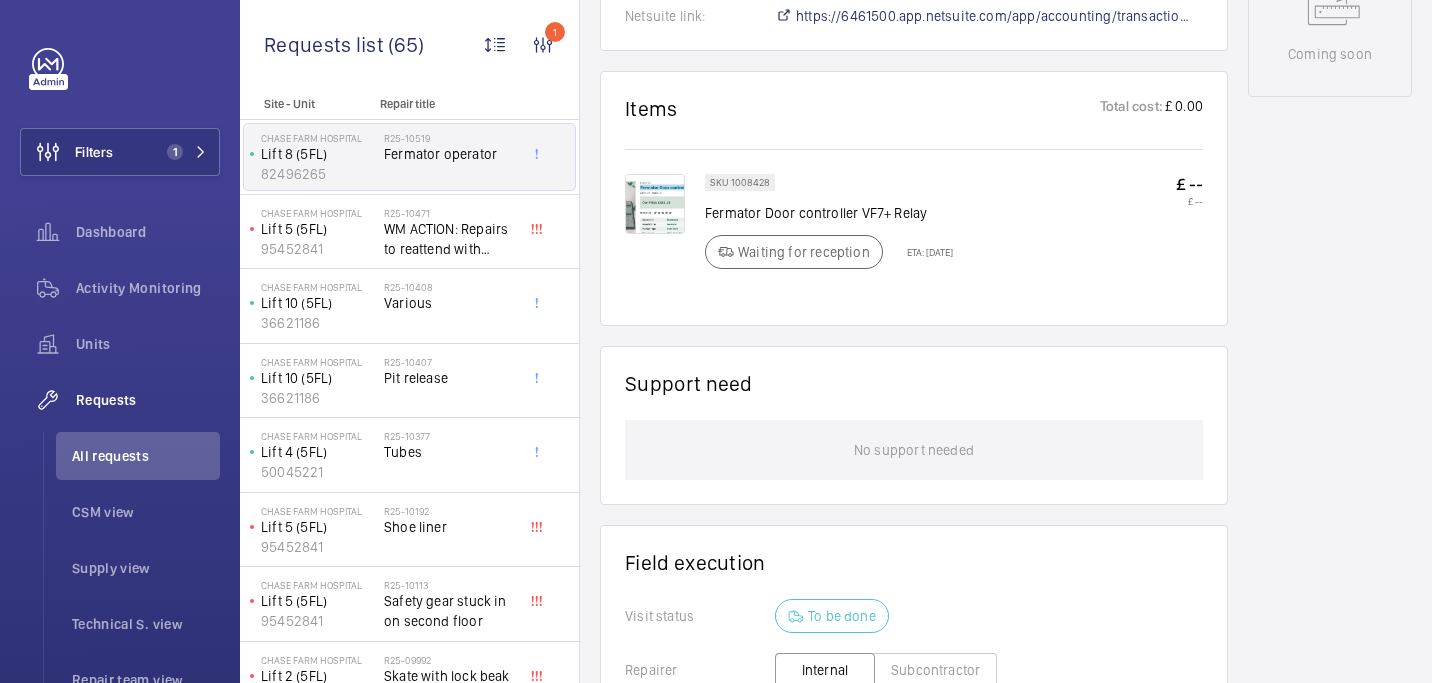 click 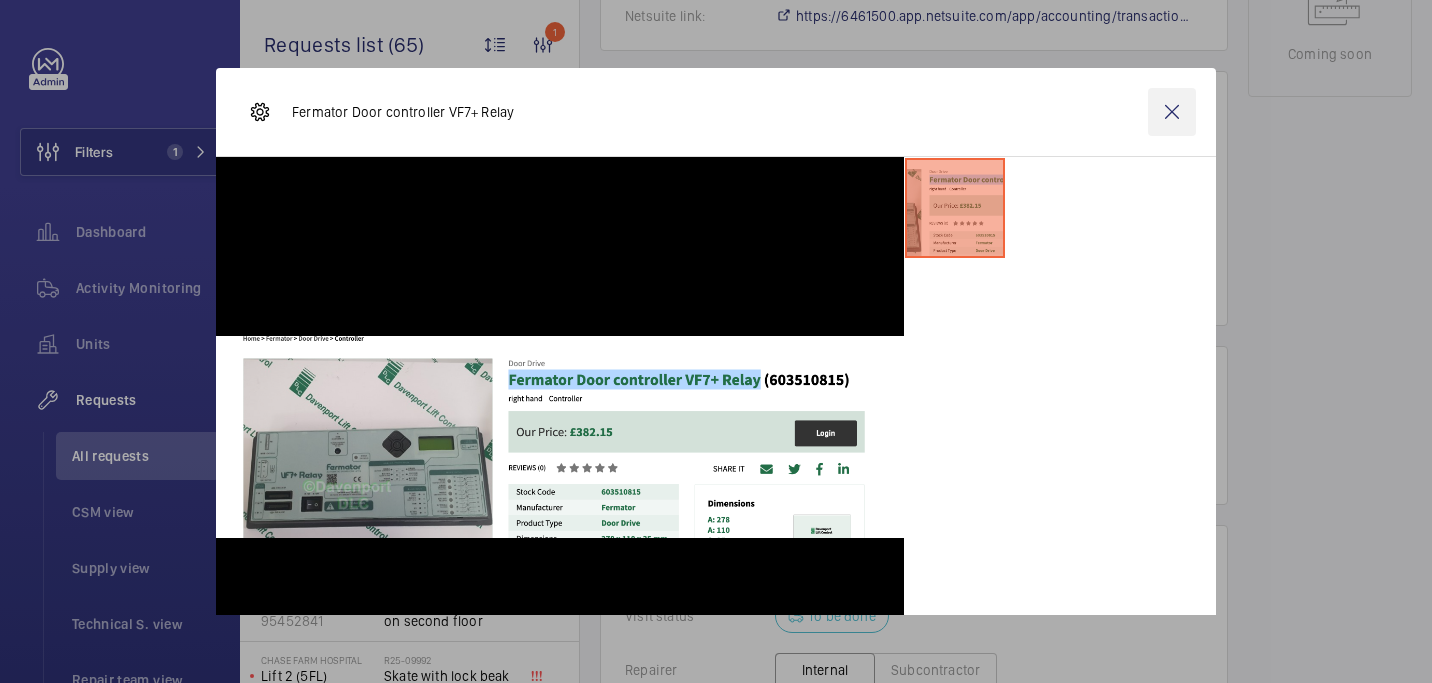 click at bounding box center [1172, 112] 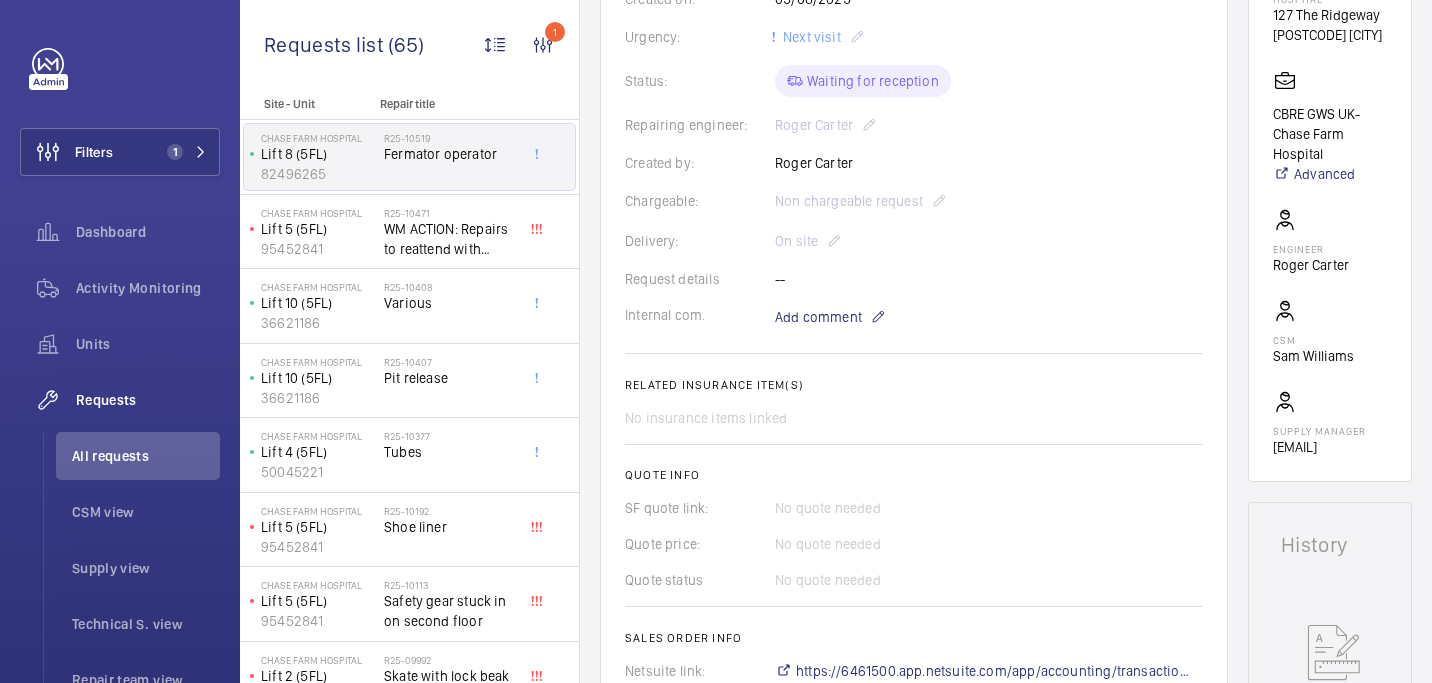 scroll, scrollTop: 419, scrollLeft: 0, axis: vertical 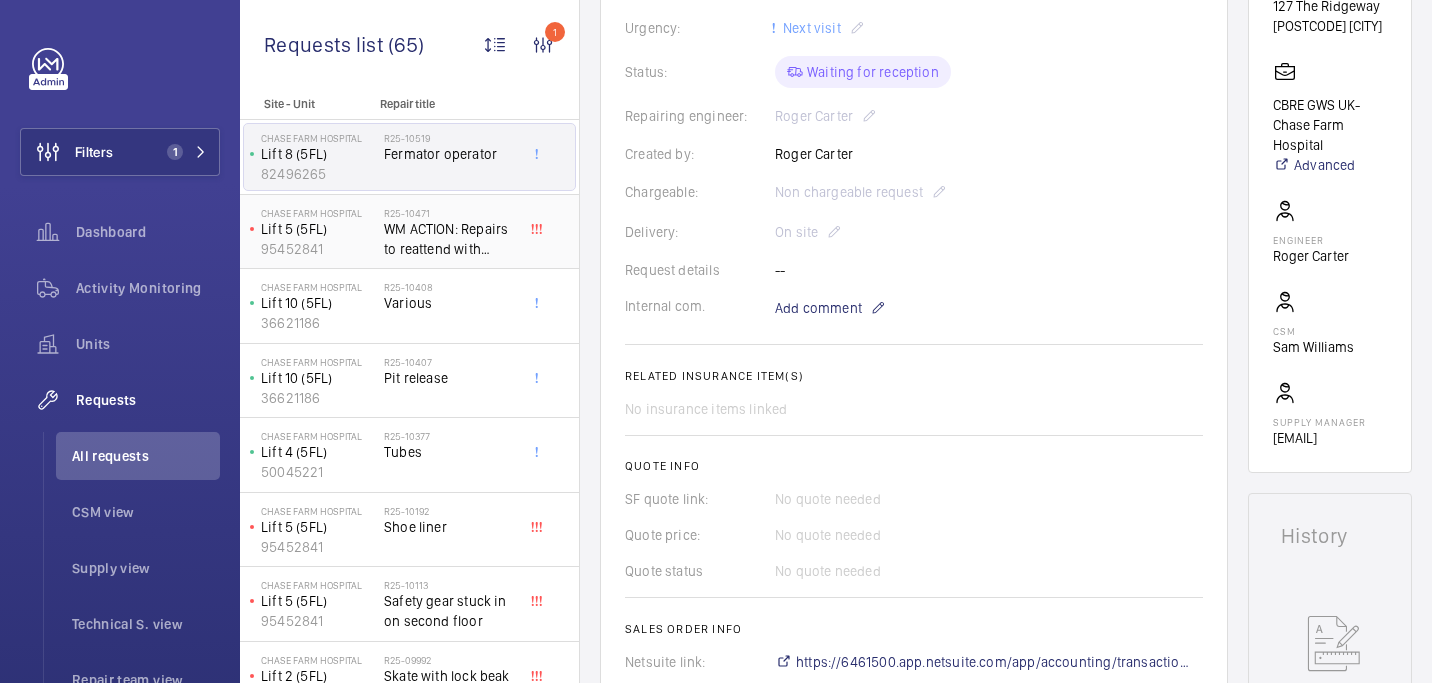 click on "[BUILDING] Hospital [PHONE]" 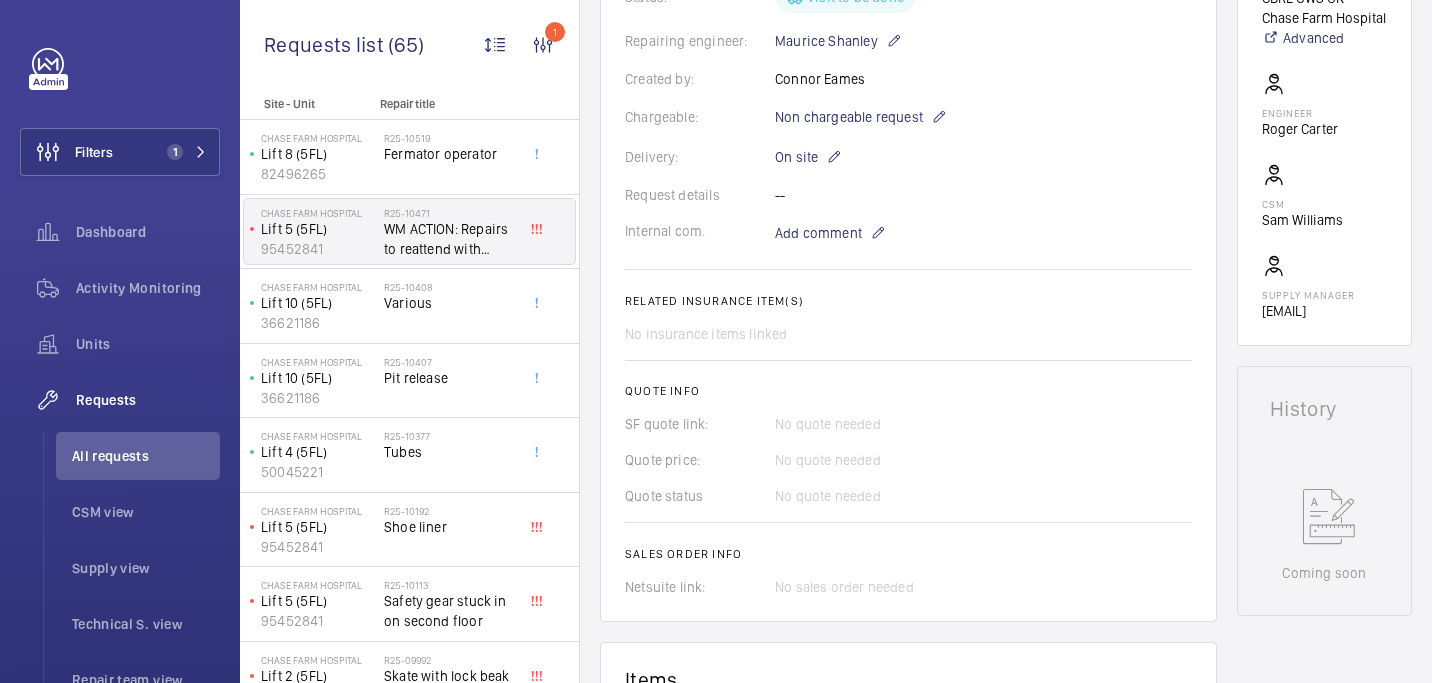 scroll, scrollTop: 106, scrollLeft: 0, axis: vertical 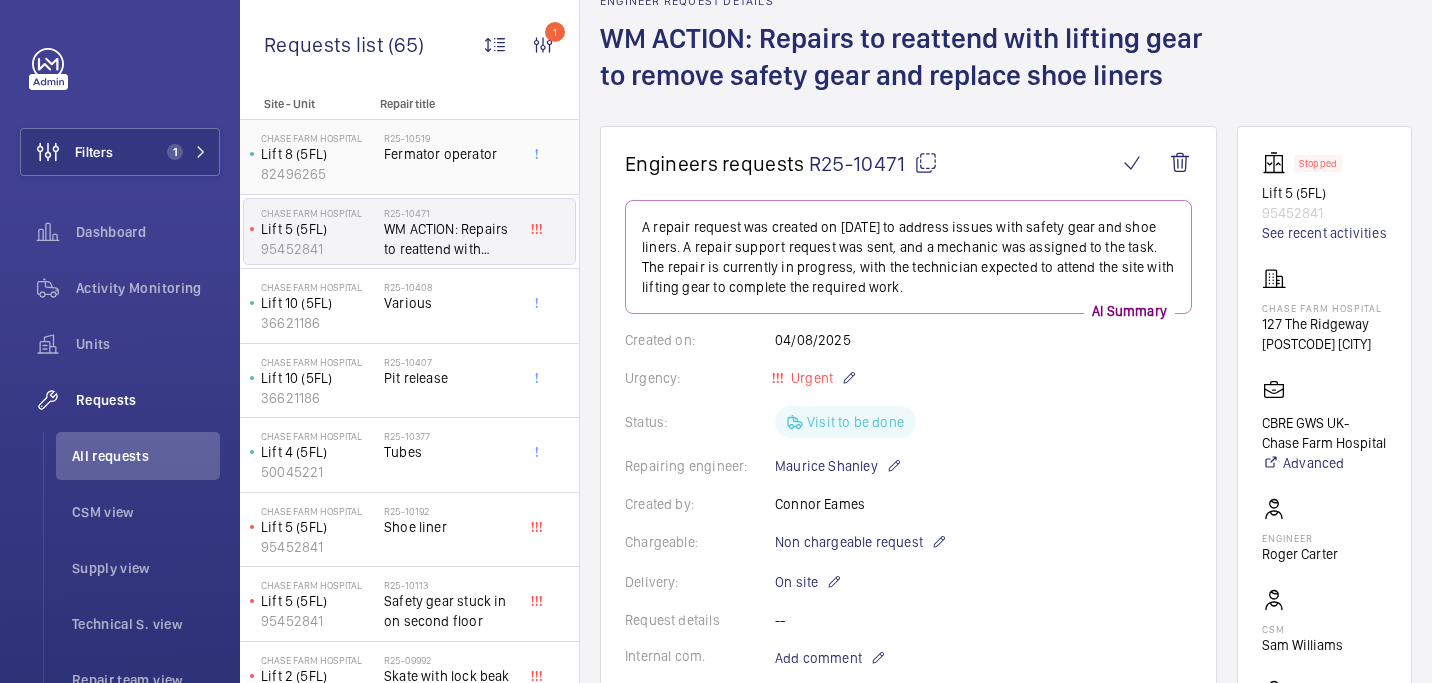 click on "[PRODUCT] Fermator operator" 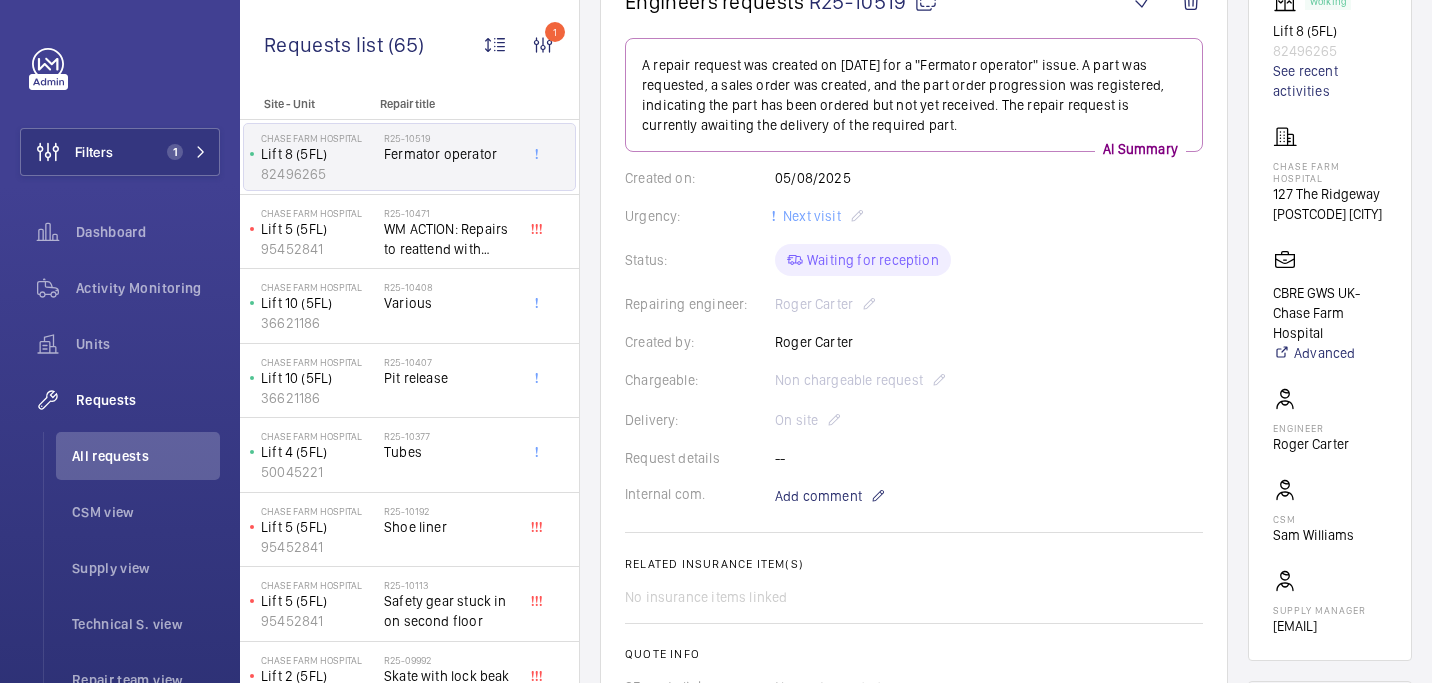 scroll, scrollTop: 237, scrollLeft: 0, axis: vertical 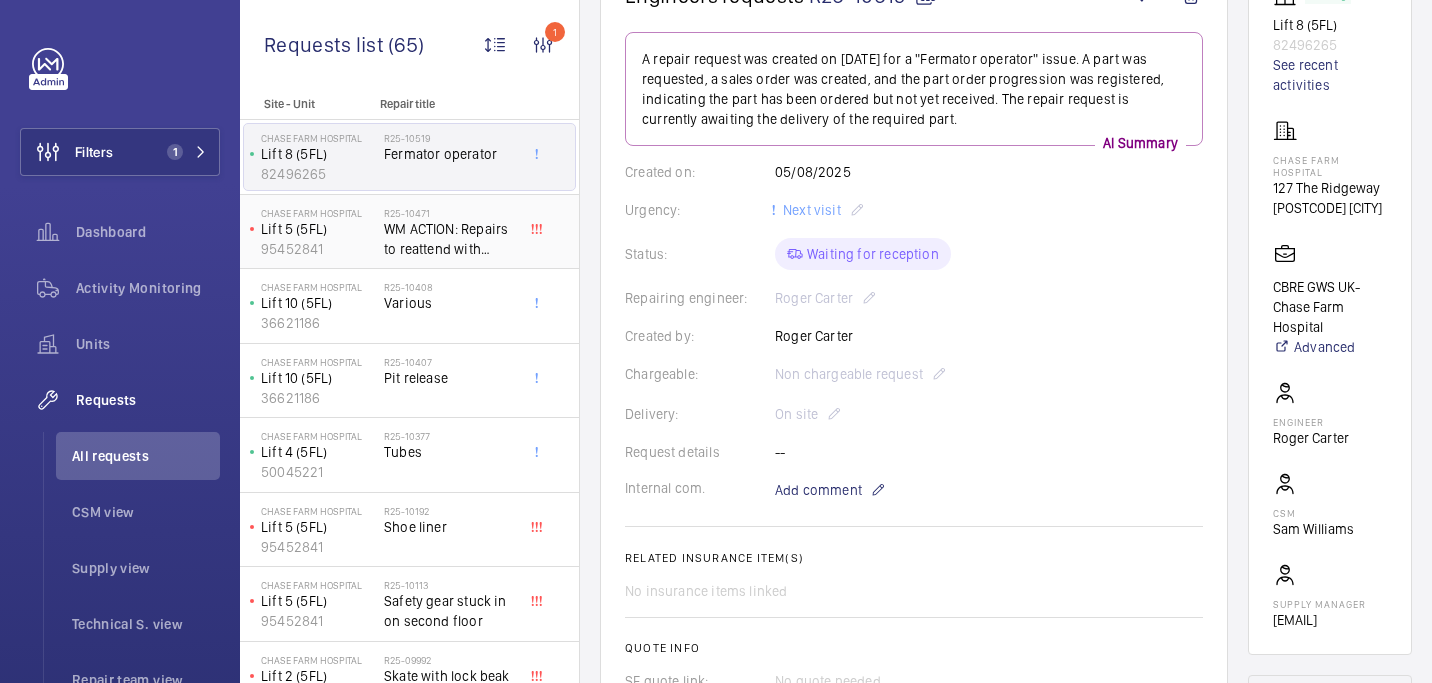 click on "WM ACTION: Repairs to reattend with lifting gear to remove safety gear and replace shoe liners" 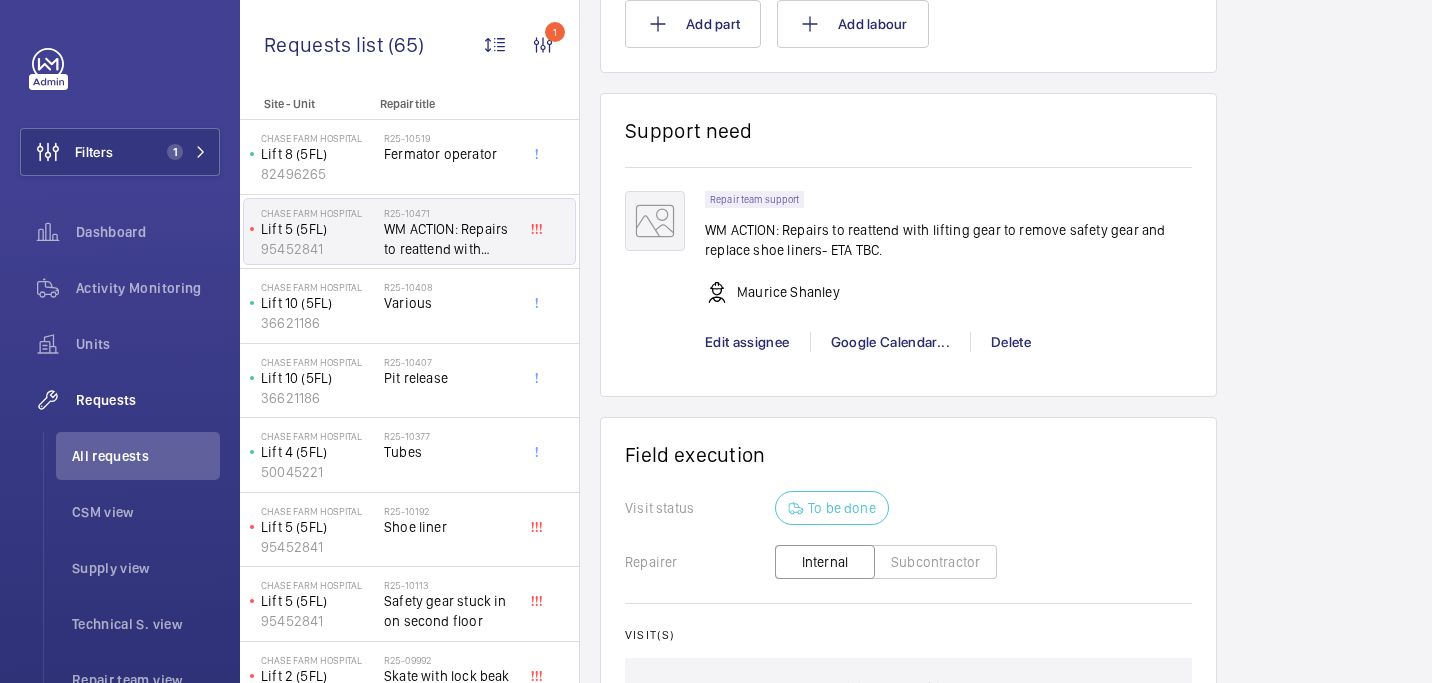 scroll, scrollTop: 1338, scrollLeft: 0, axis: vertical 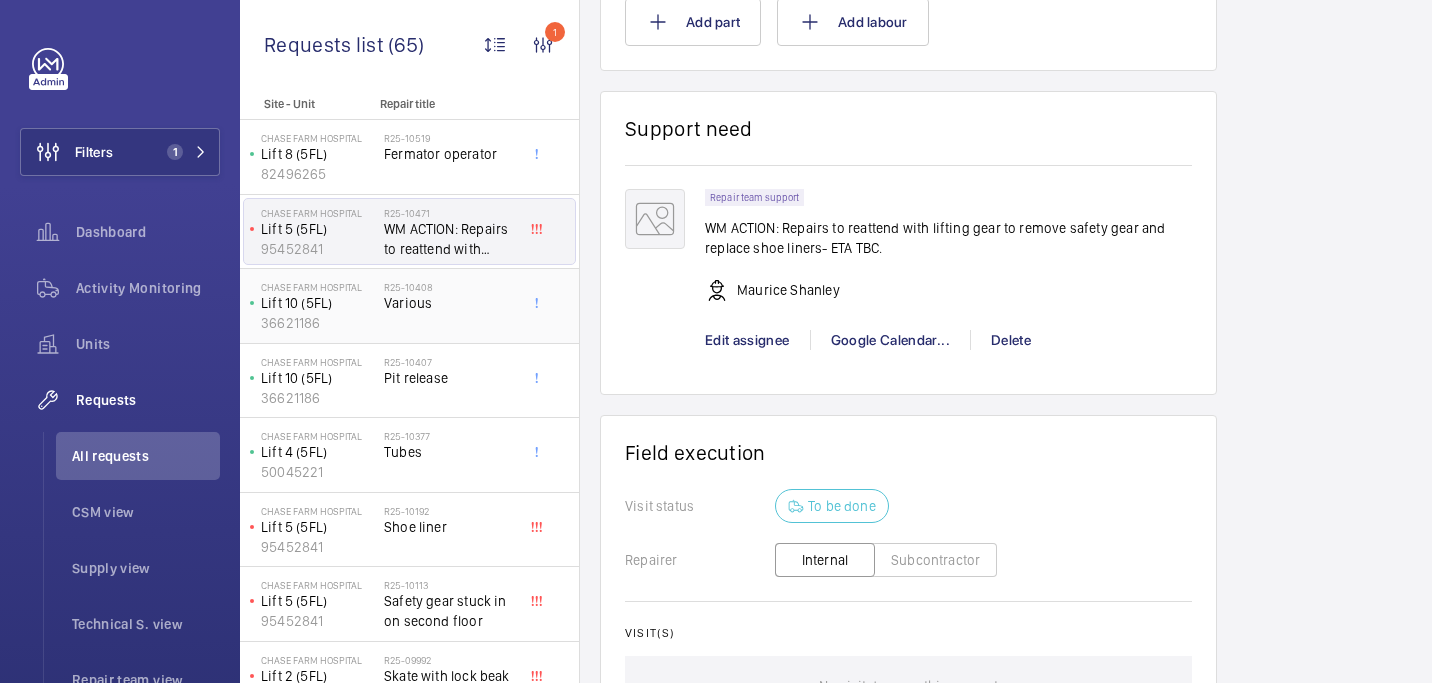 click on "R25-10408" 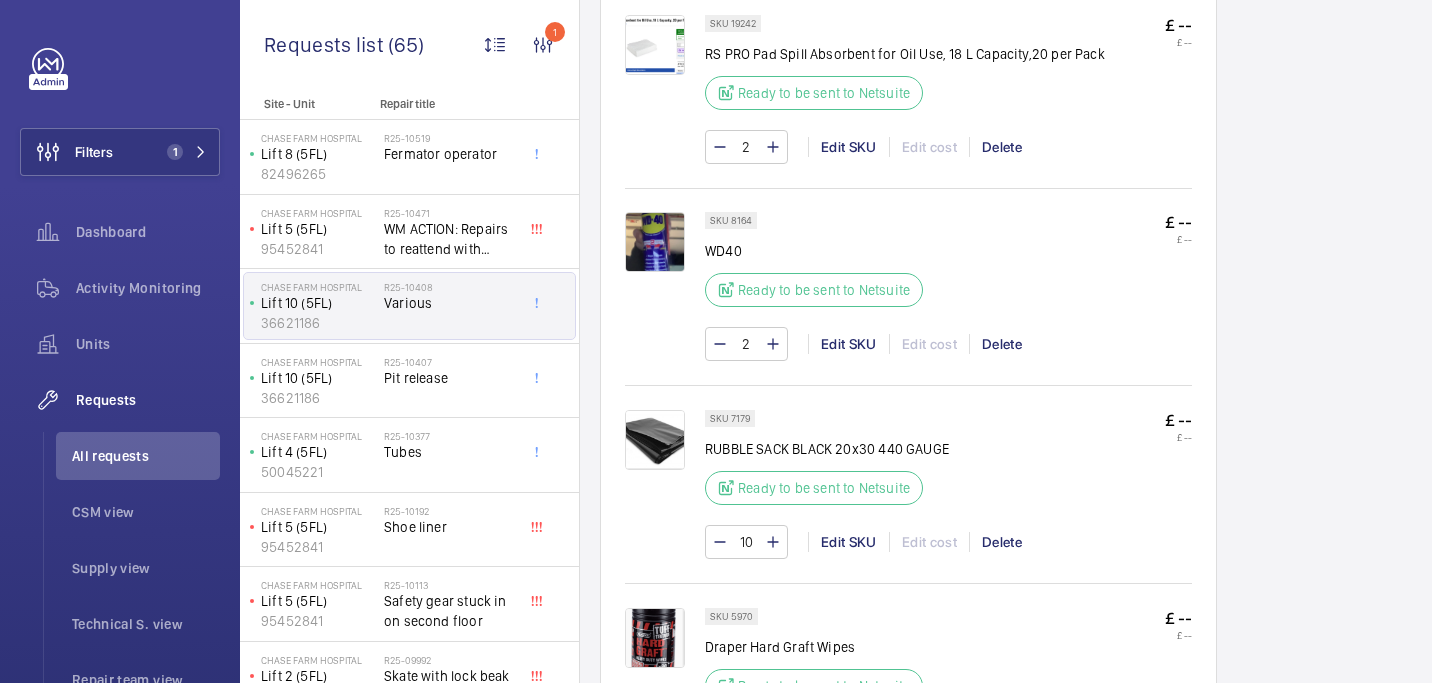 scroll, scrollTop: 1219, scrollLeft: 0, axis: vertical 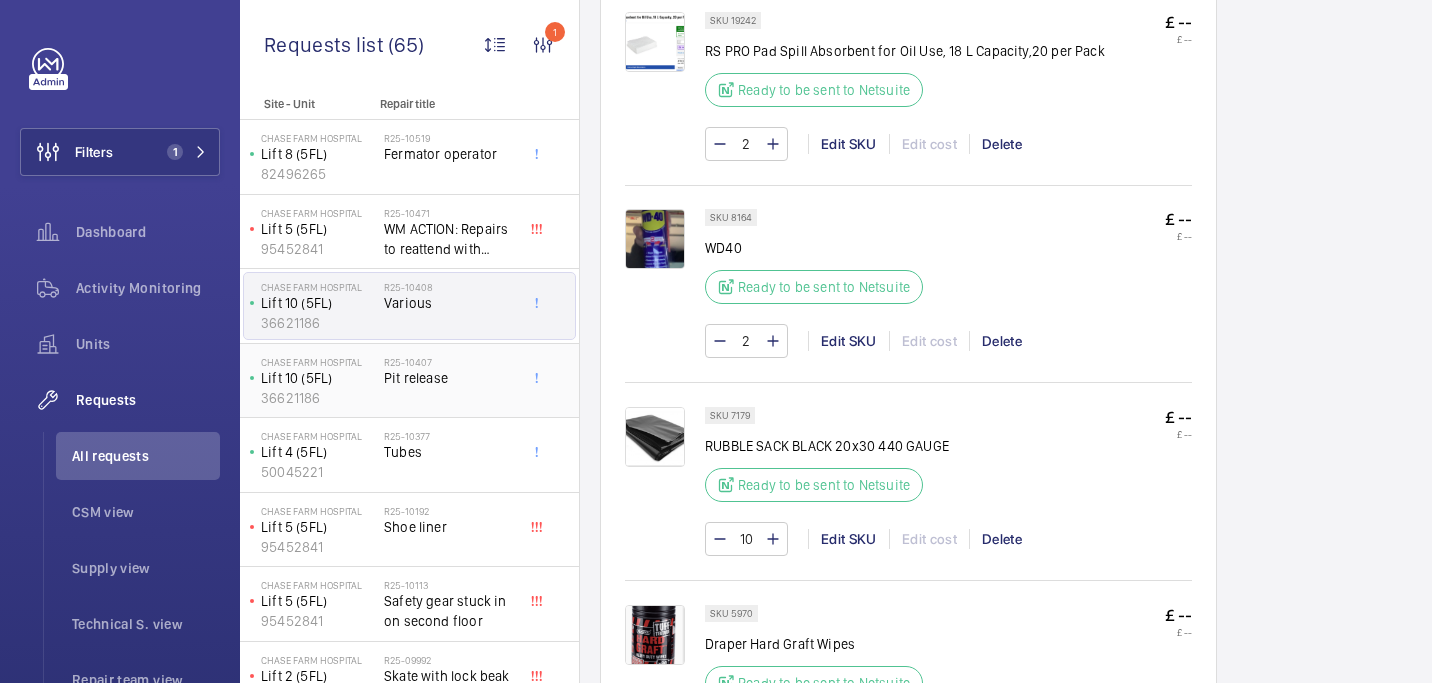 click on "R25-10407 Pit release" 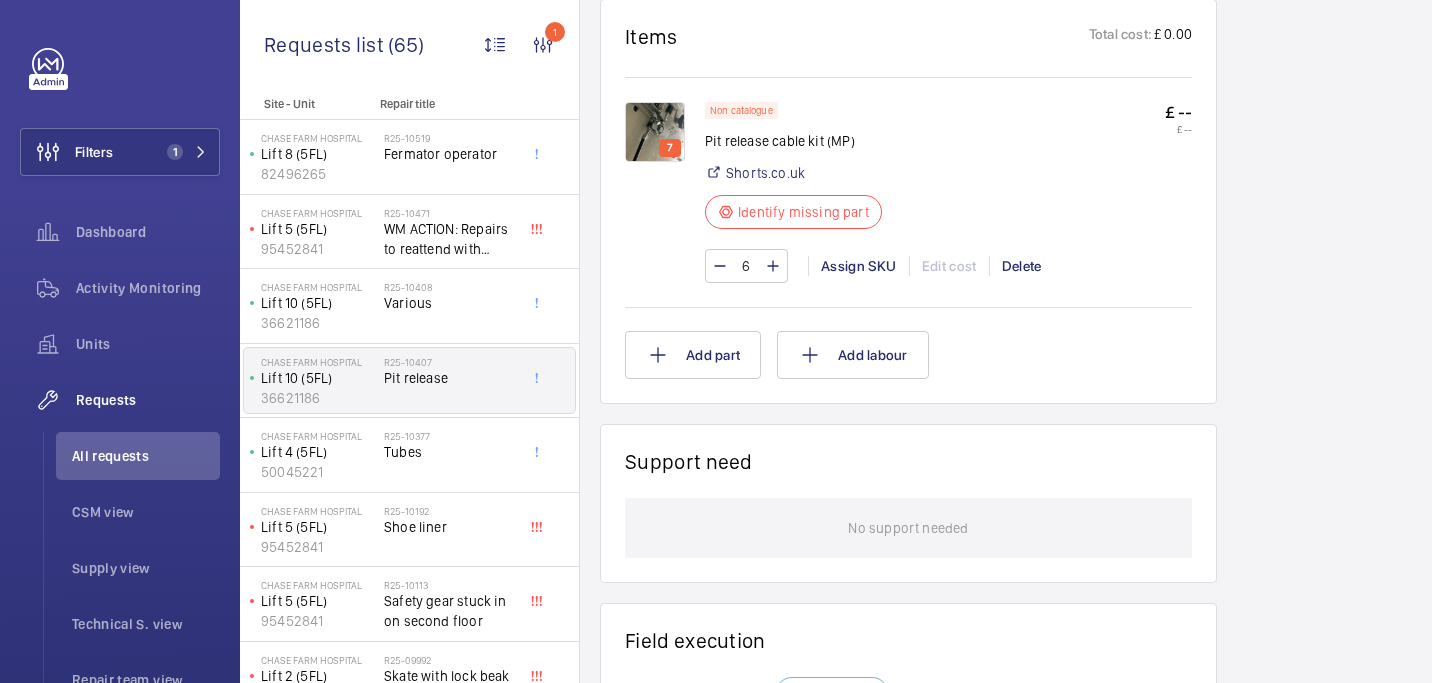scroll, scrollTop: 1173, scrollLeft: 0, axis: vertical 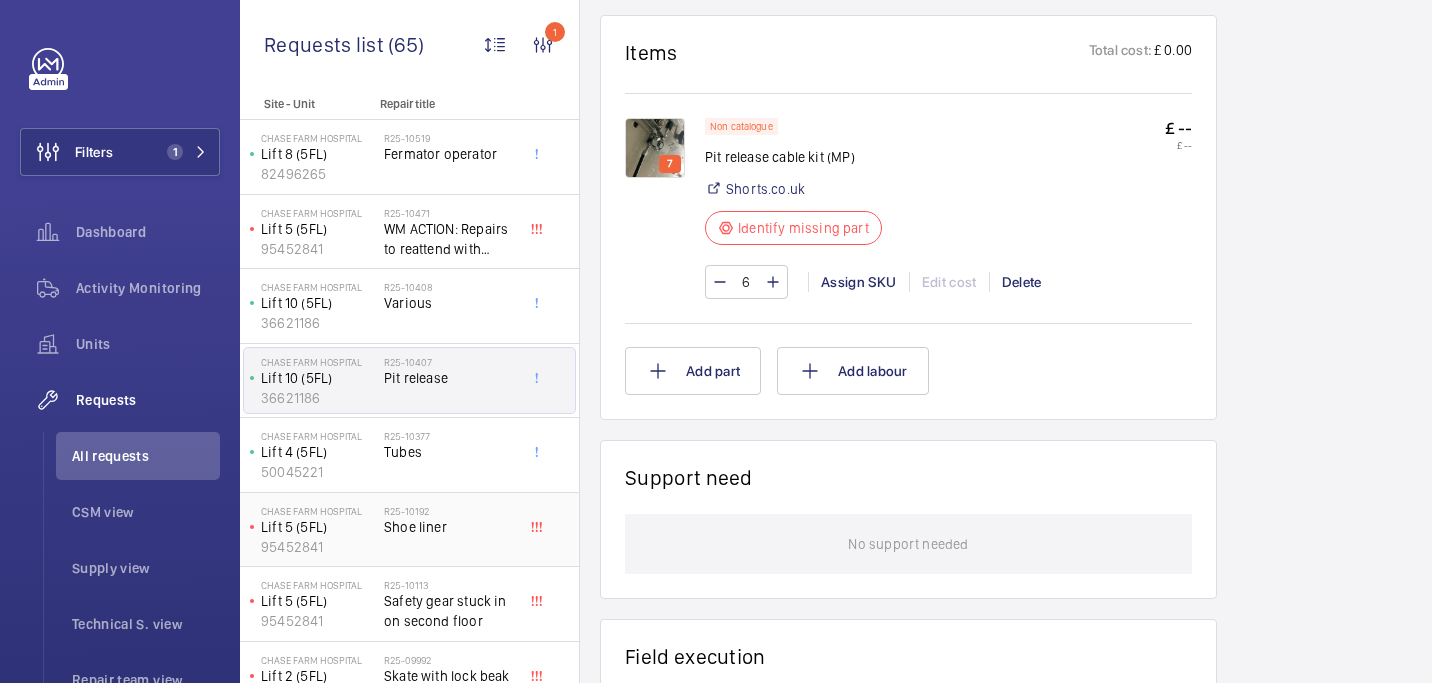 click on "Shoe liner" 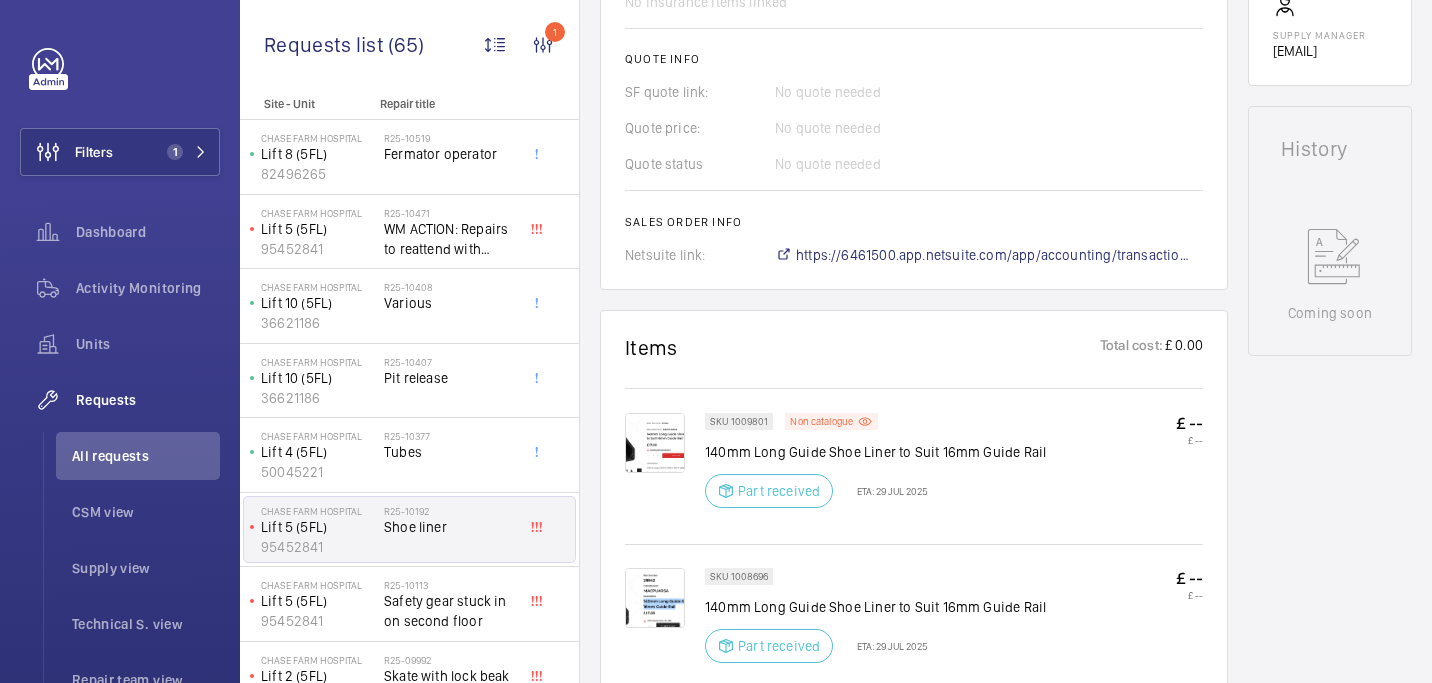 scroll, scrollTop: 829, scrollLeft: 0, axis: vertical 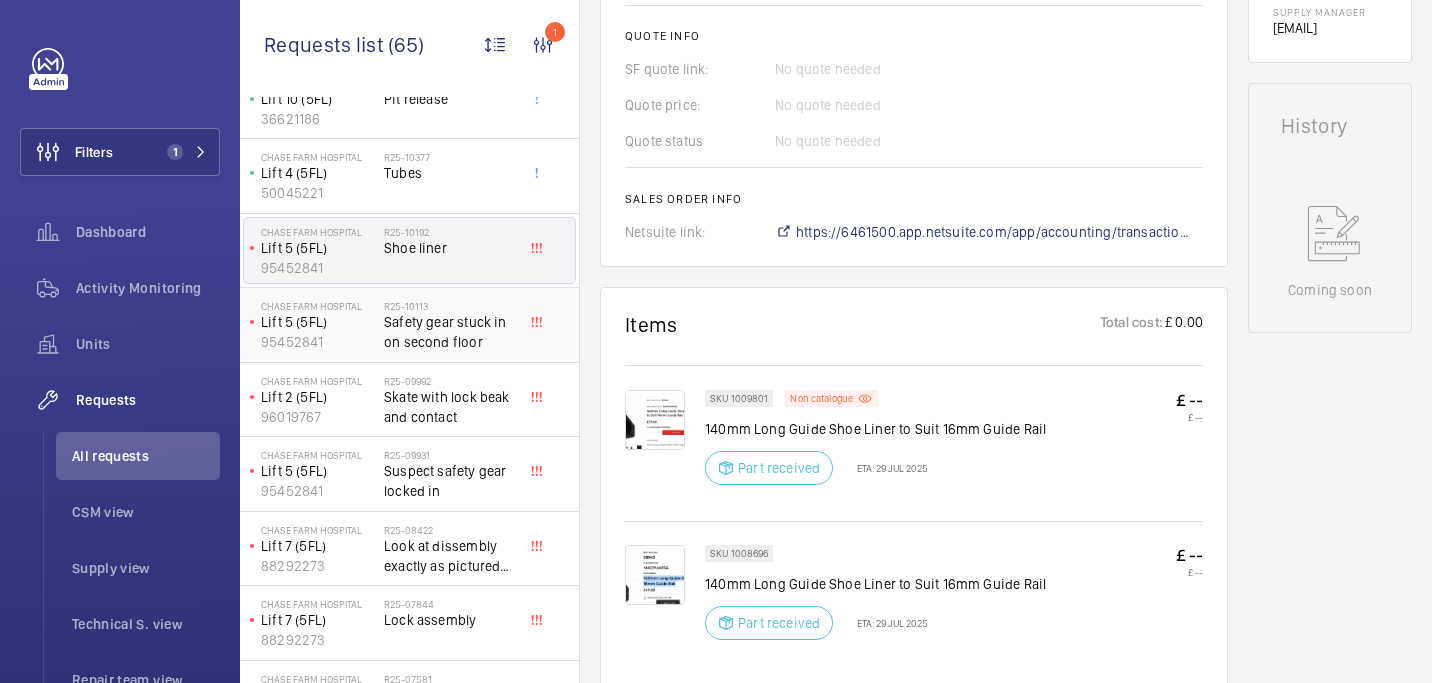 click on "Safety gear stuck in on second floor" 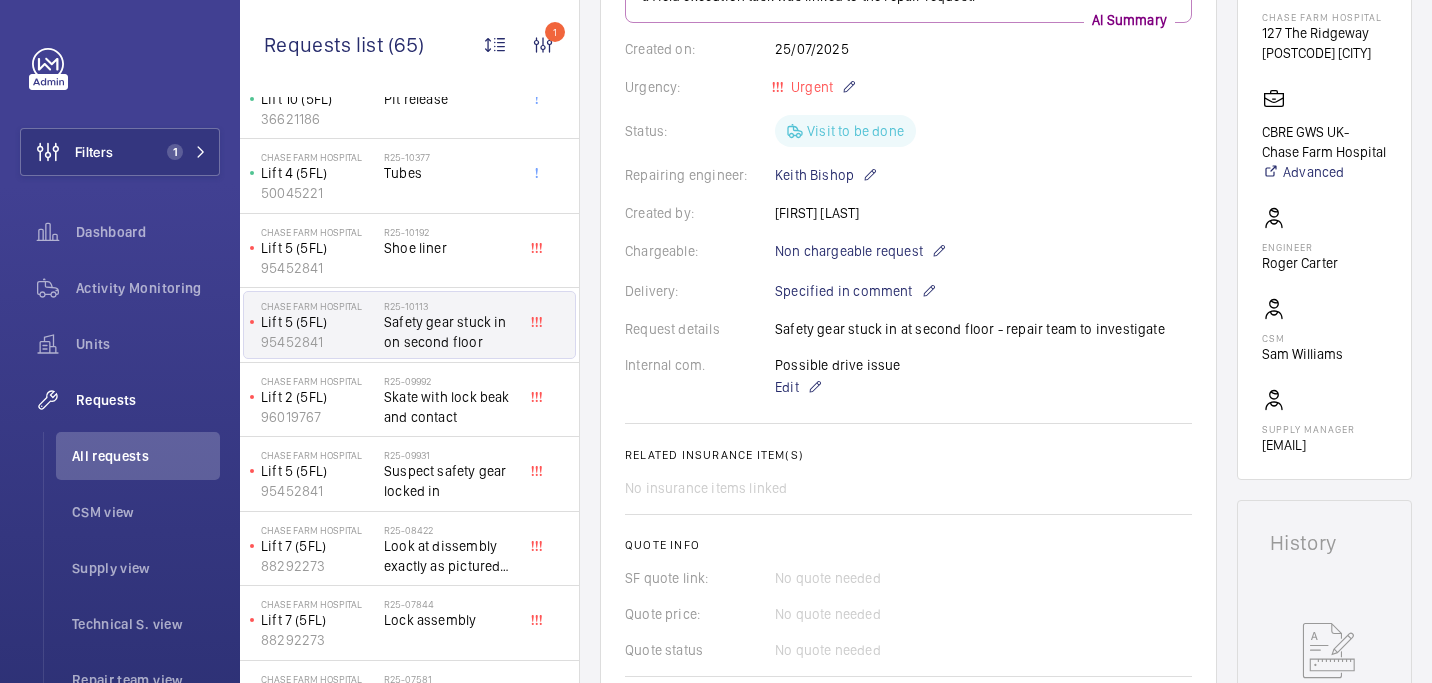 scroll, scrollTop: 1646, scrollLeft: 0, axis: vertical 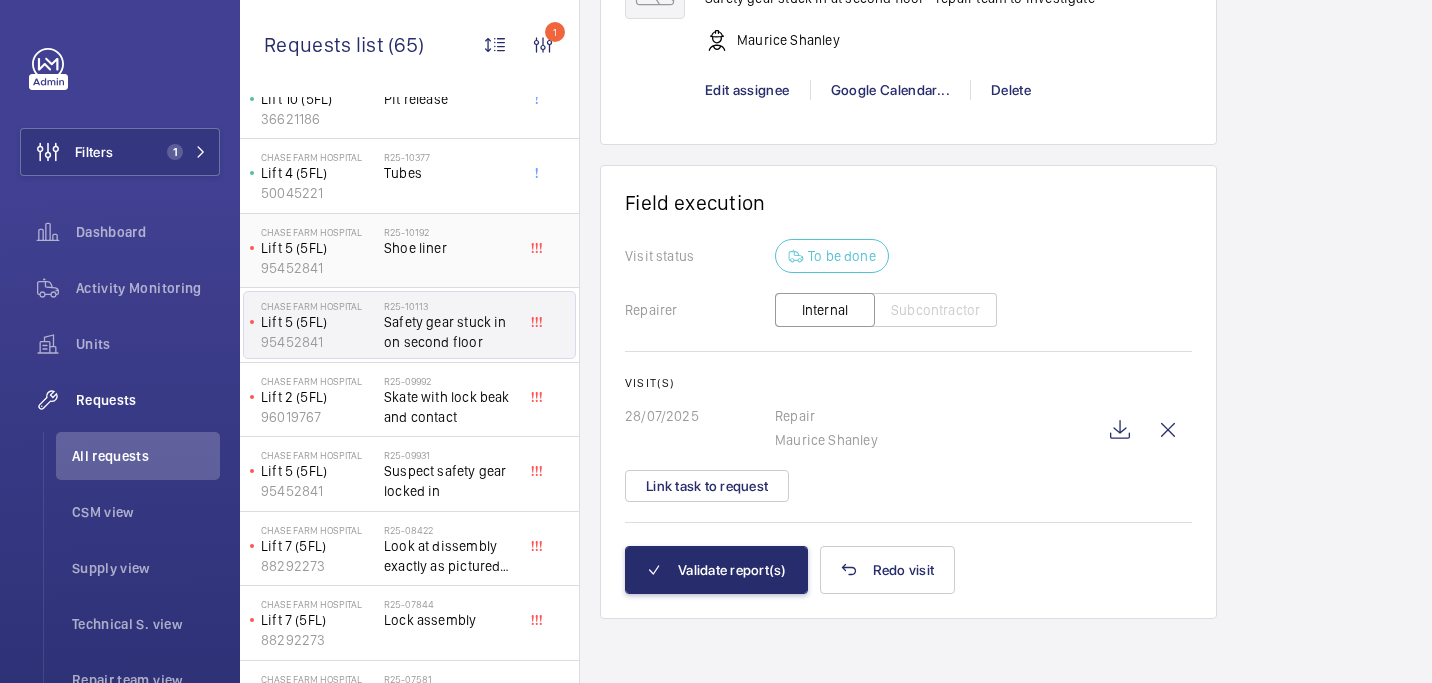 click on "Shoe liner" 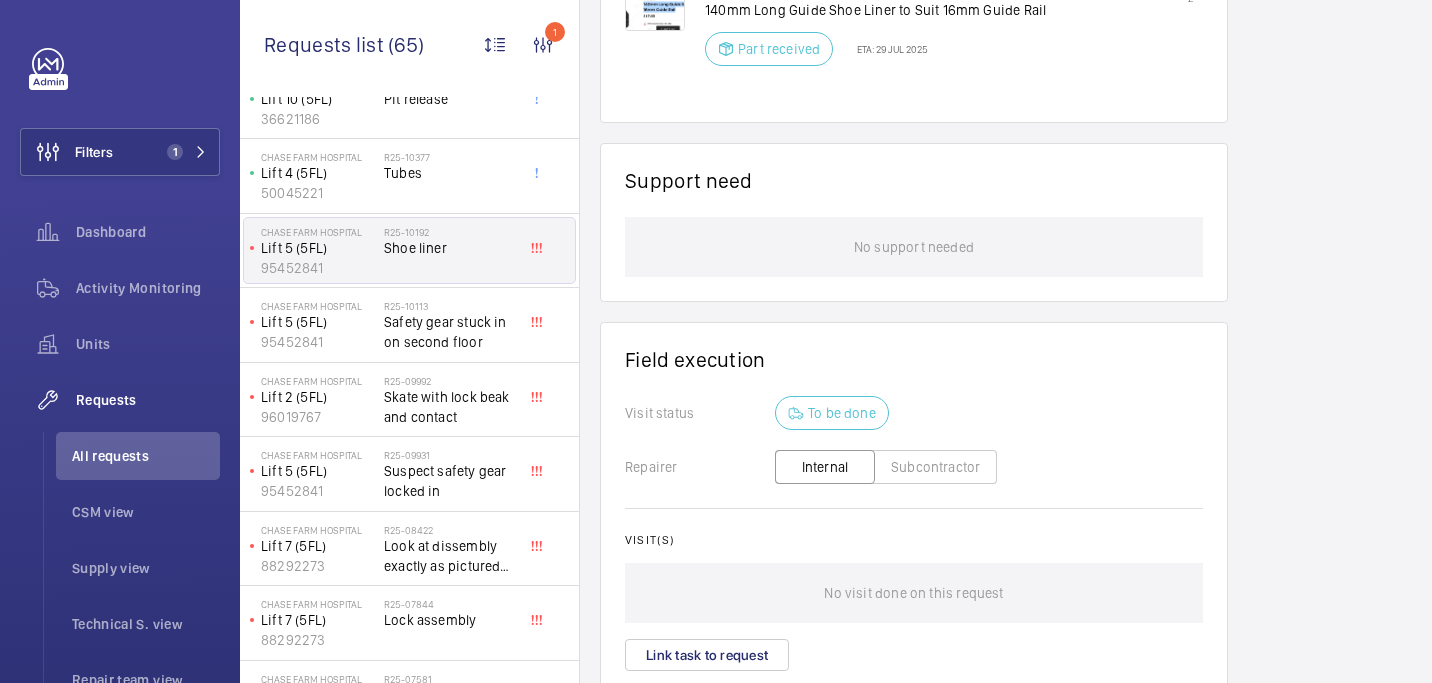 scroll, scrollTop: 1276, scrollLeft: 0, axis: vertical 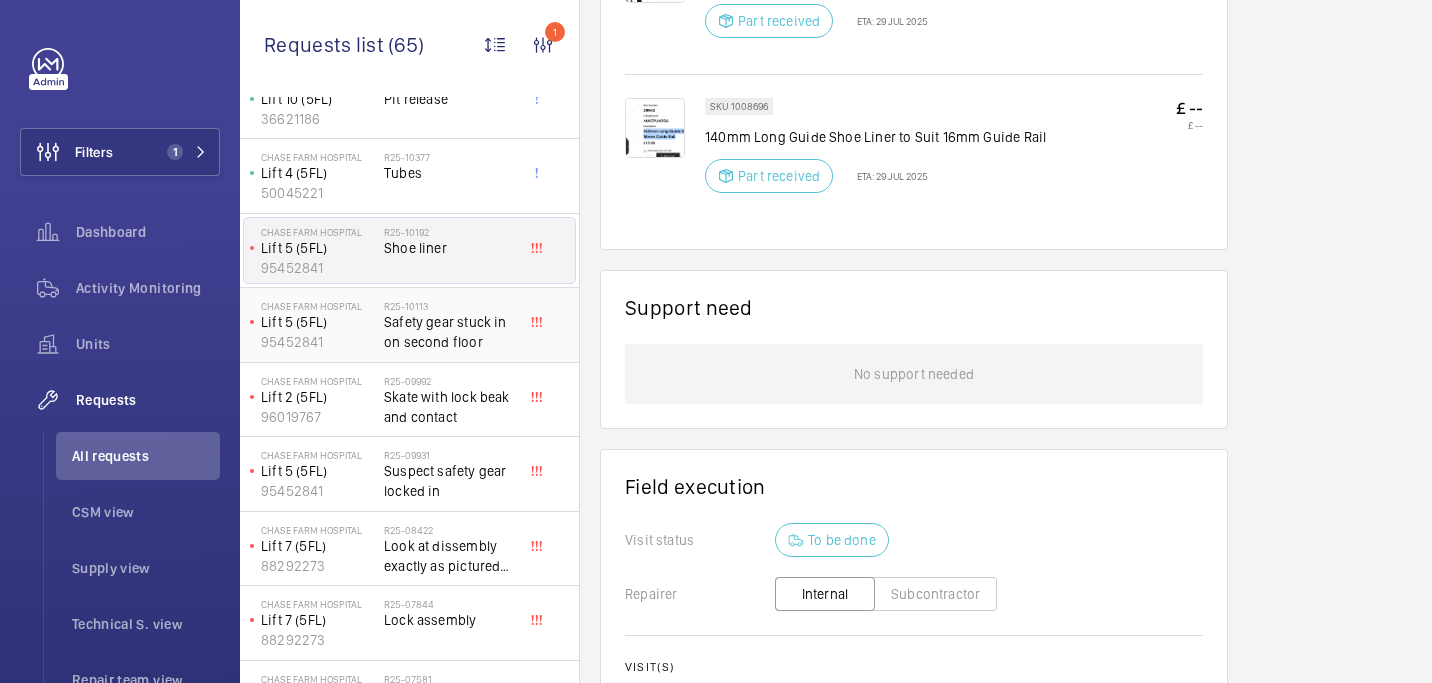 click on "Safety gear stuck in on second floor" 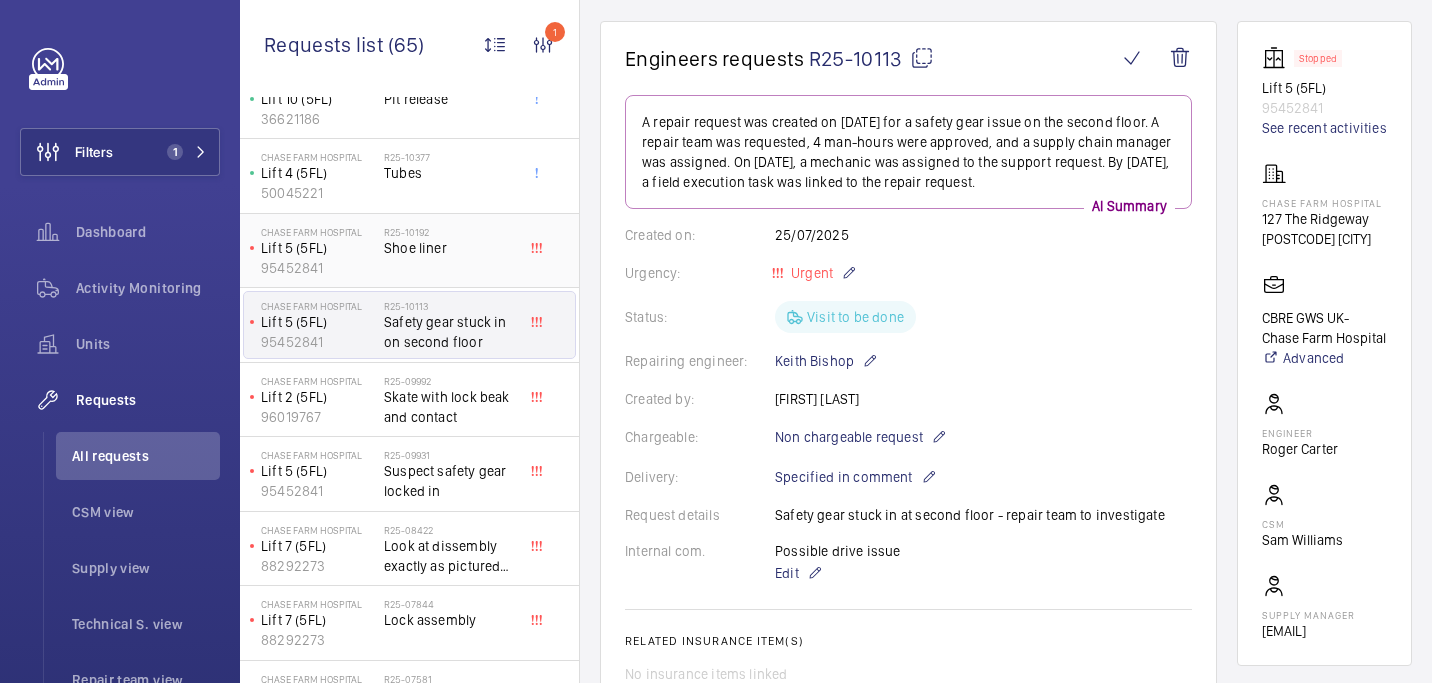 scroll, scrollTop: 185, scrollLeft: 0, axis: vertical 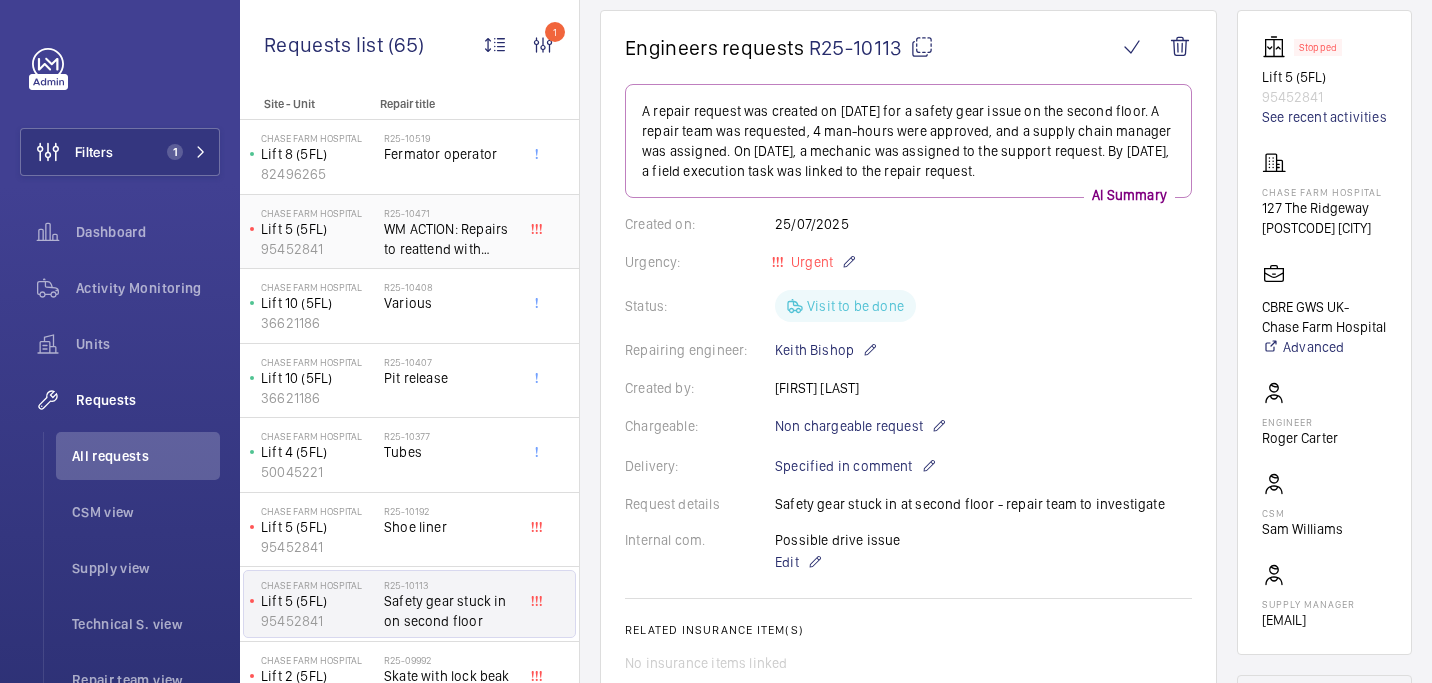 click on "WM ACTION: Repairs to reattend with lifting gear to remove safety gear and replace shoe liners" 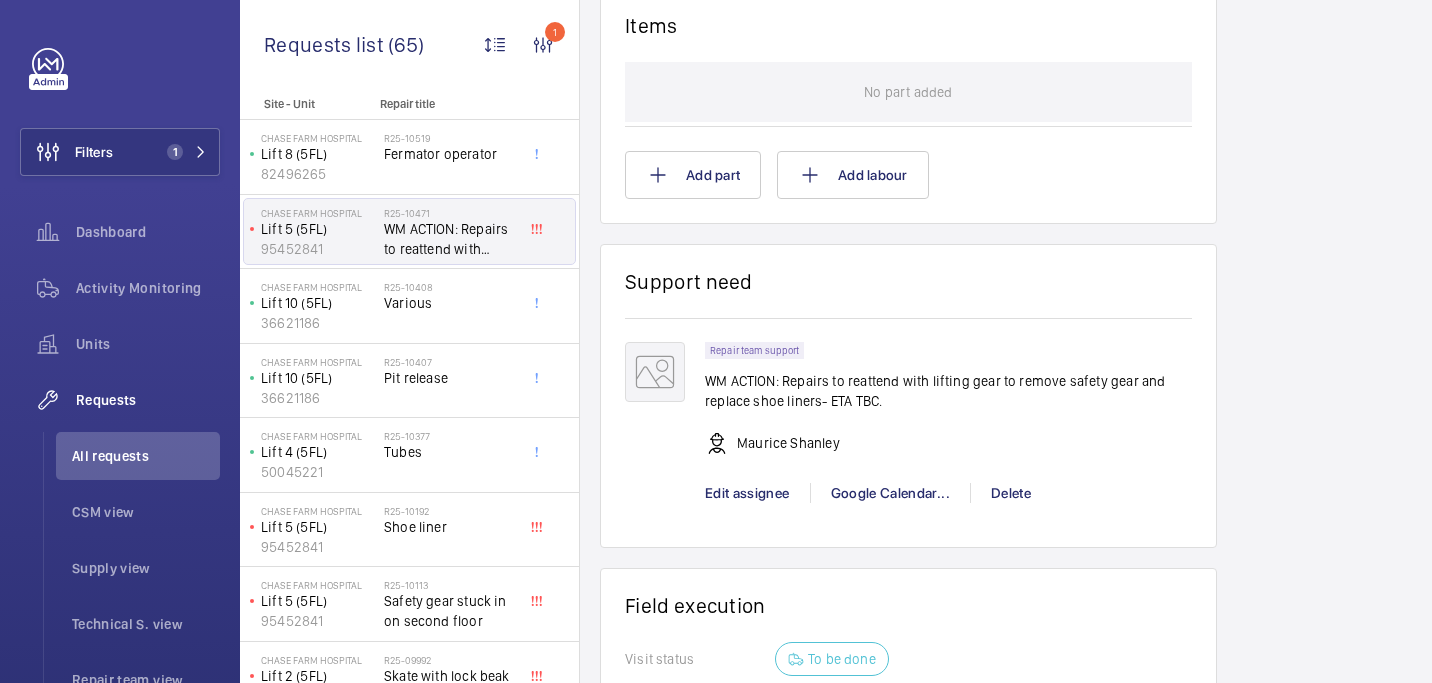 scroll, scrollTop: 1187, scrollLeft: 0, axis: vertical 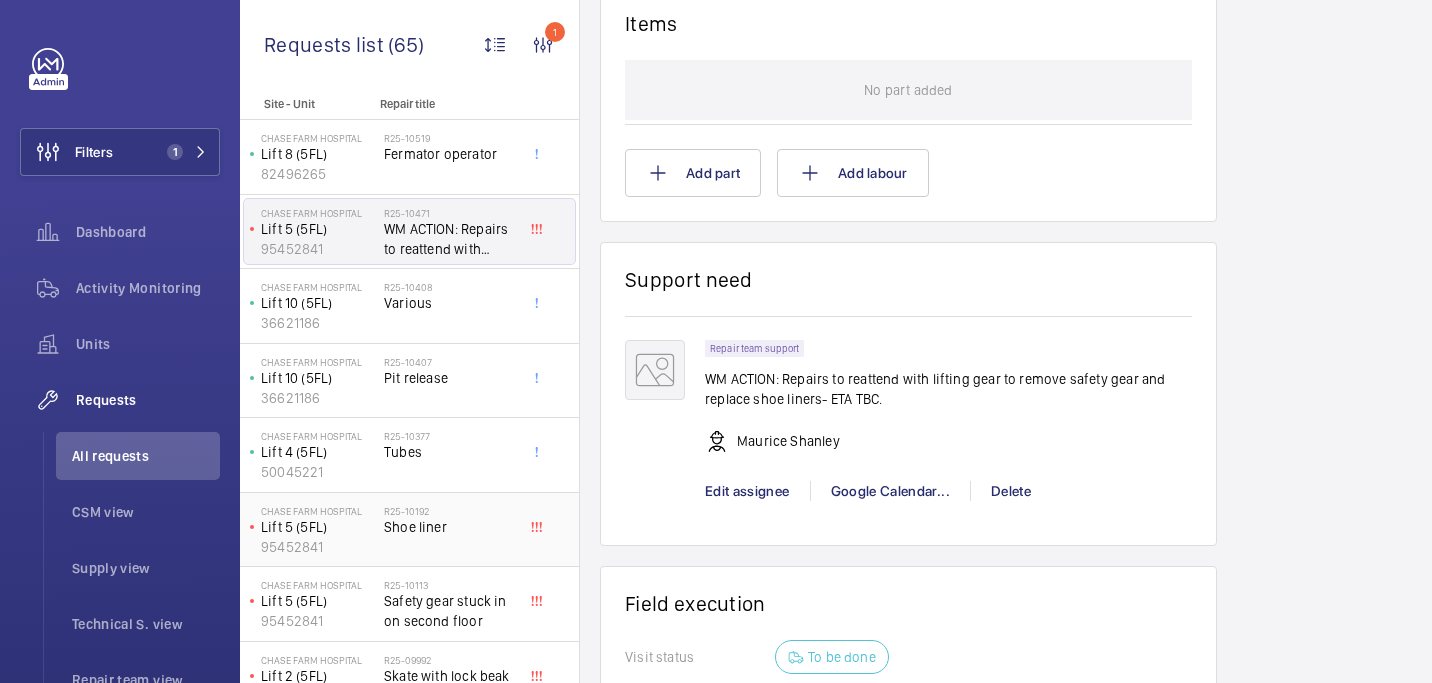 click on "R25-10192 Shoe liner" 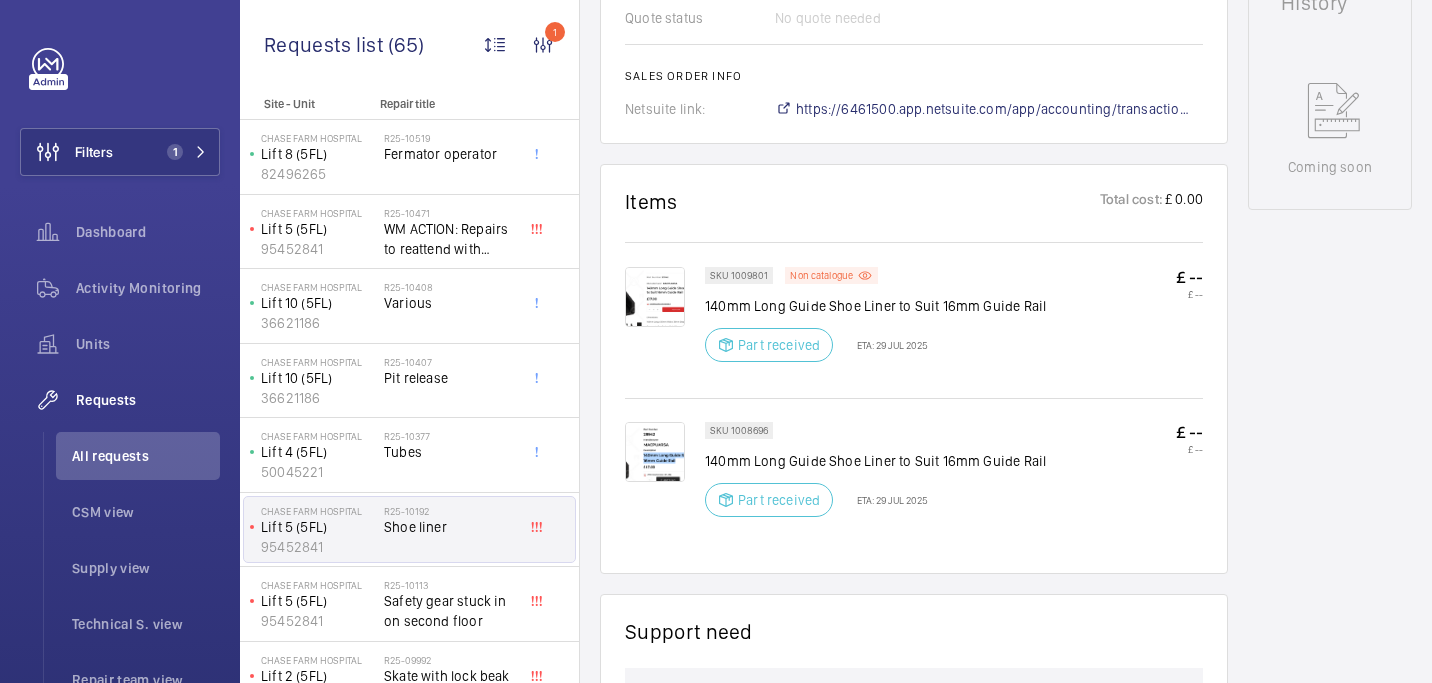 scroll, scrollTop: 952, scrollLeft: 0, axis: vertical 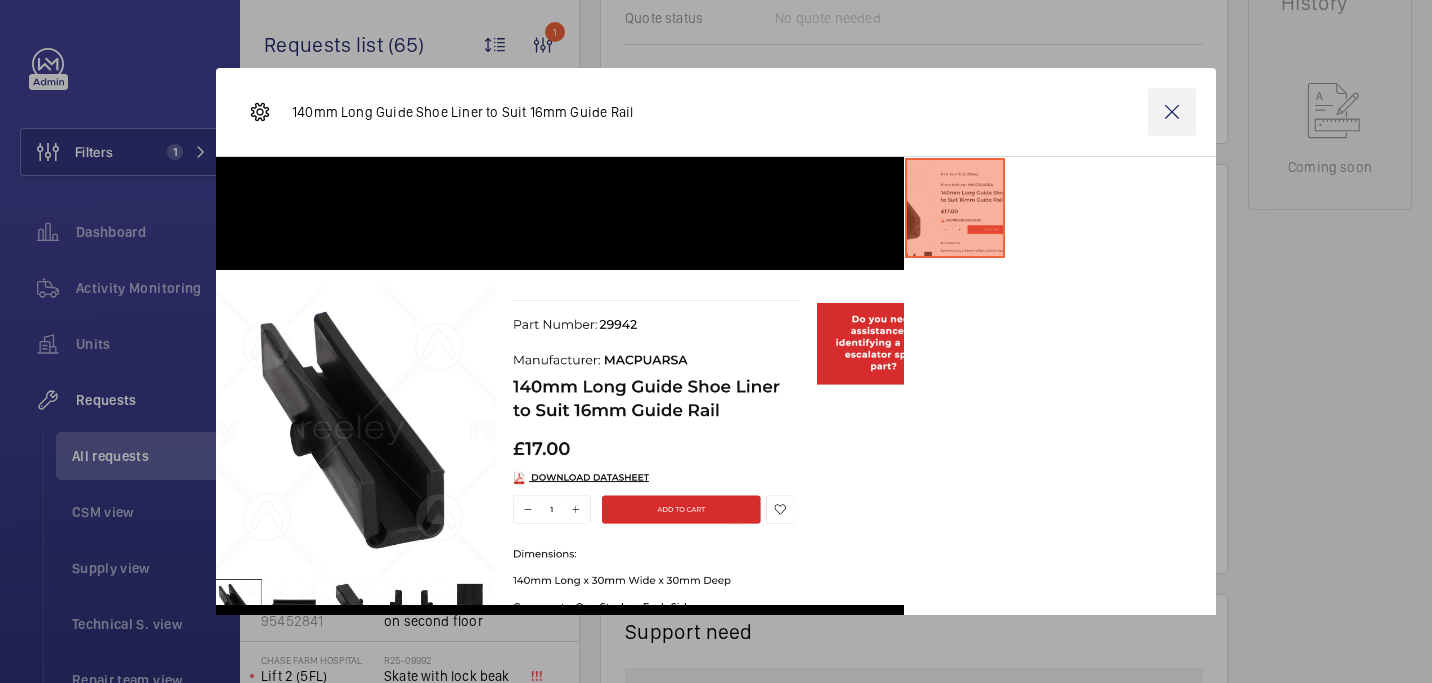 click at bounding box center (1172, 112) 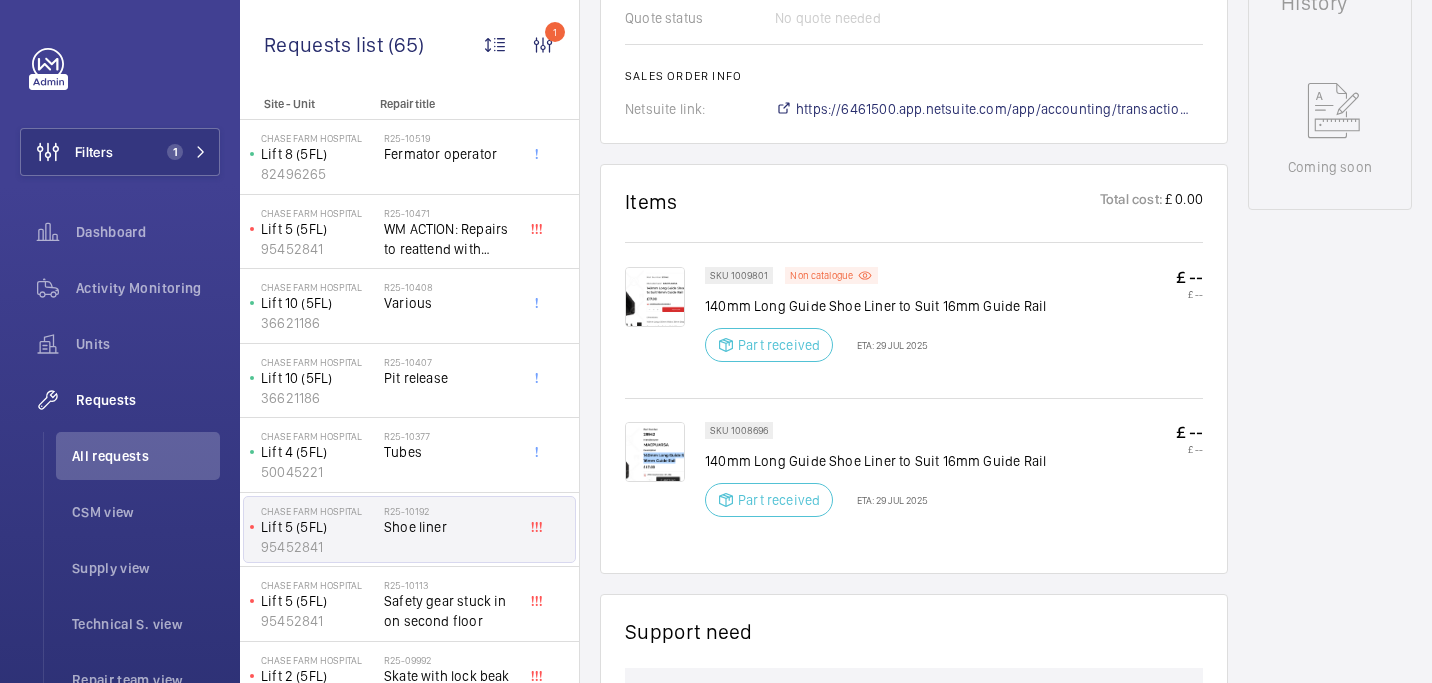 click 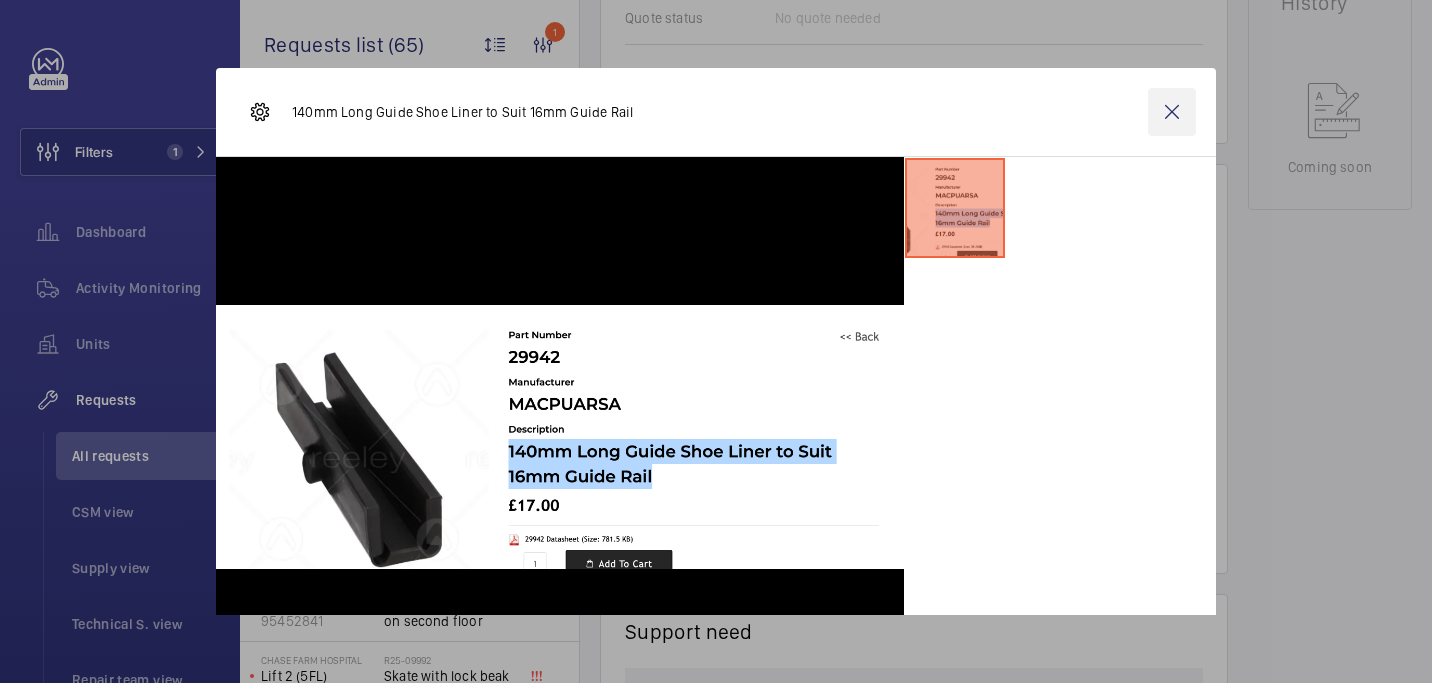 click at bounding box center (1172, 112) 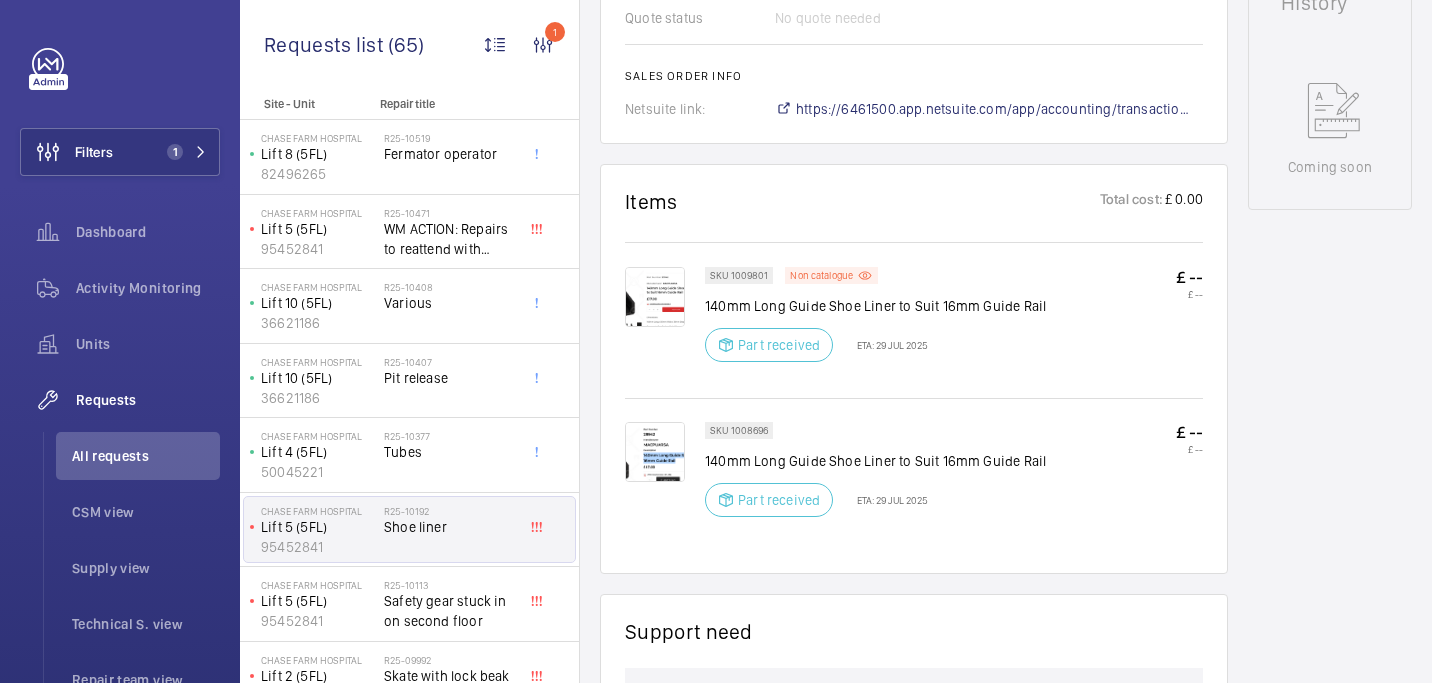 click 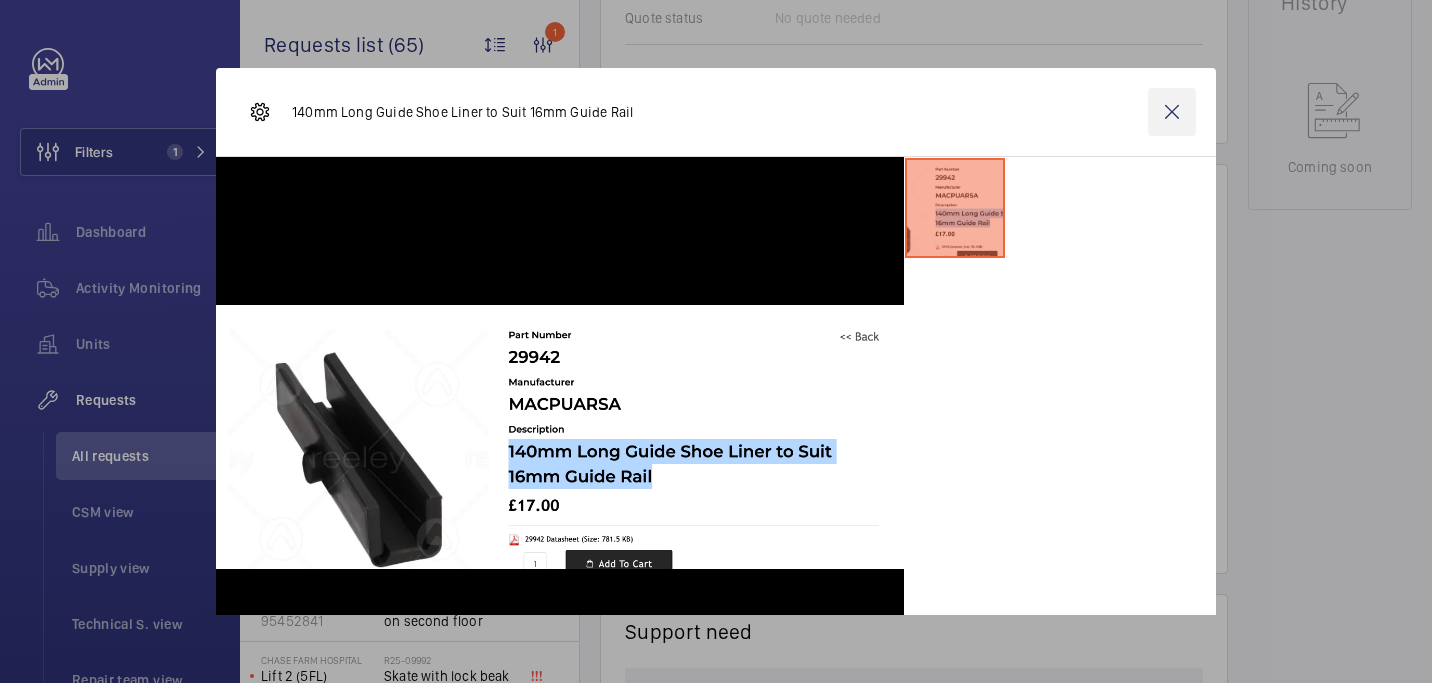 click at bounding box center (1172, 112) 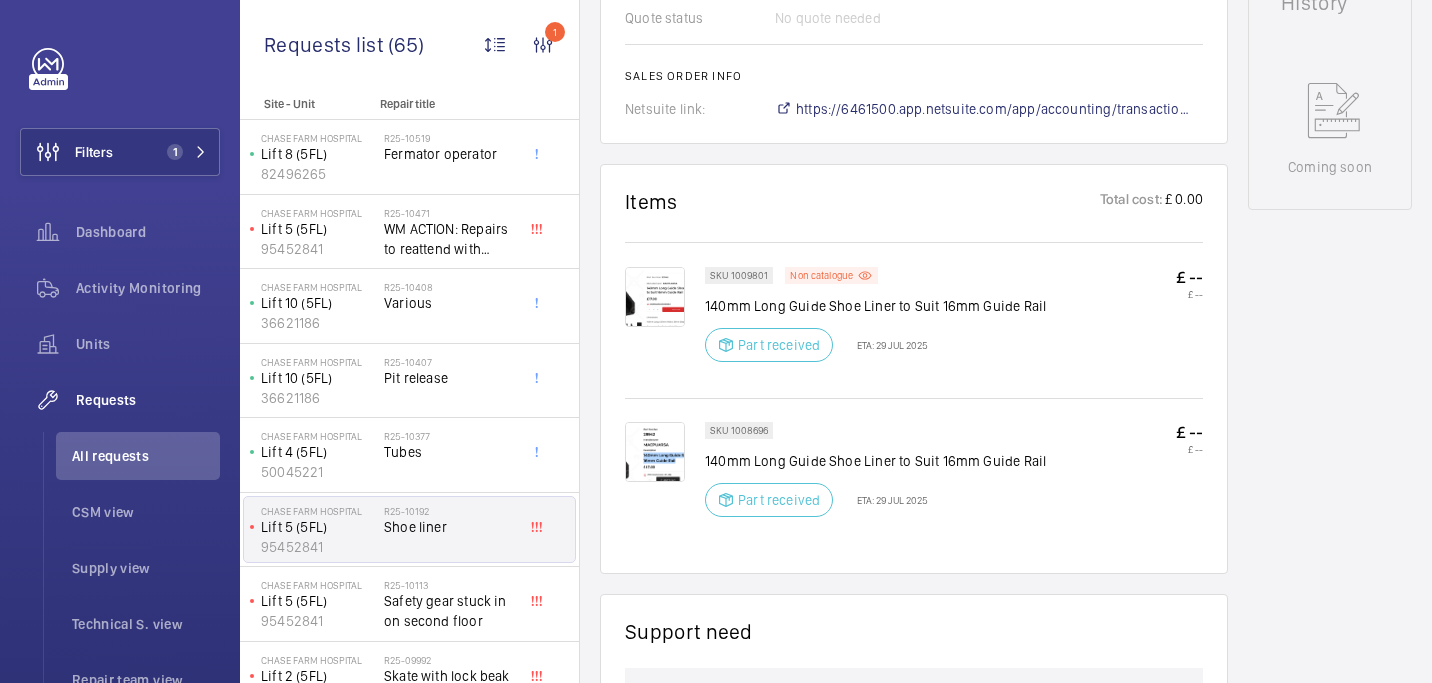 click 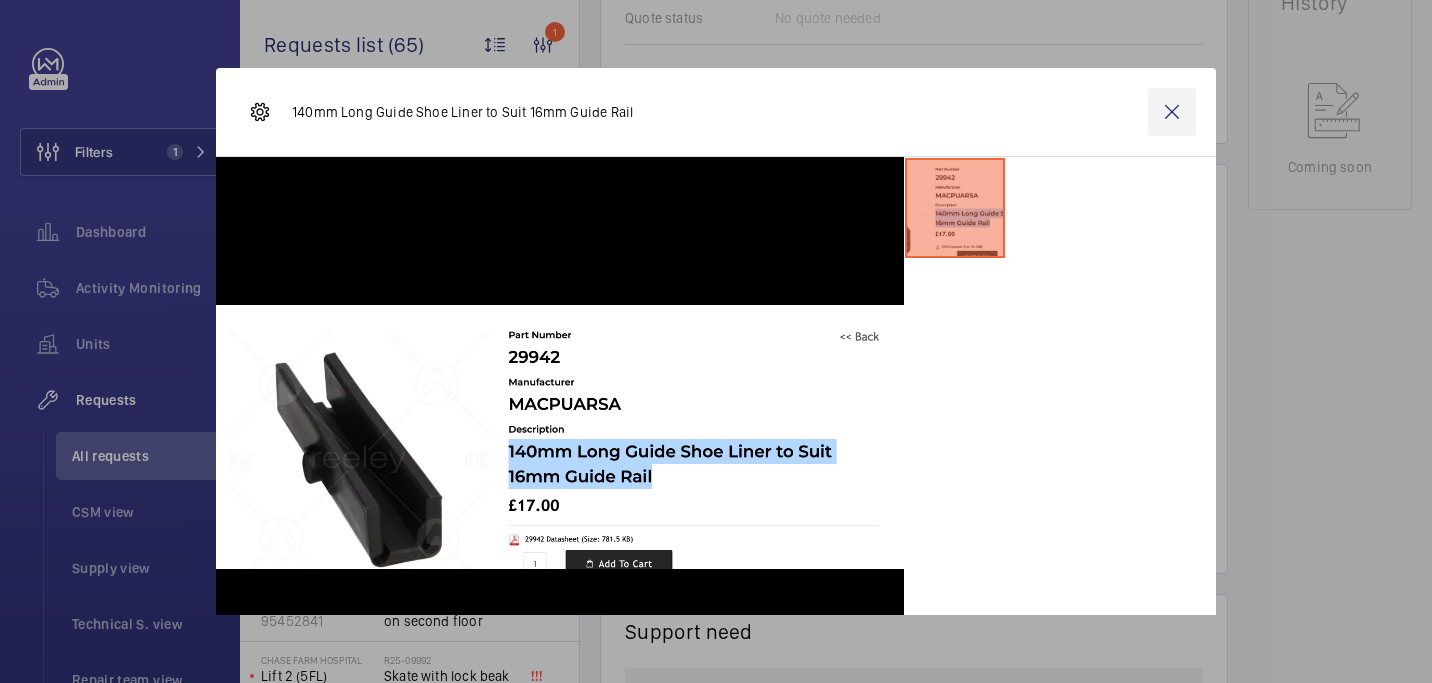 click at bounding box center [1172, 112] 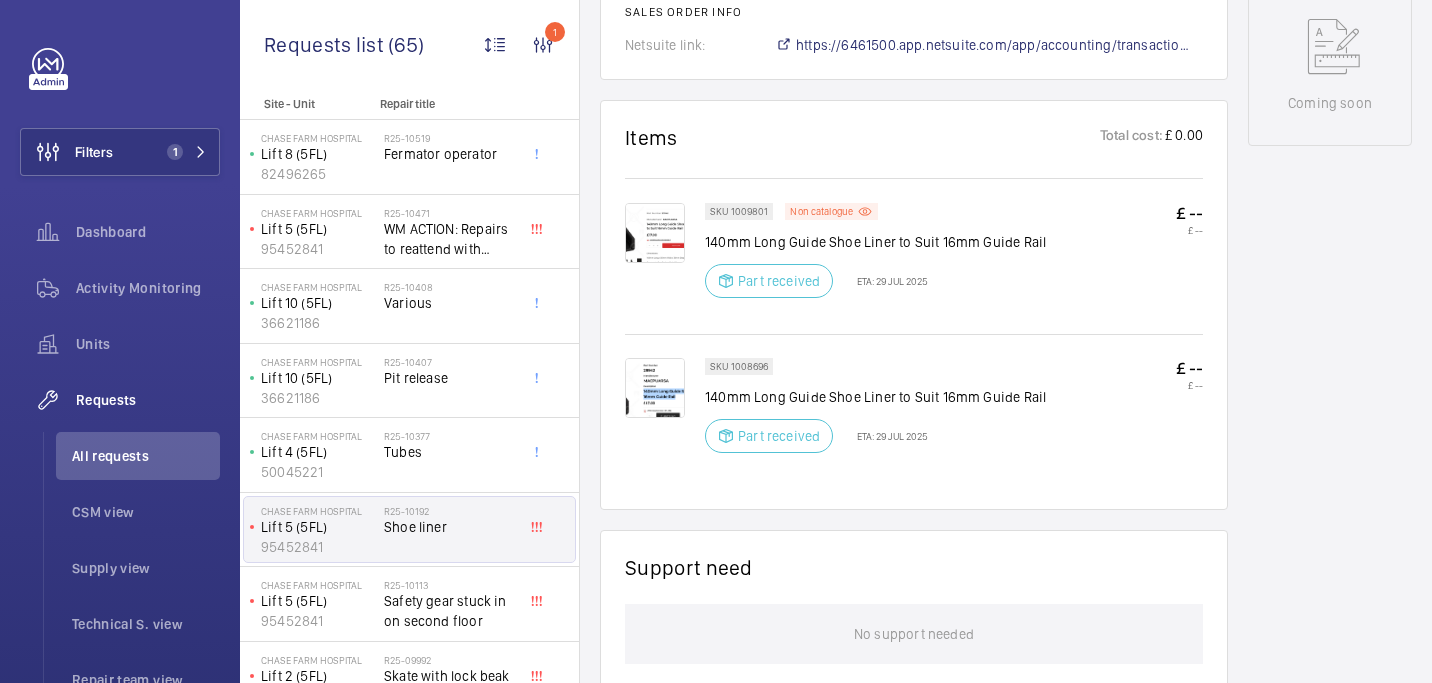 scroll, scrollTop: 1019, scrollLeft: 0, axis: vertical 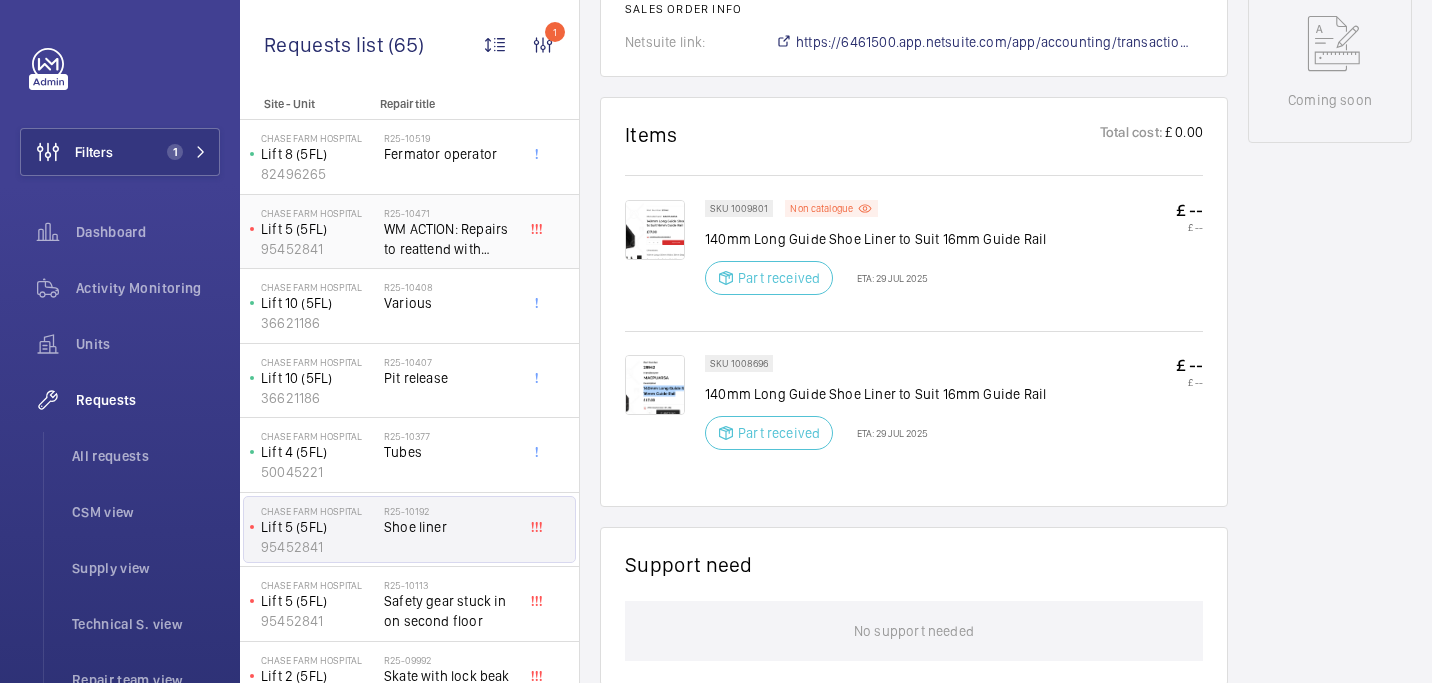 click on "R25-10471" 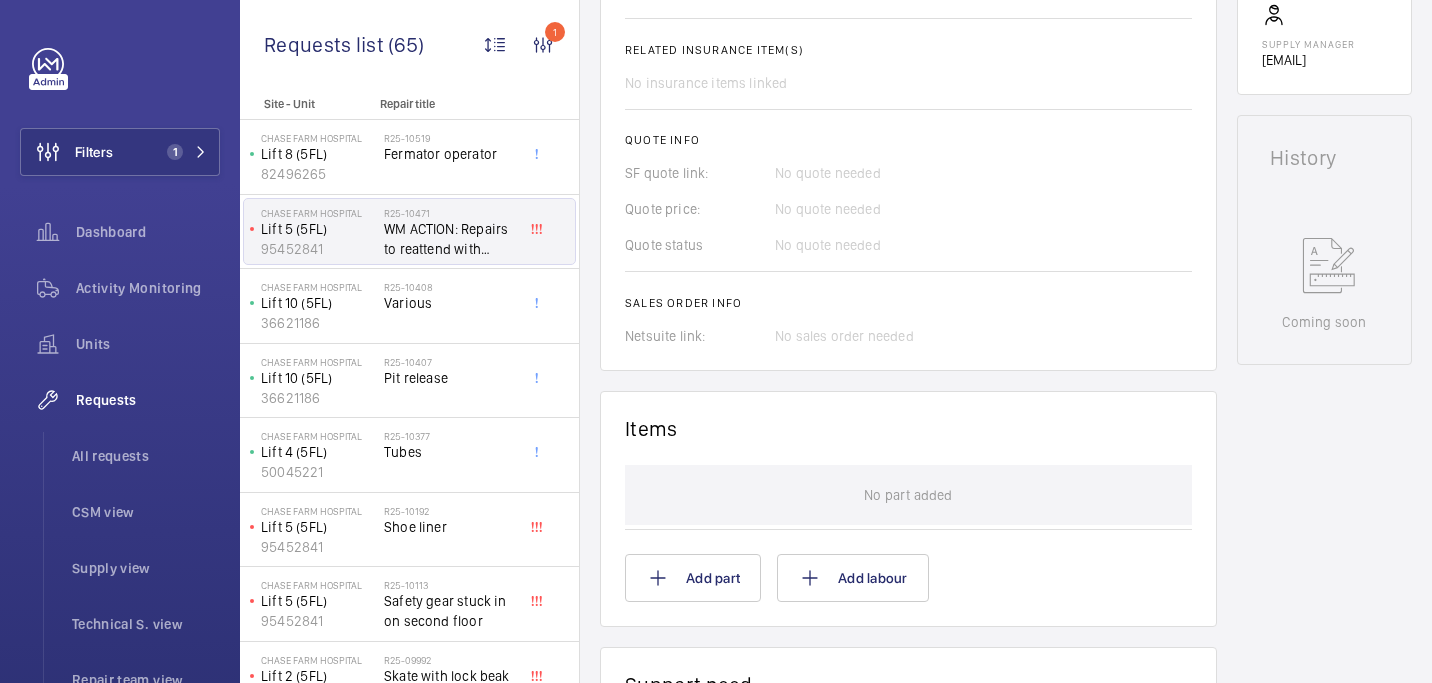 scroll, scrollTop: 737, scrollLeft: 0, axis: vertical 